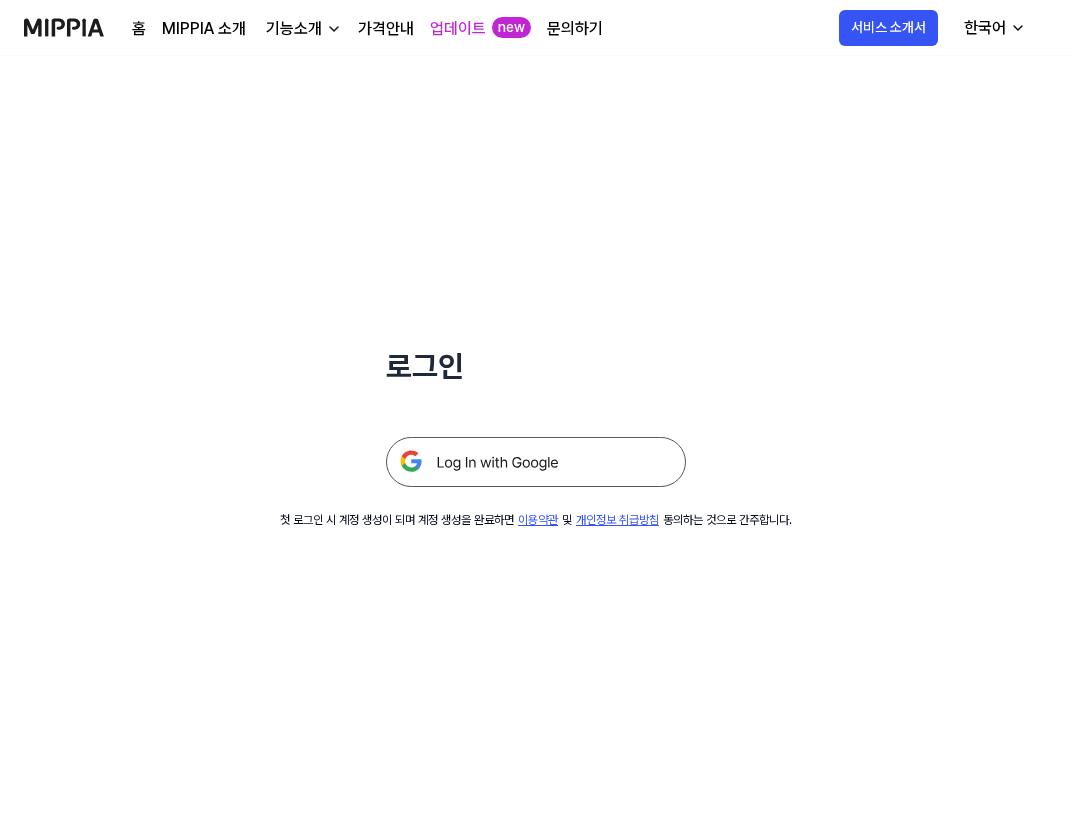 scroll, scrollTop: 0, scrollLeft: 0, axis: both 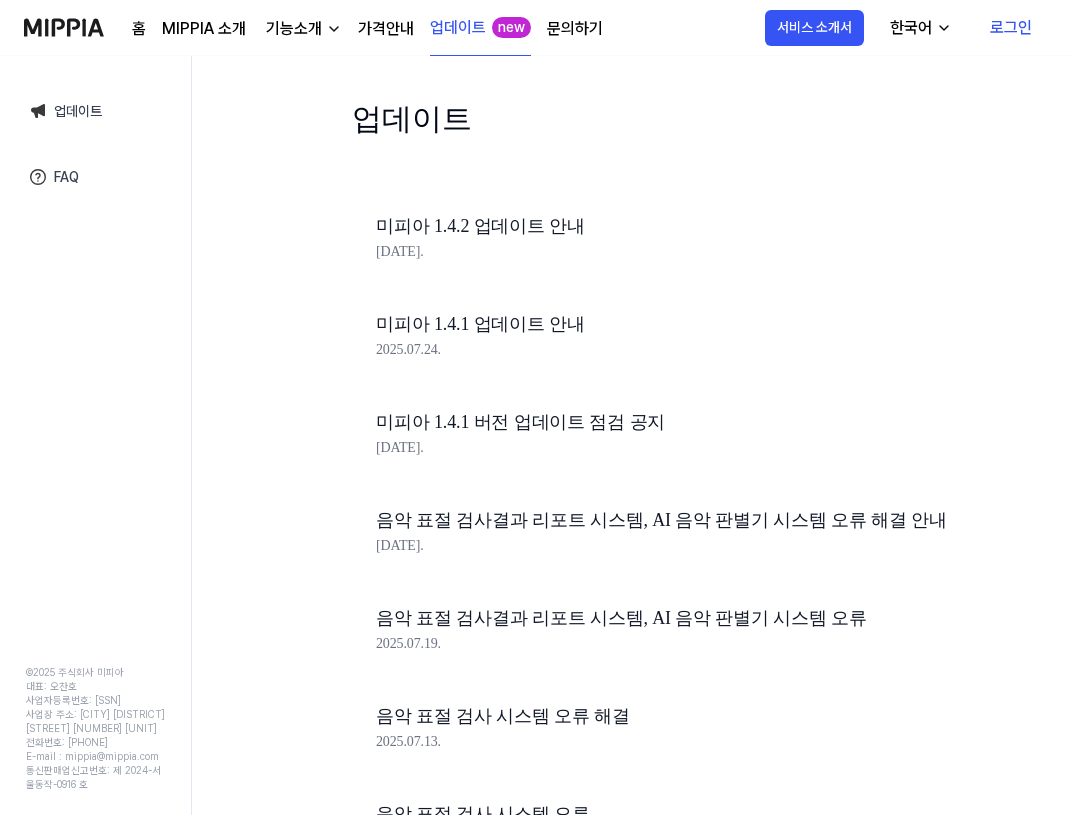 click on "미피아 1.4.2 업데이트 안내" at bounding box center [712, 226] 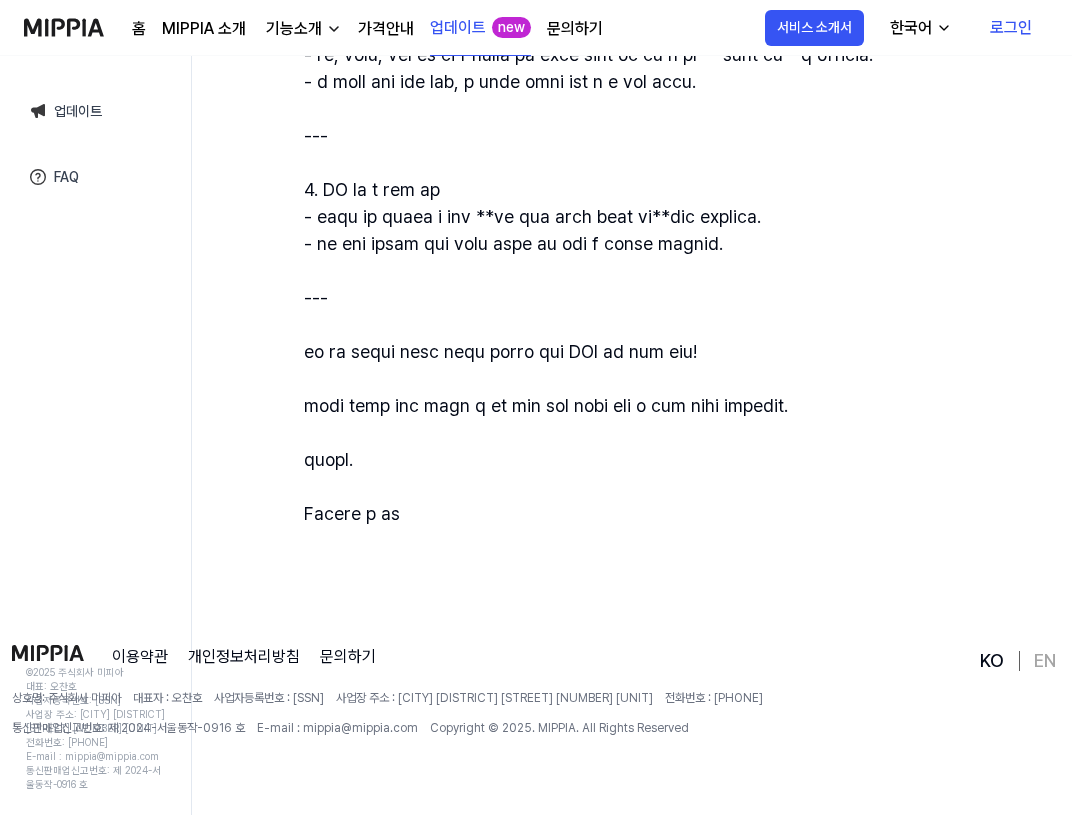 scroll, scrollTop: 696, scrollLeft: 0, axis: vertical 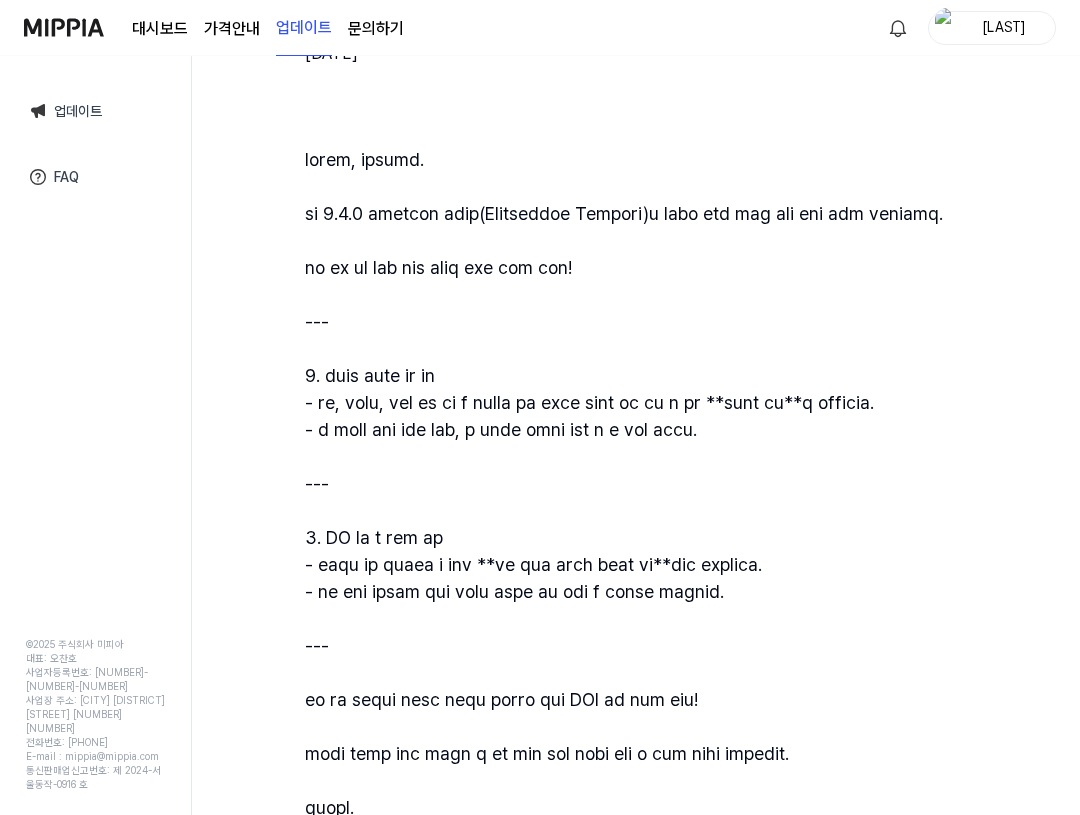 click on "업데이트" at bounding box center [95, 111] 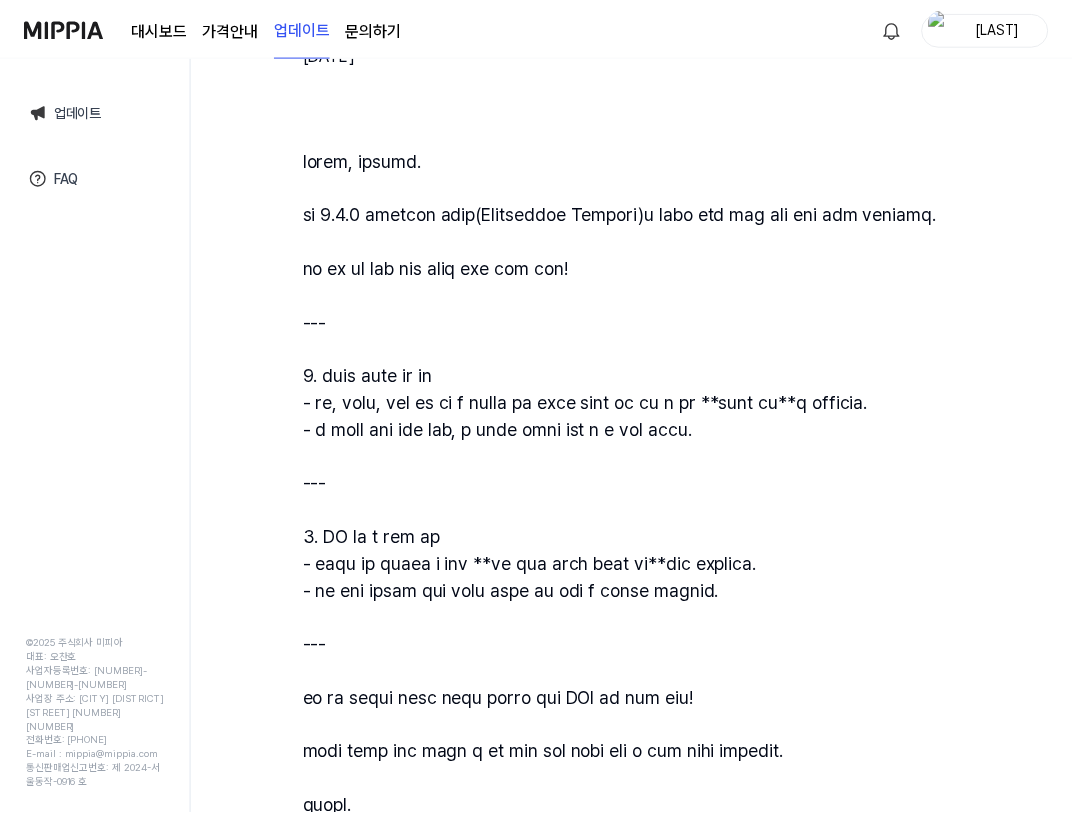 scroll, scrollTop: 0, scrollLeft: 0, axis: both 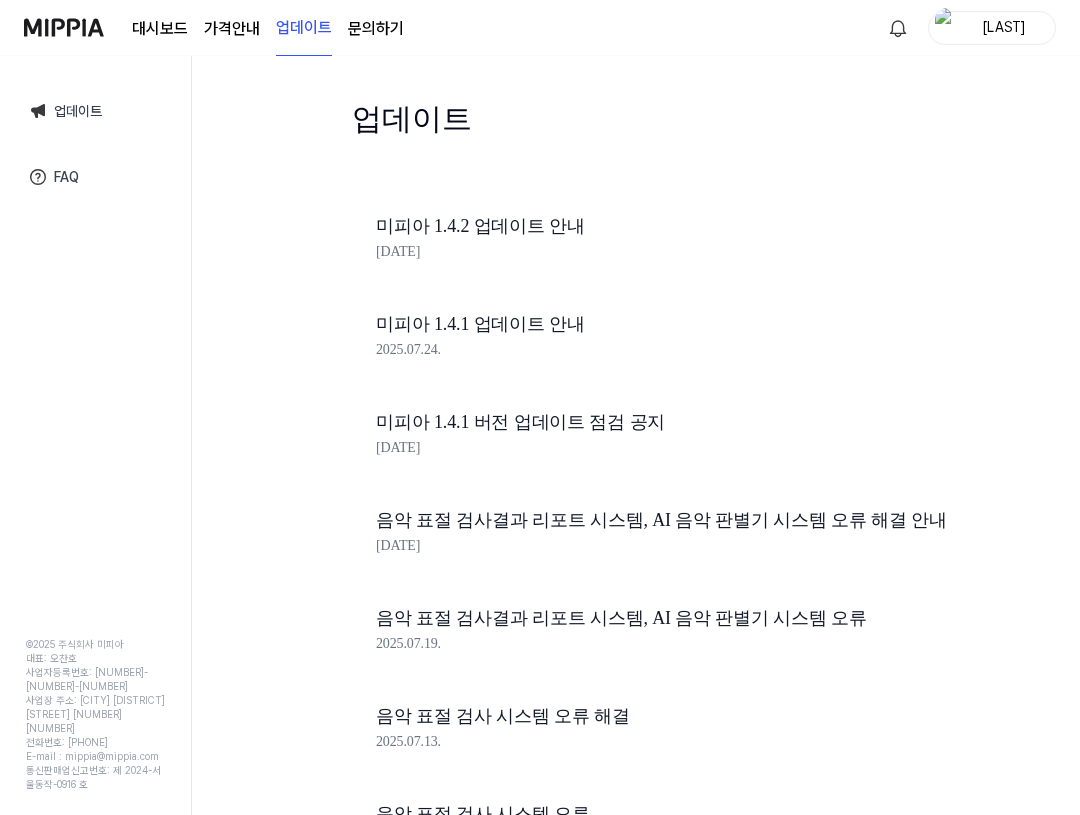 click on "대시보드" at bounding box center [160, 29] 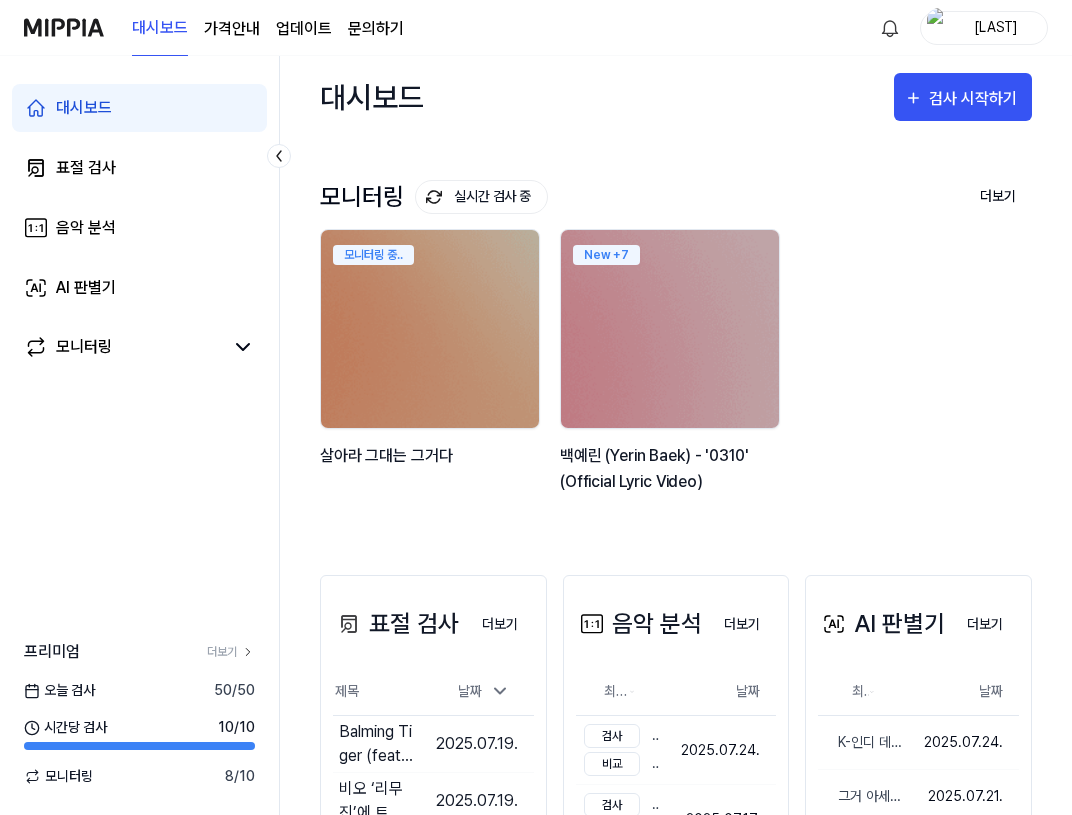 scroll, scrollTop: 0, scrollLeft: 0, axis: both 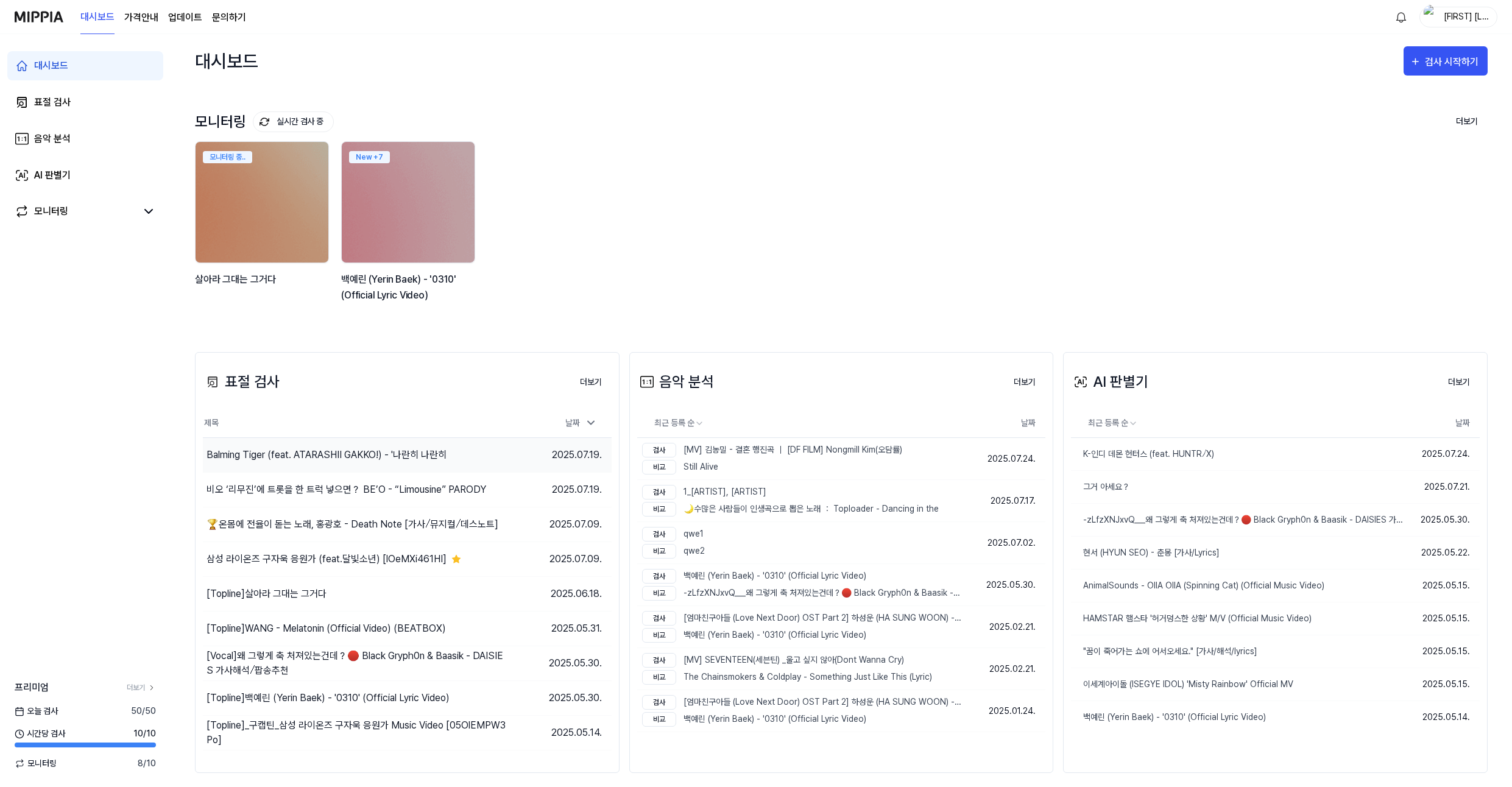 click on "Balming Tiger (feat. ATARASHII GAKKO!) - '나란히 나란히" at bounding box center [327, 455] 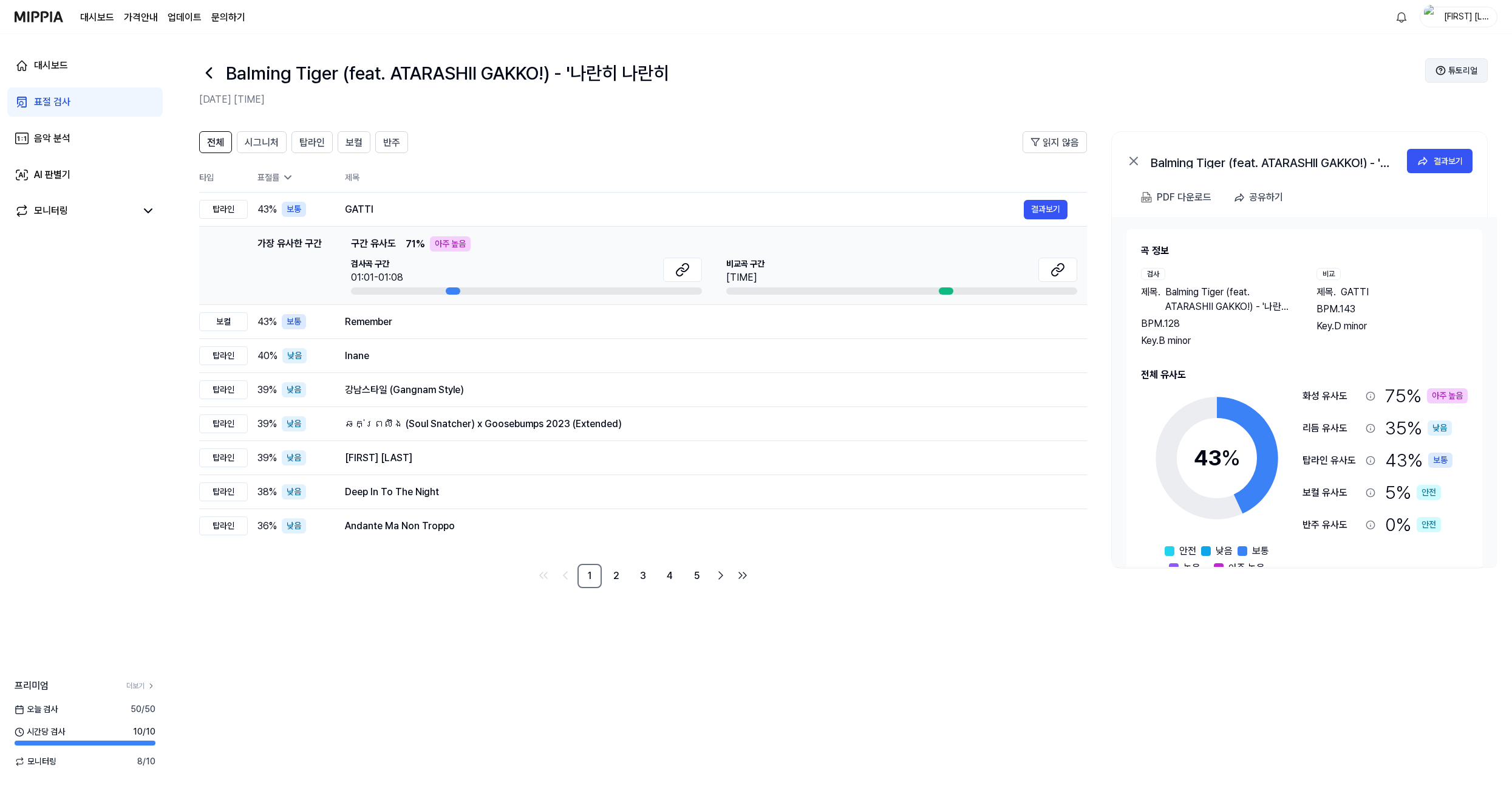click on "튜토리얼" at bounding box center [1456, 70] 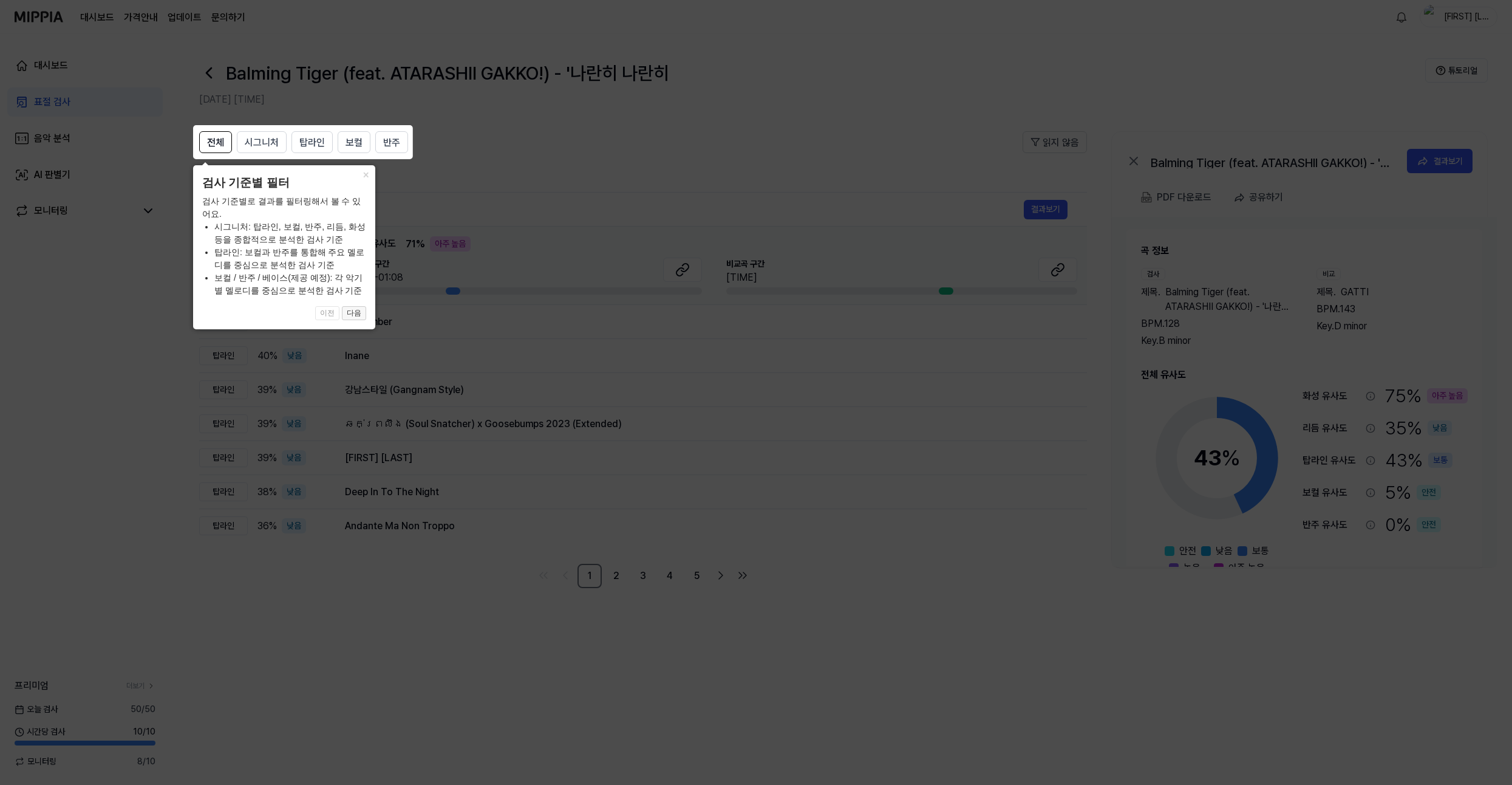 click on "다음" at bounding box center (354, 314) 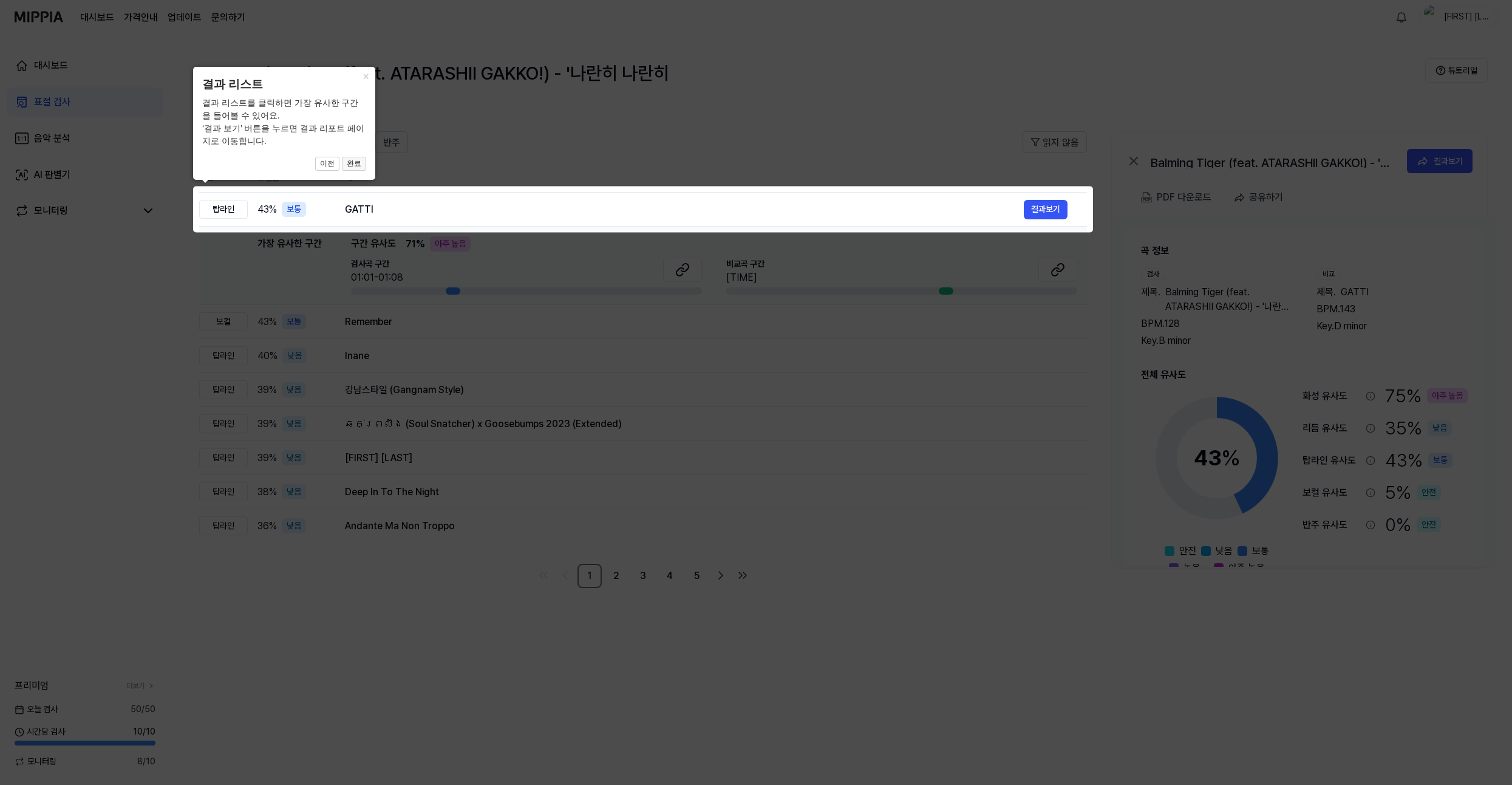 click on "완료" at bounding box center (354, 164) 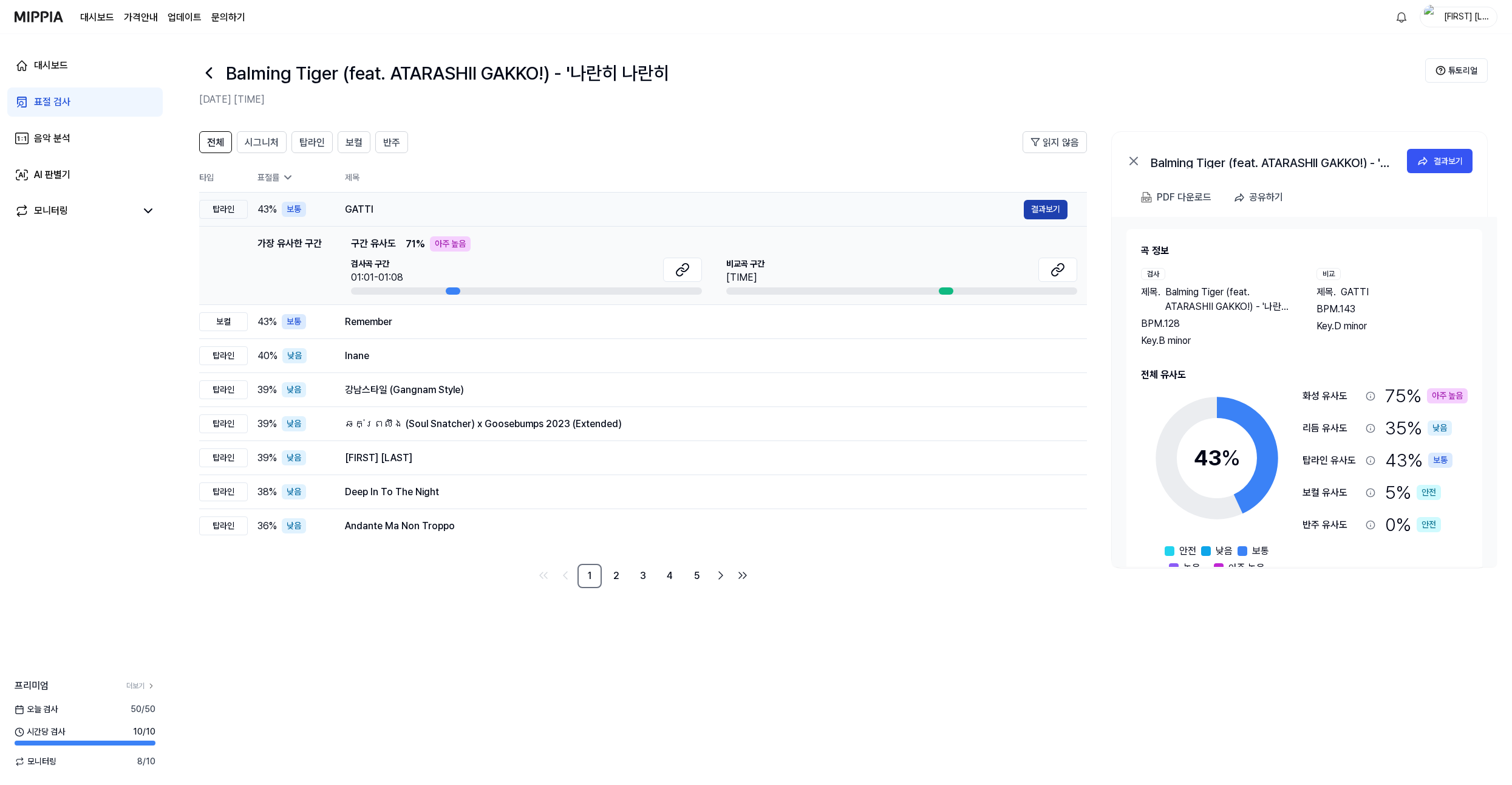 click on "결과보기" at bounding box center [1046, 210] 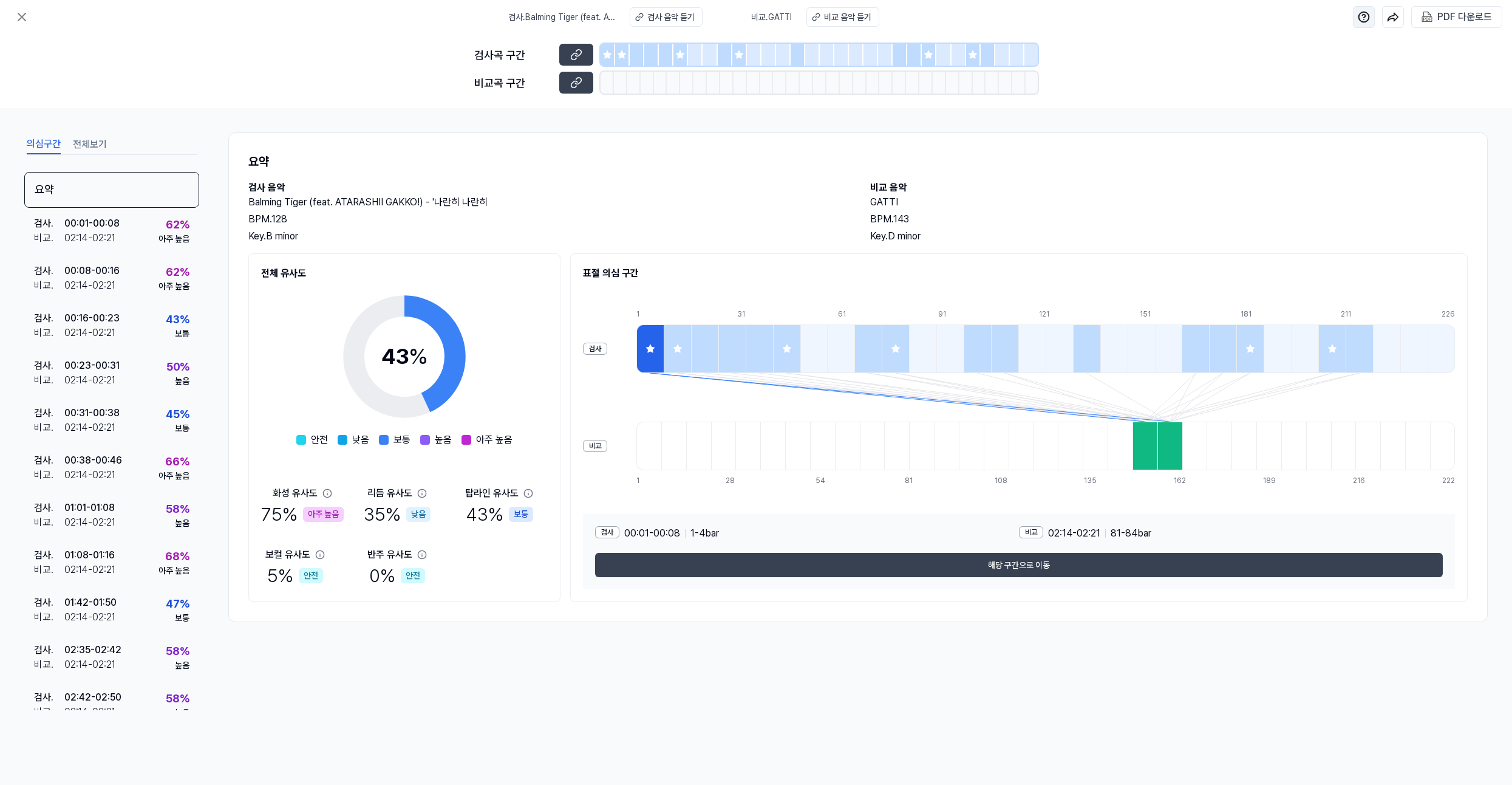 click at bounding box center [1364, 17] 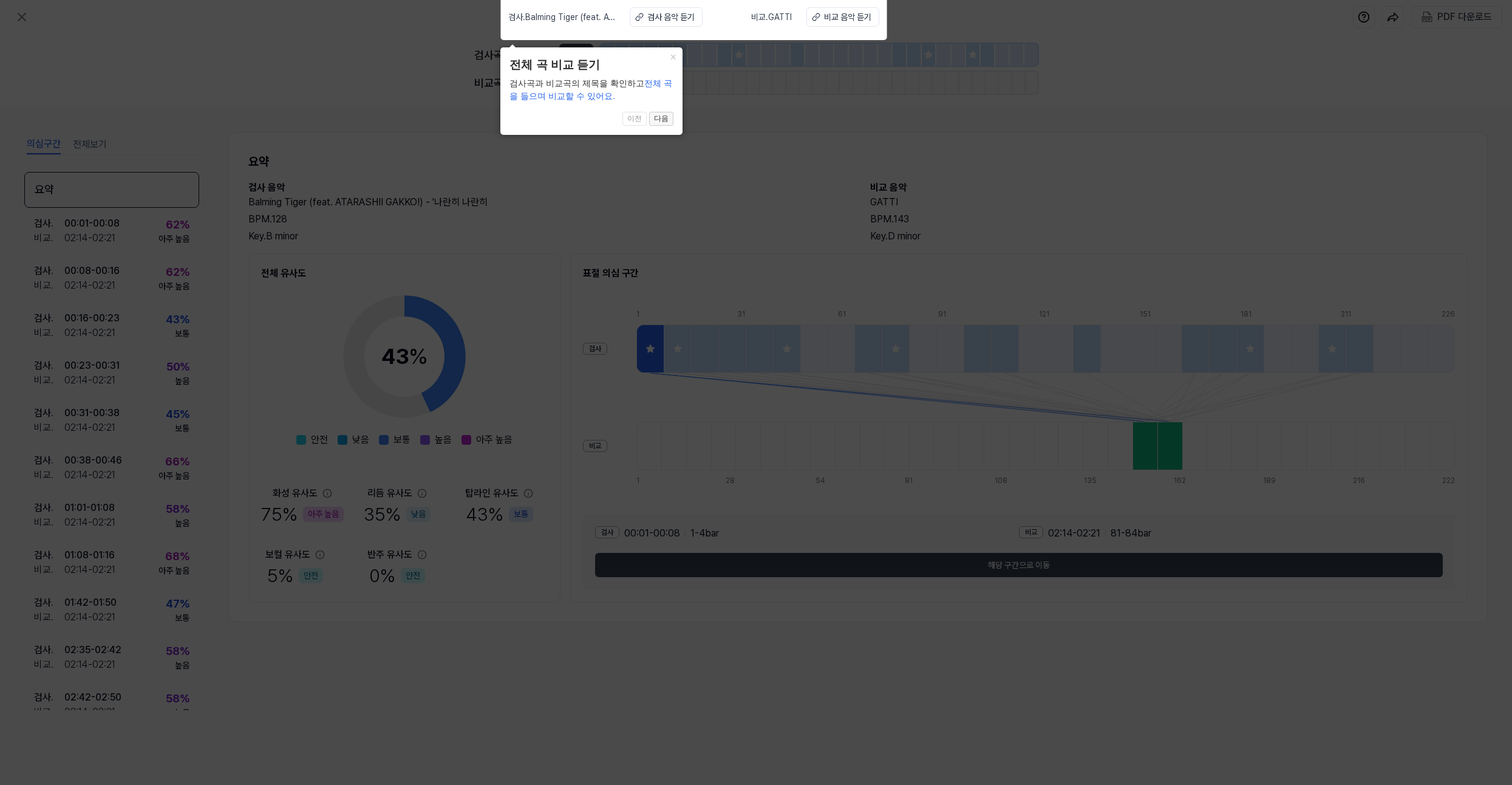 click on "다음" at bounding box center (661, 119) 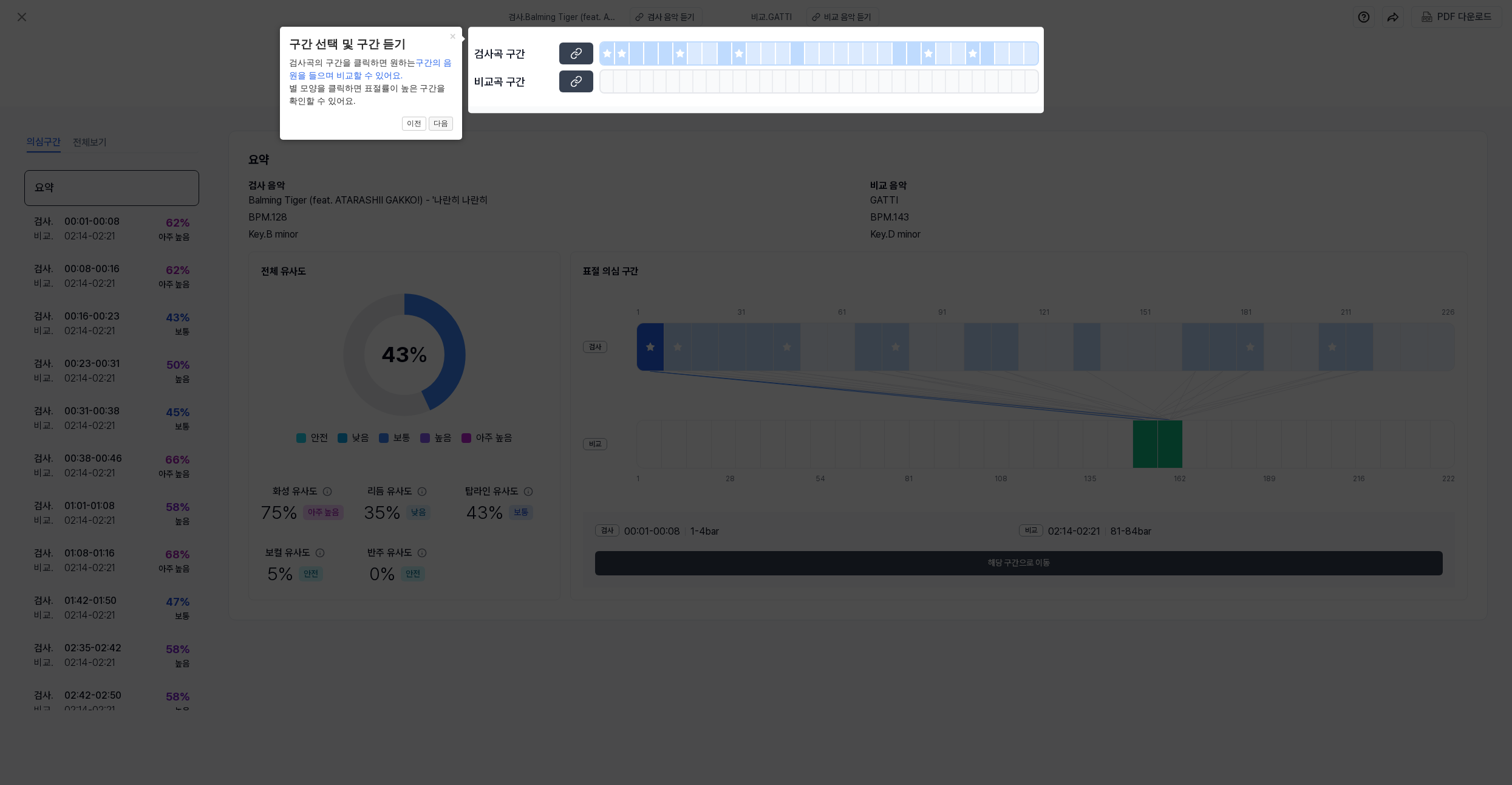 click on "다음" at bounding box center (441, 124) 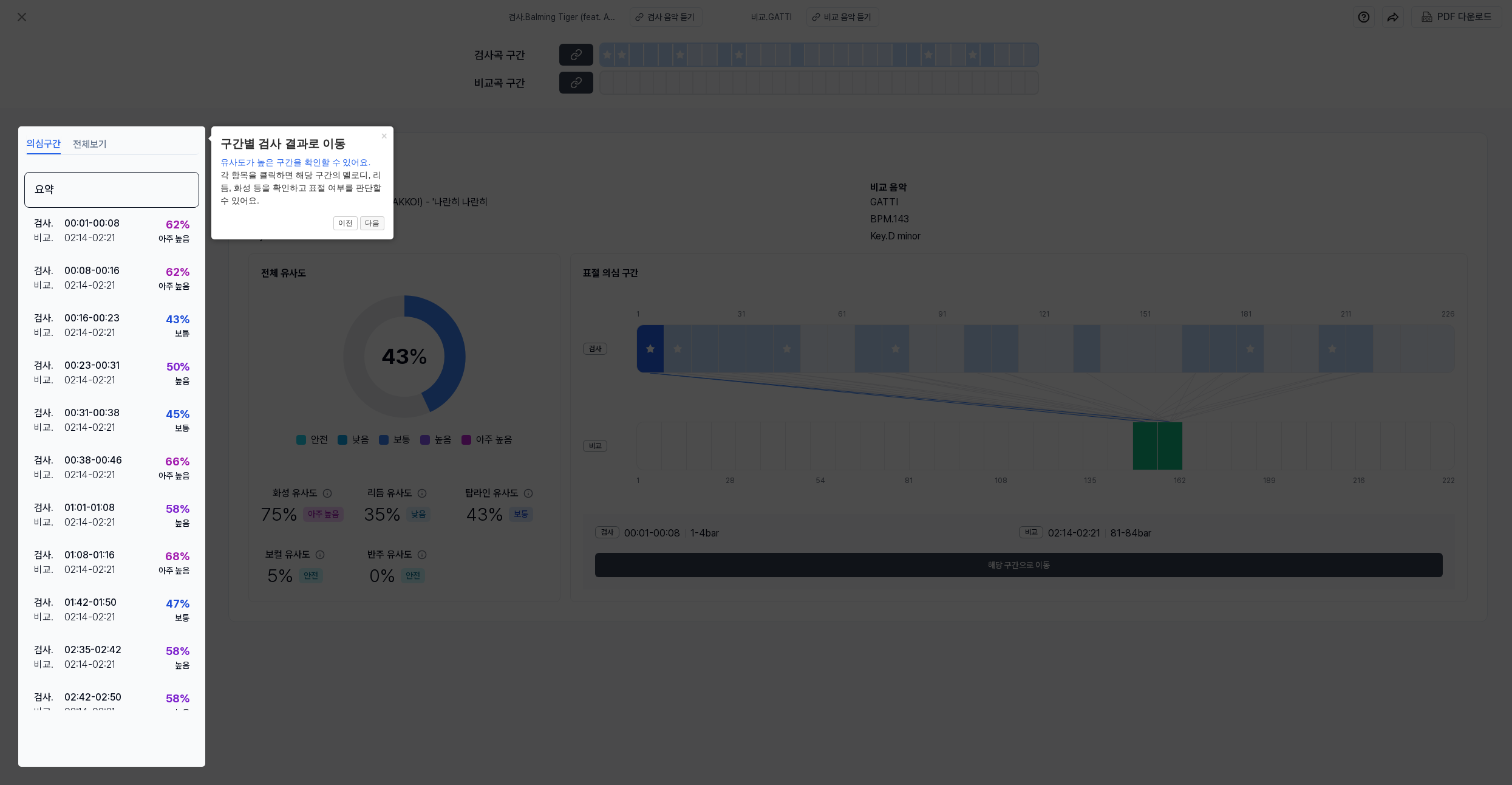 click on "다음" at bounding box center [372, 224] 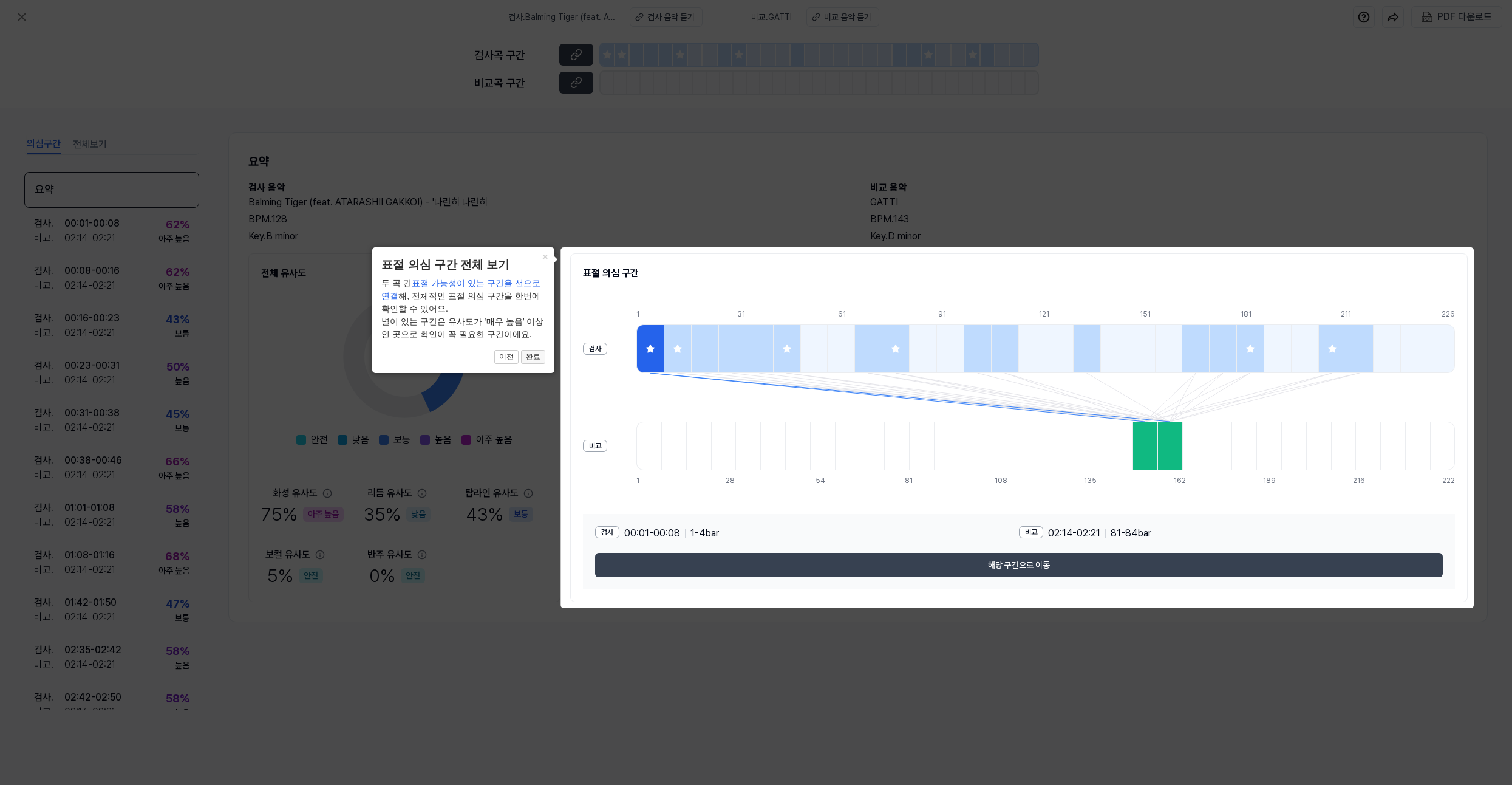 click on "완료" at bounding box center (533, 357) 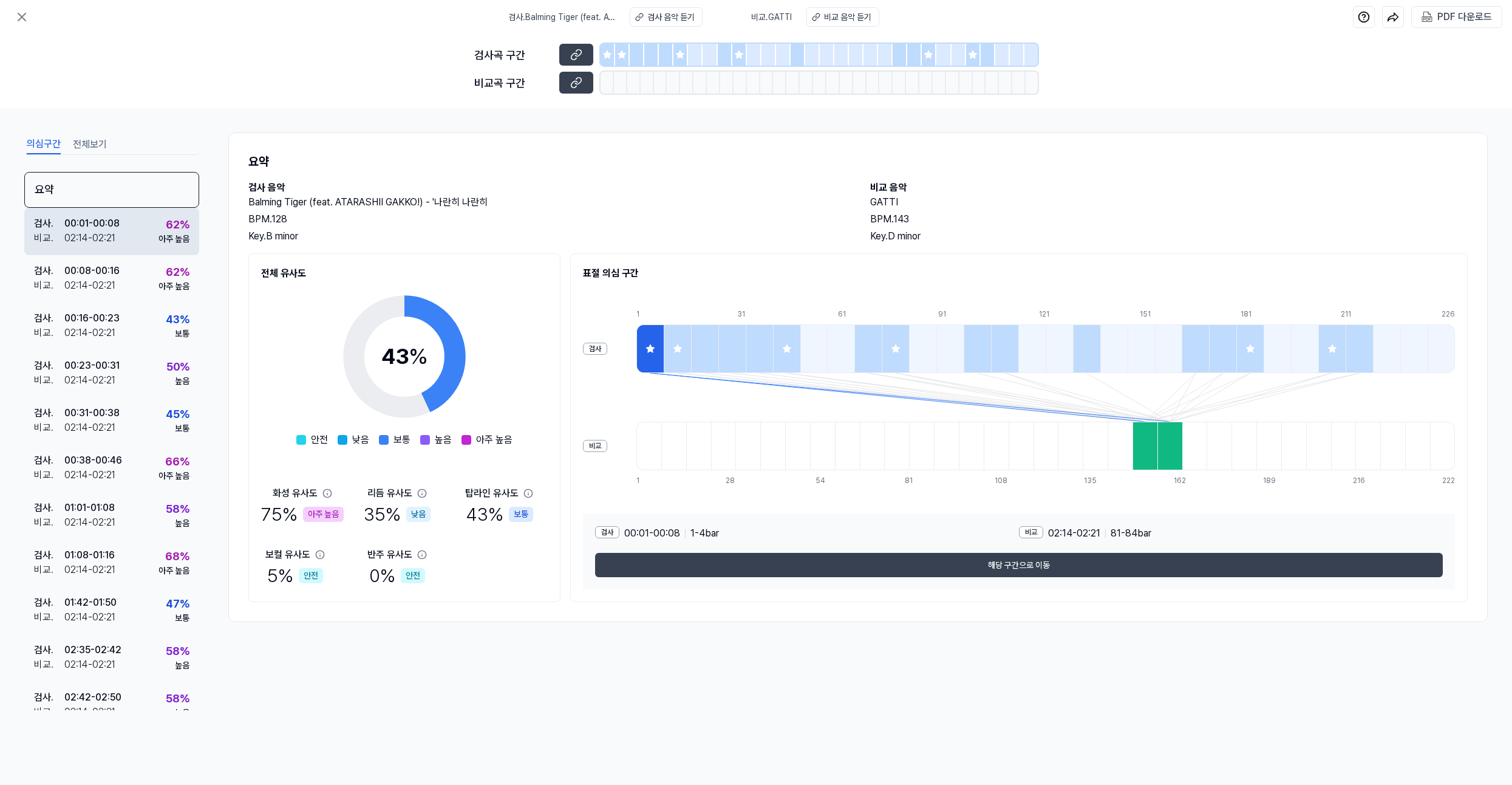click on "검사 . 00:01 - 00:08 비교 . 02:14 - 02:21 62 % 아주 높음" at bounding box center (112, 231) 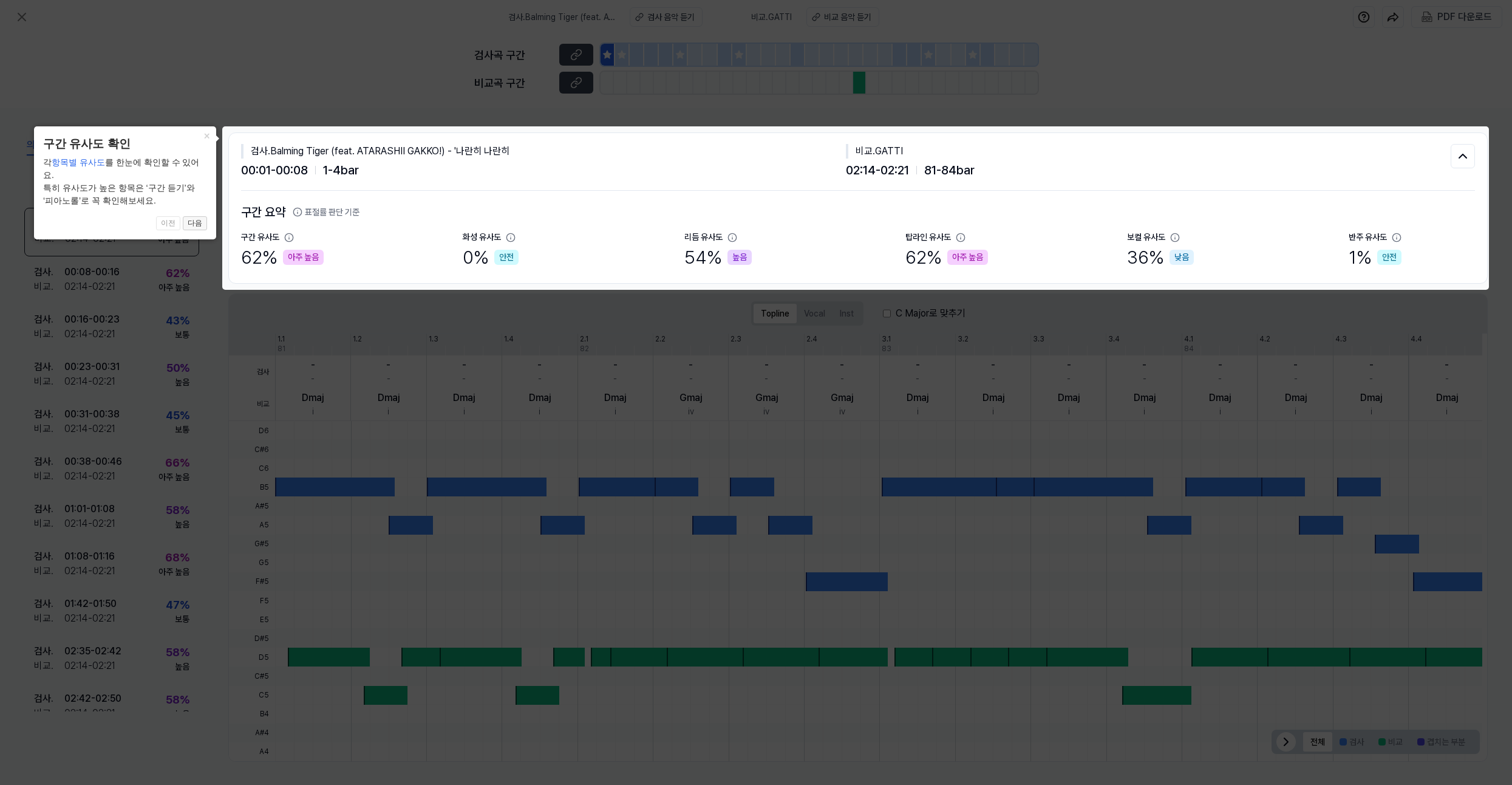 click on "다음" at bounding box center (195, 224) 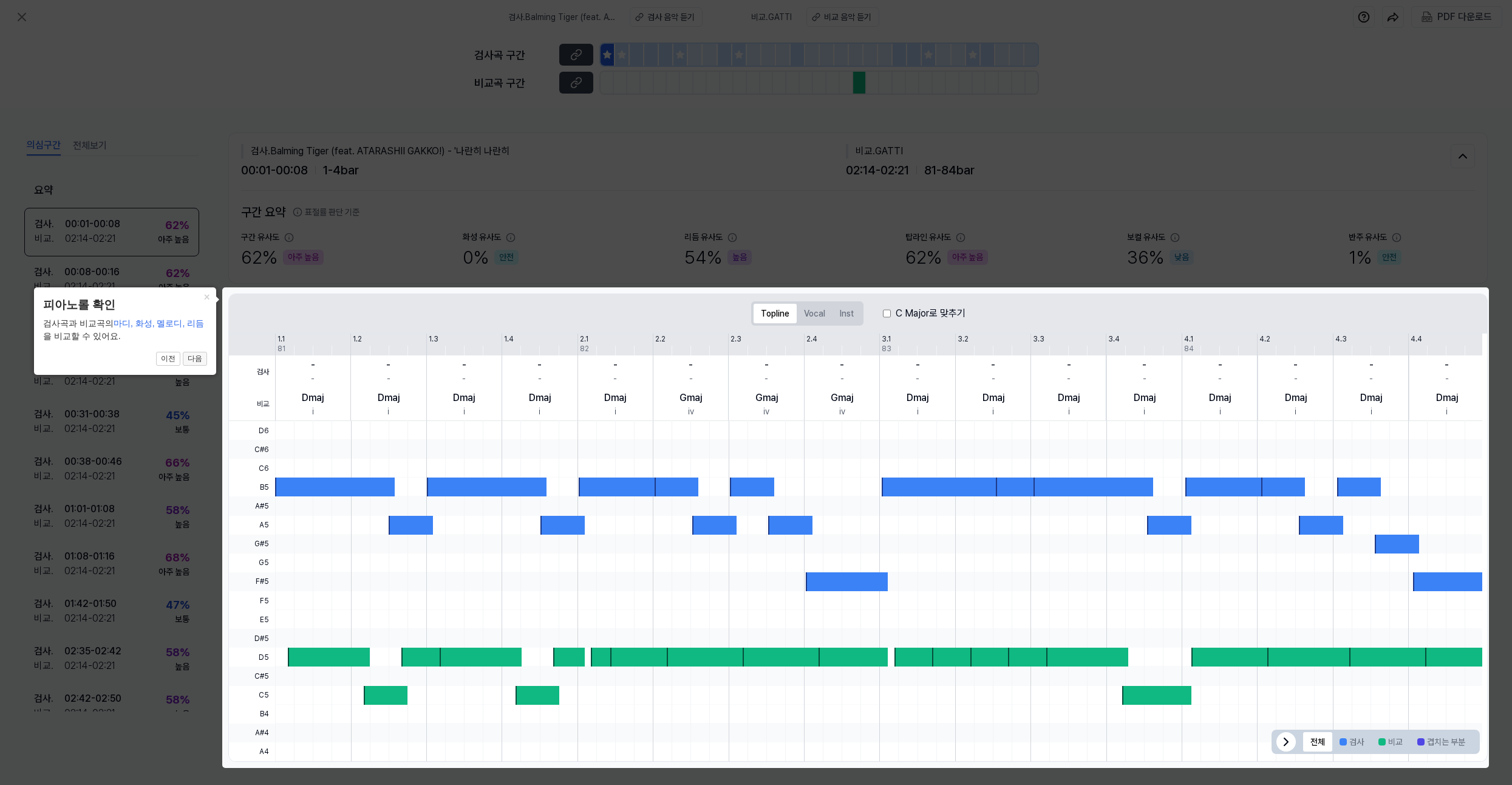 click on "다음" at bounding box center [195, 359] 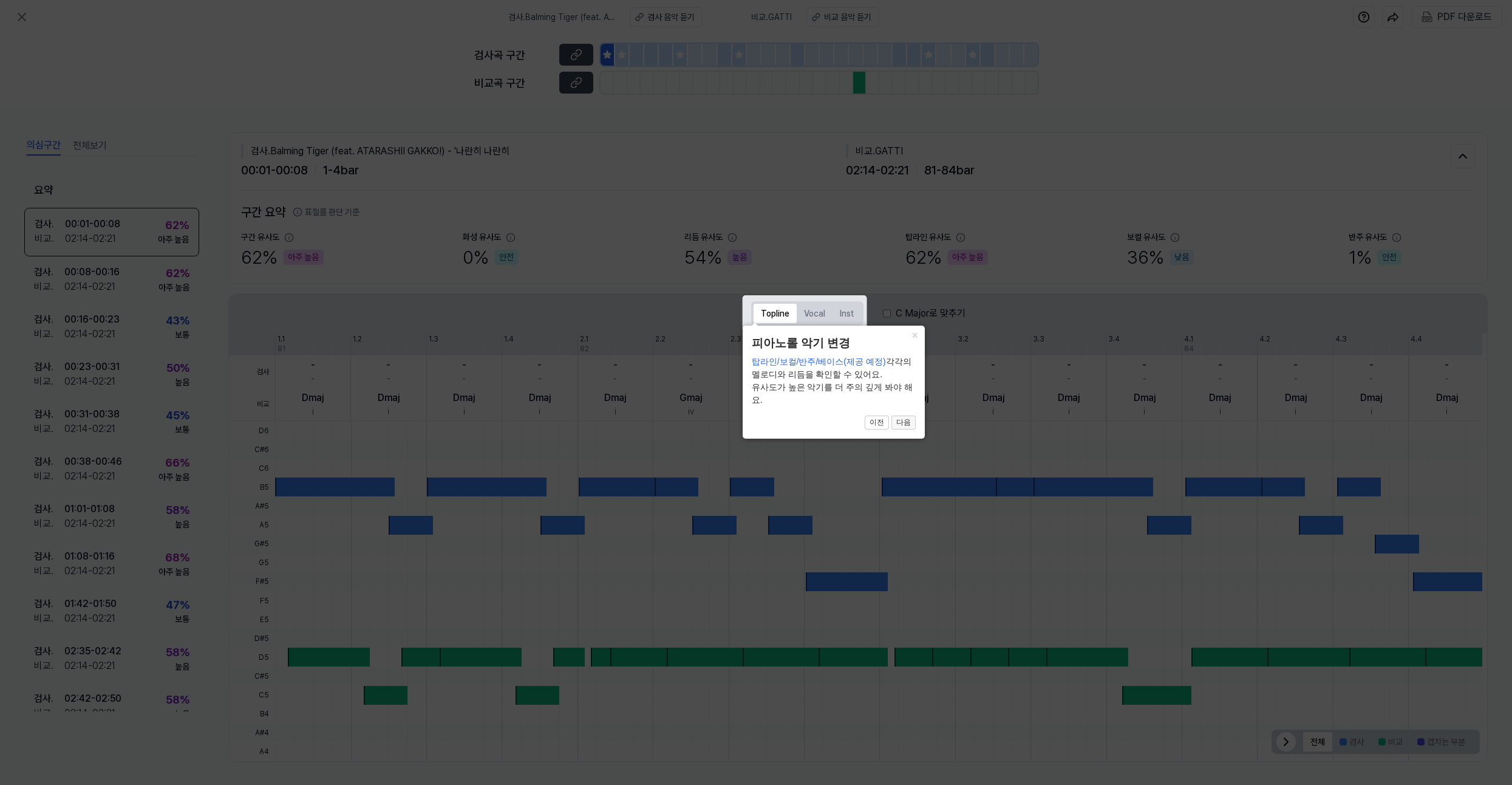 click on "다음" at bounding box center (904, 423) 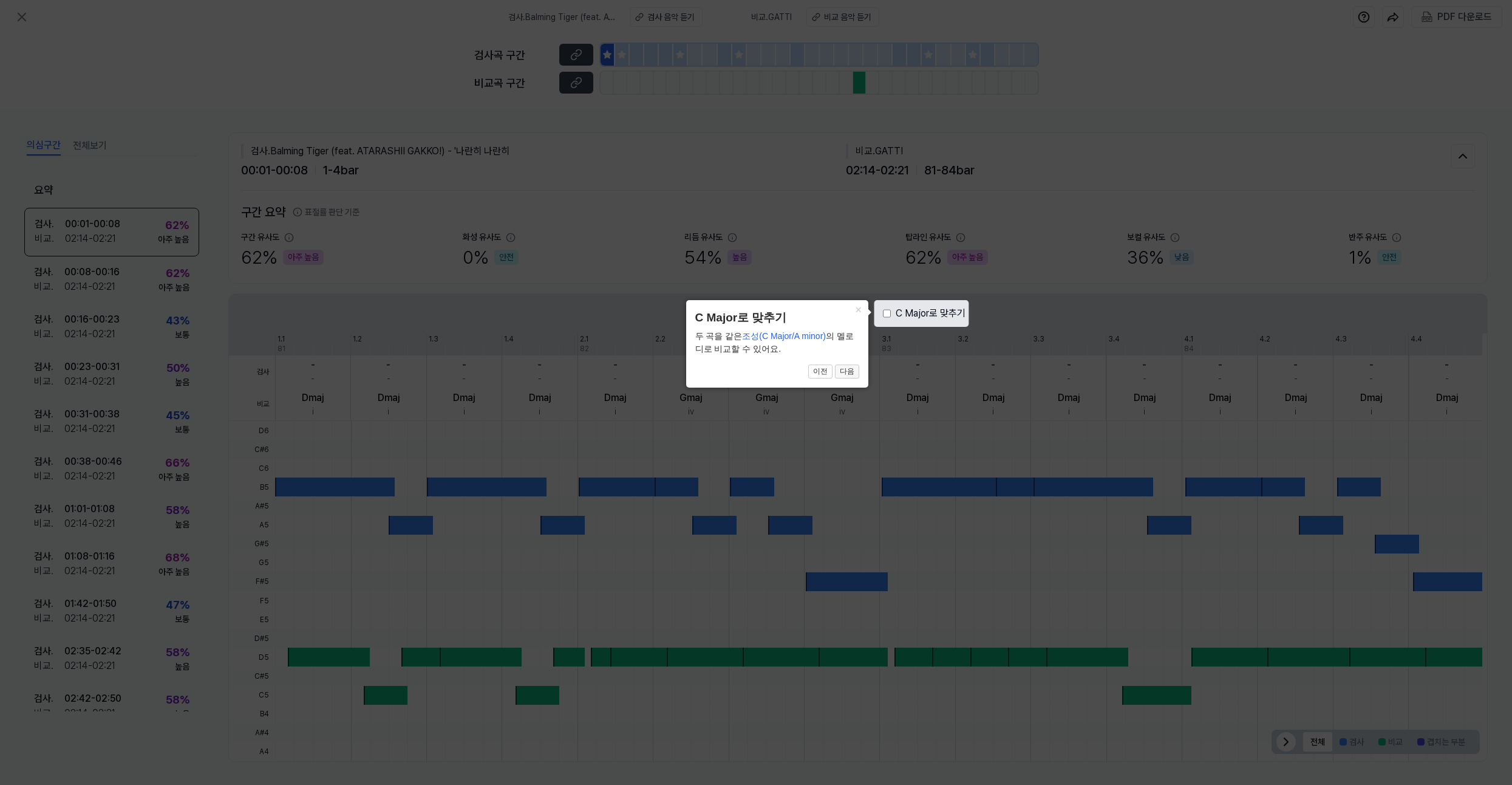 click on "다음" at bounding box center (847, 372) 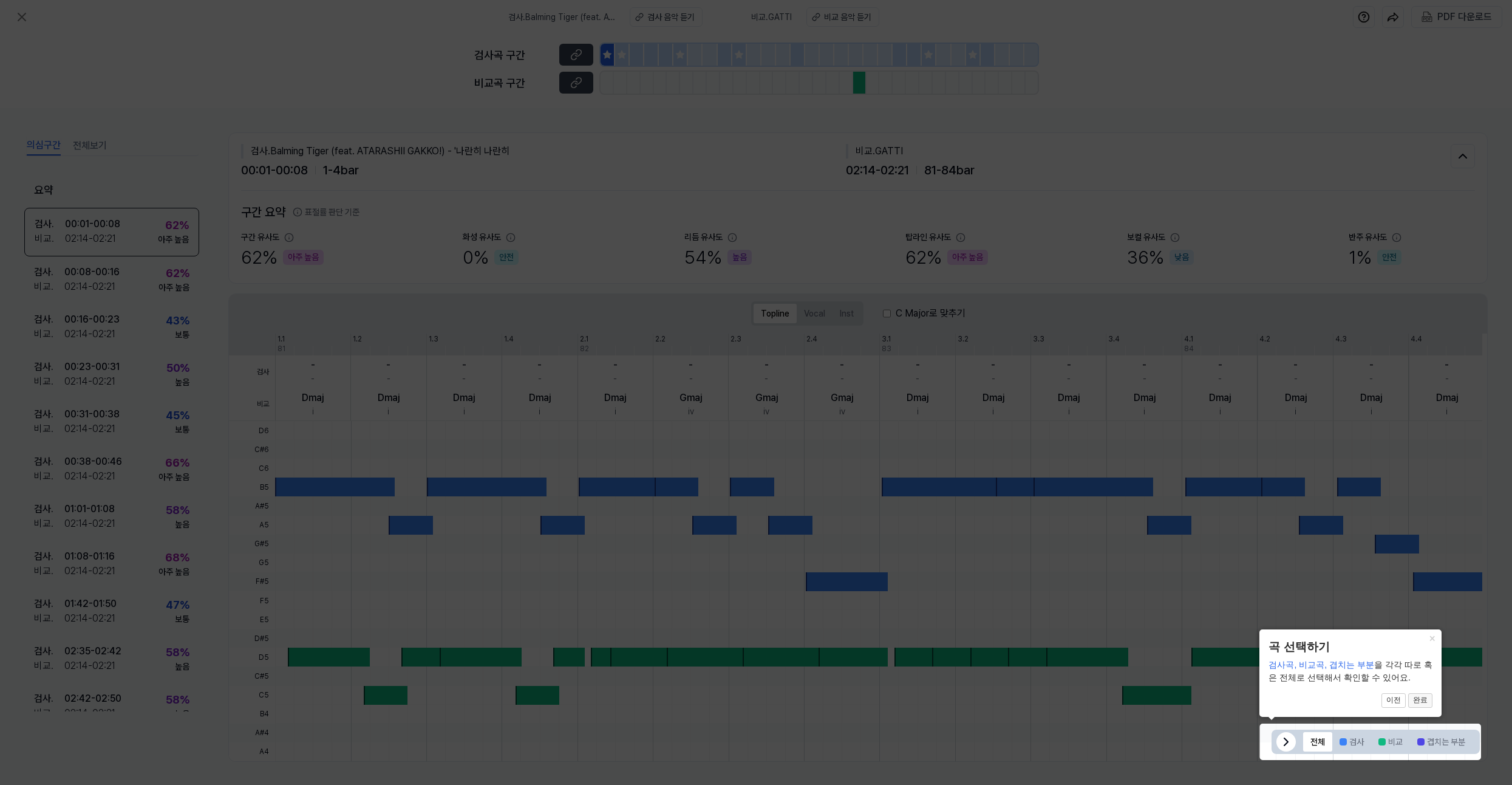 click on "완료" at bounding box center [1420, 701] 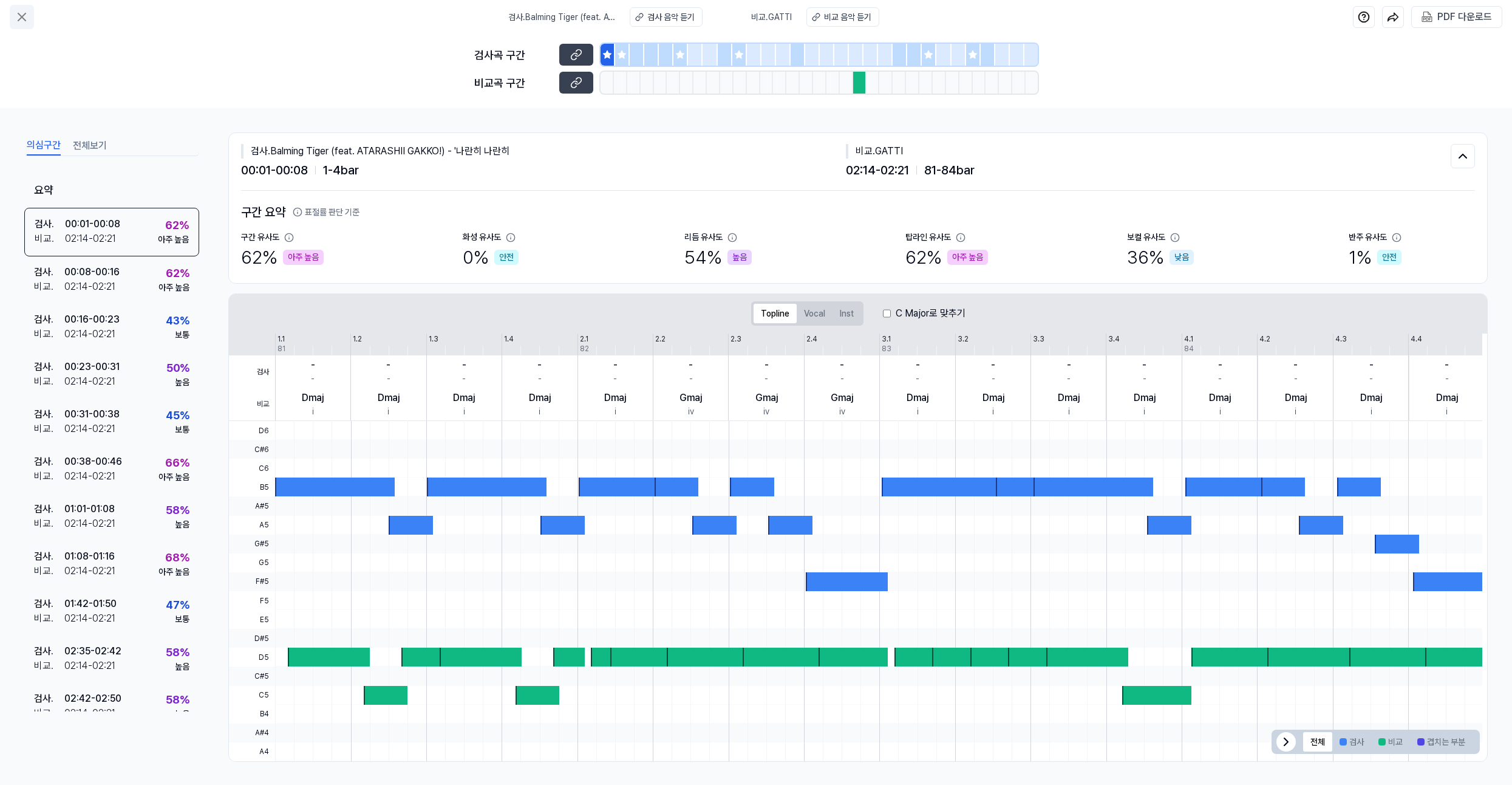 click 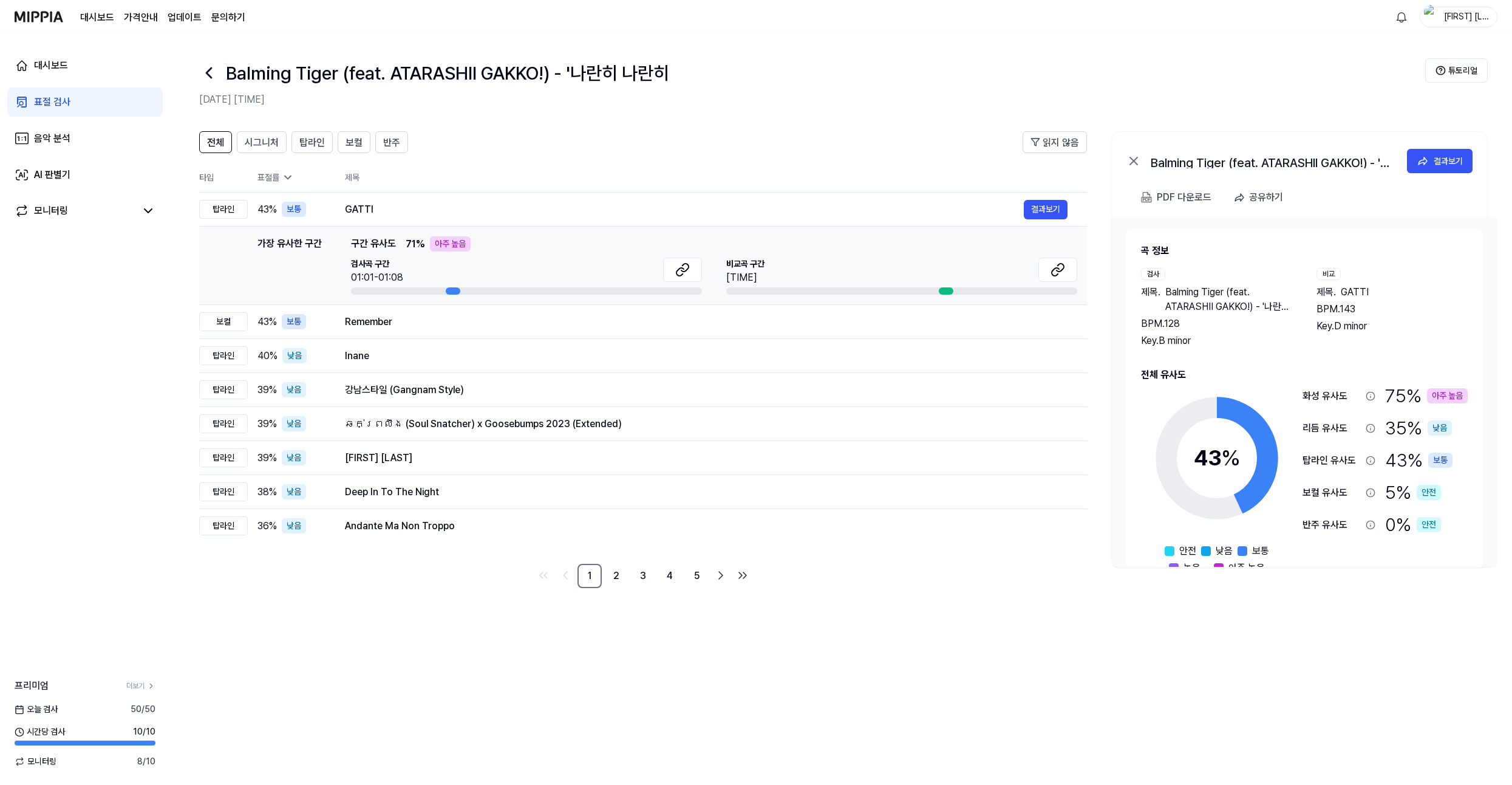 drag, startPoint x: 393, startPoint y: 247, endPoint x: 346, endPoint y: 241, distance: 47.38143 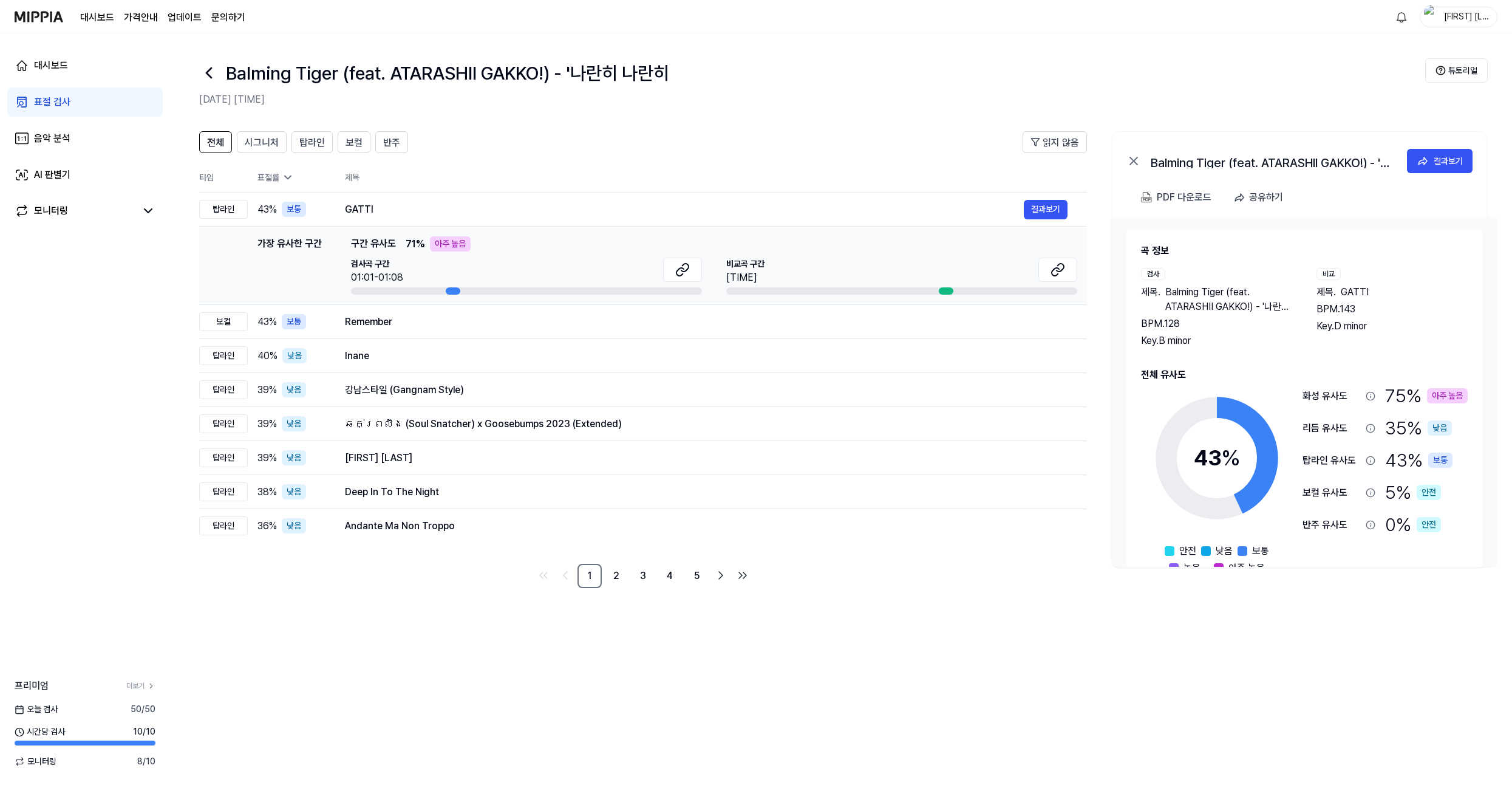 click 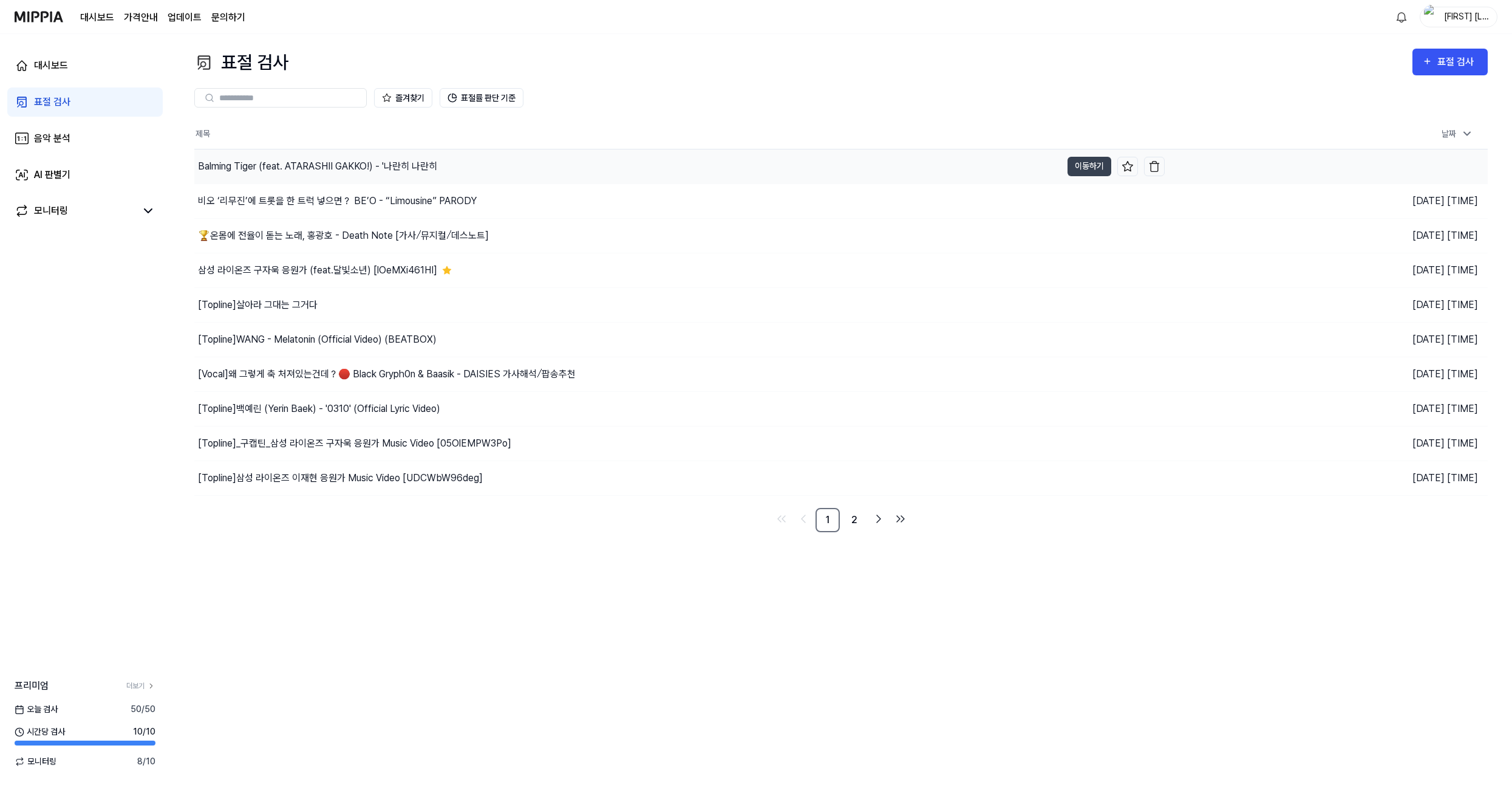 click on "Balming Tiger (feat. ATARASHII GAKKO!) - '나란히 나란히" at bounding box center [628, 166] 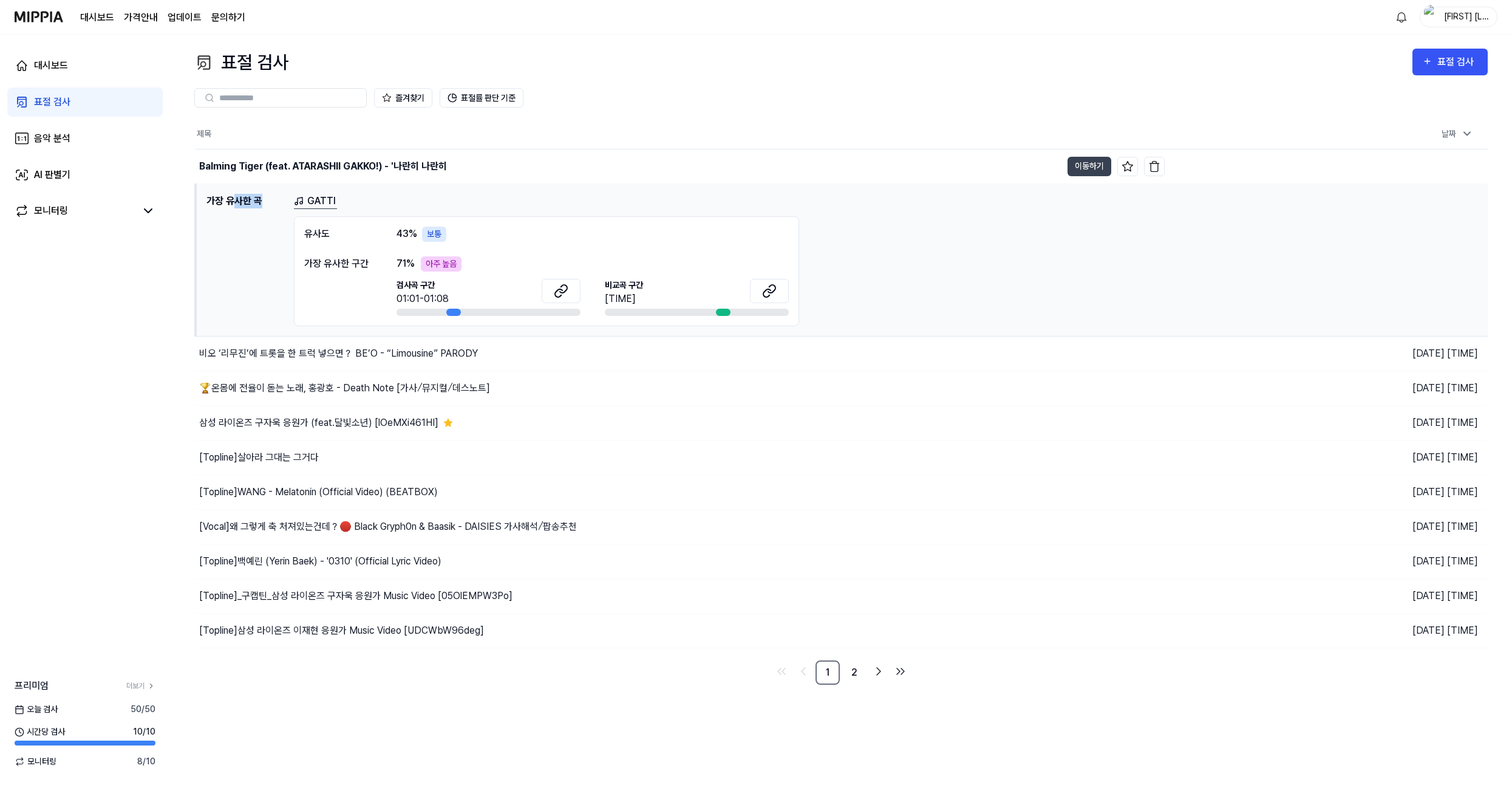 drag, startPoint x: 238, startPoint y: 199, endPoint x: 272, endPoint y: 199, distance: 34 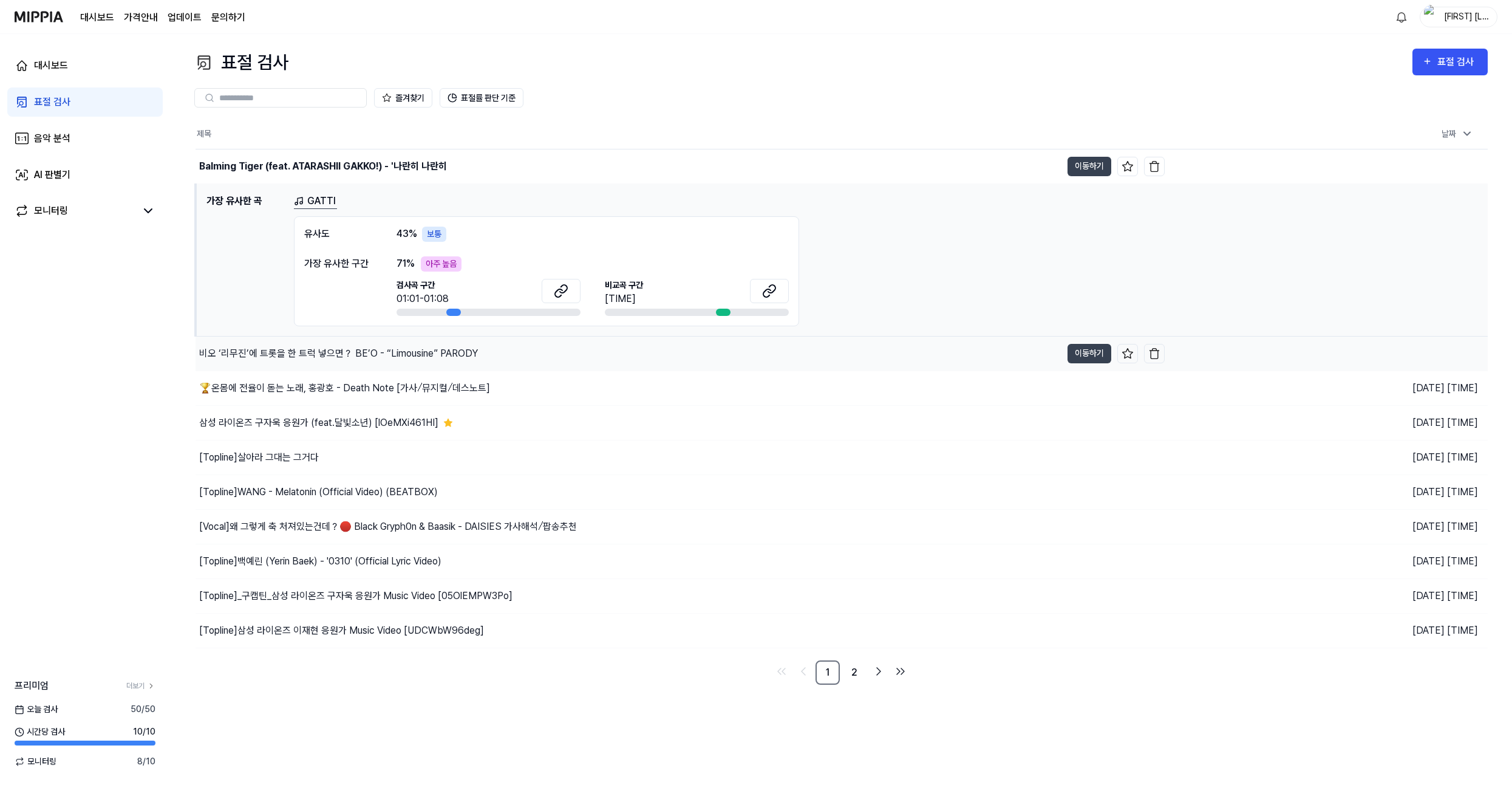 click on "비오 ‘리무진’에 트롯을 한 트럭 넣으면？ BE’O - “Limousine” PARODY" at bounding box center (338, 354) 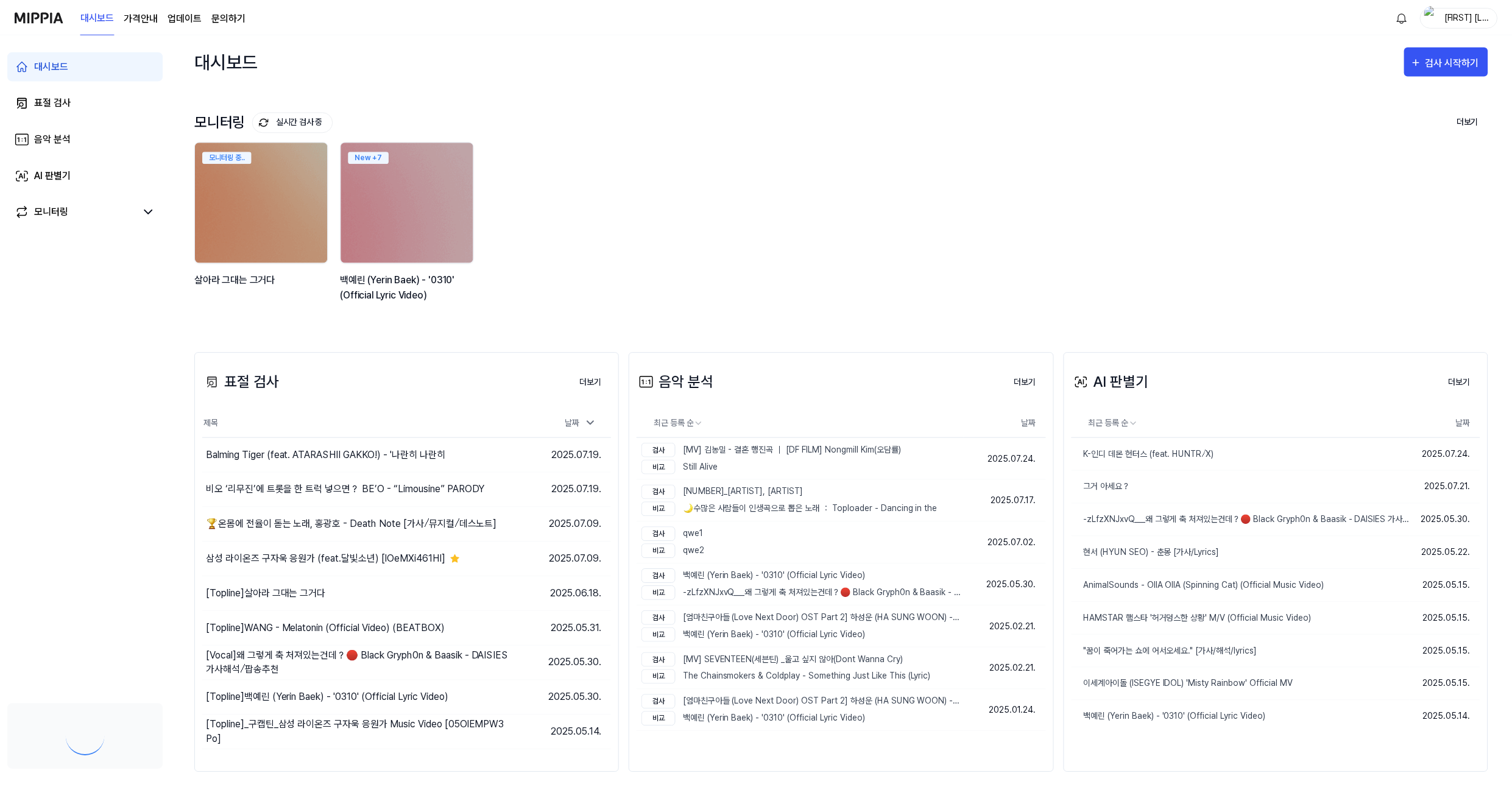 scroll, scrollTop: 0, scrollLeft: 0, axis: both 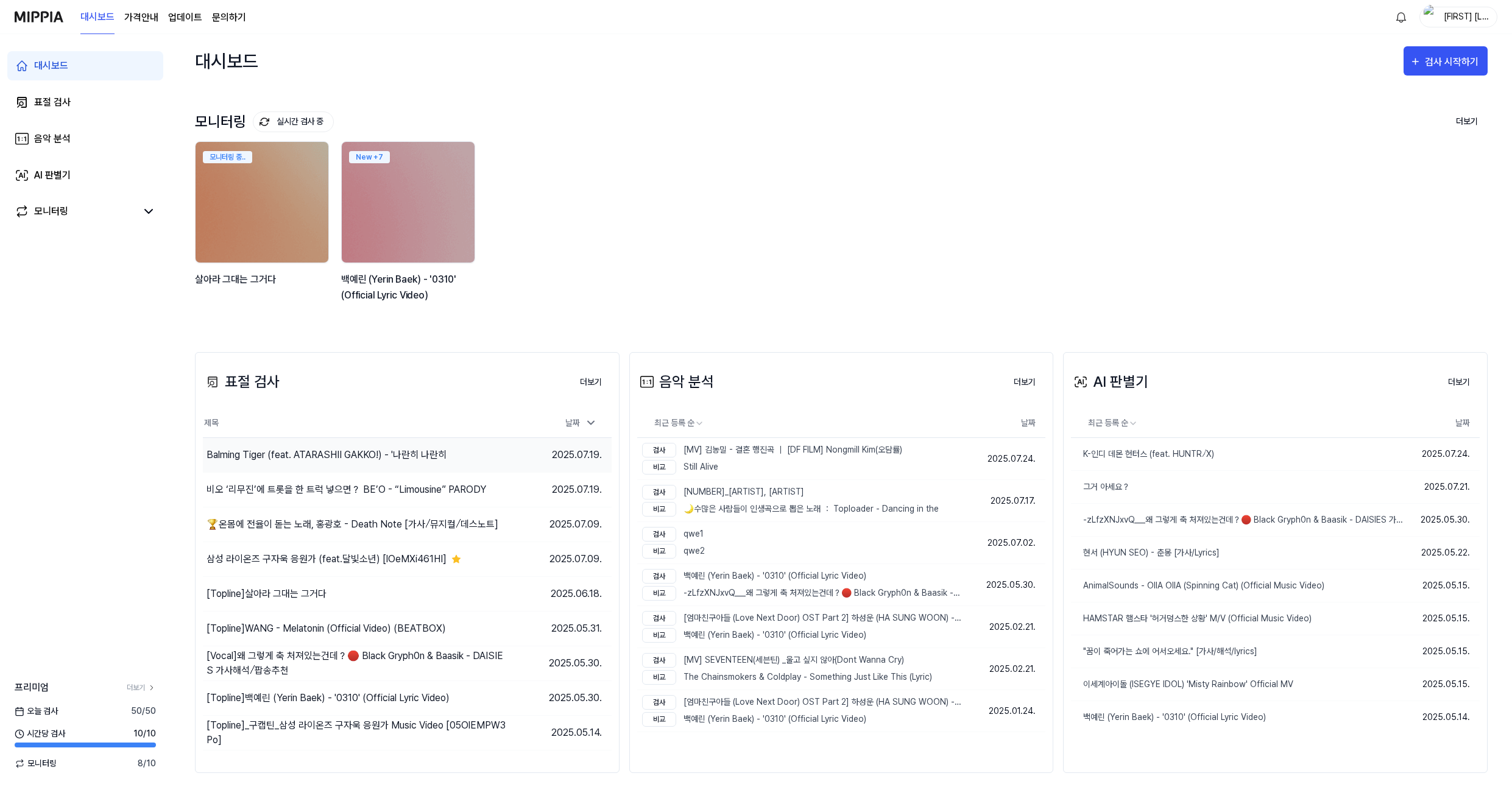 click on "Balming Tiger (feat. ATARASHII GAKKO!) - '나란히 나란히" at bounding box center [327, 455] 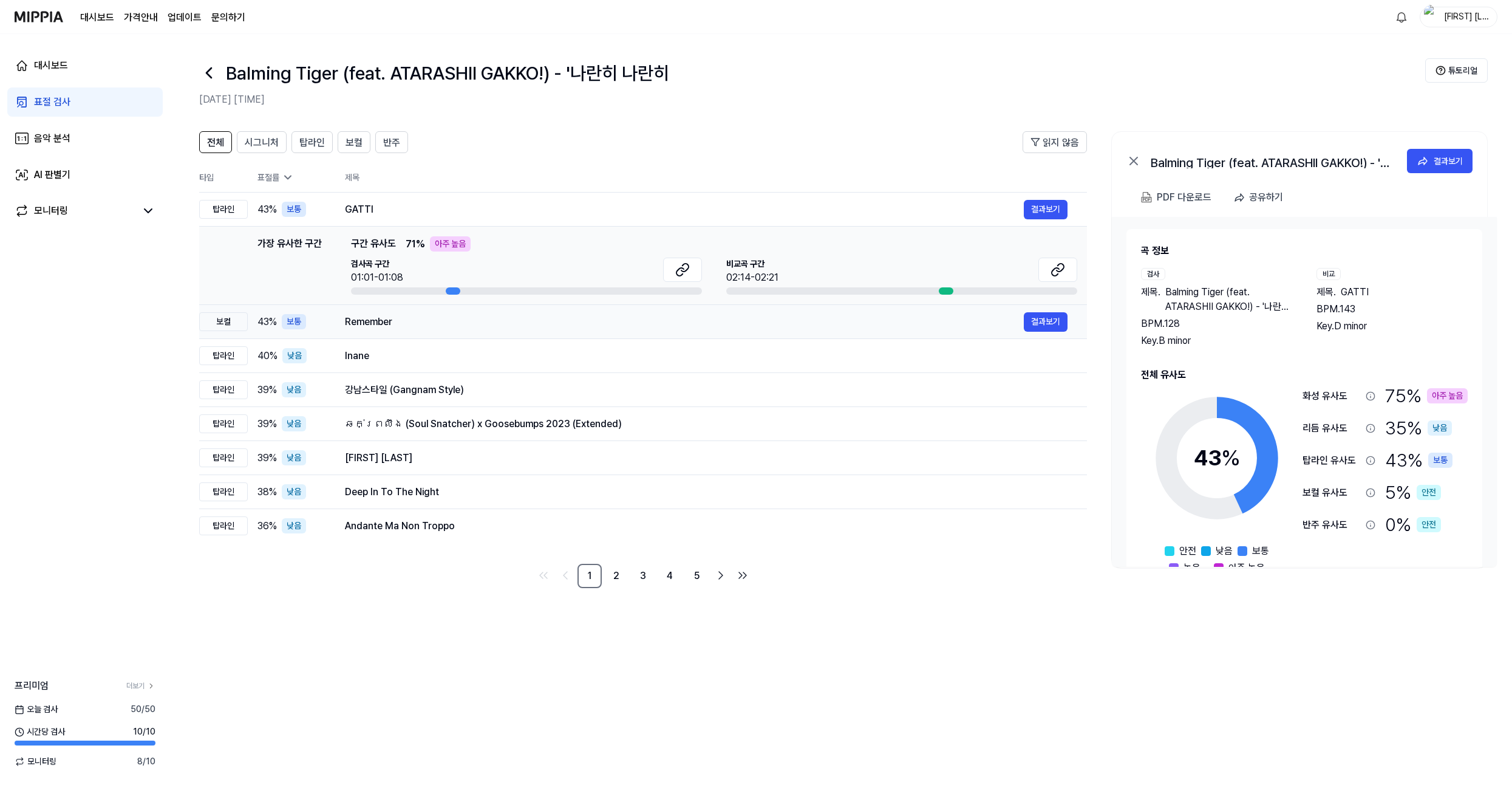 click on "Remember" at bounding box center [684, 322] 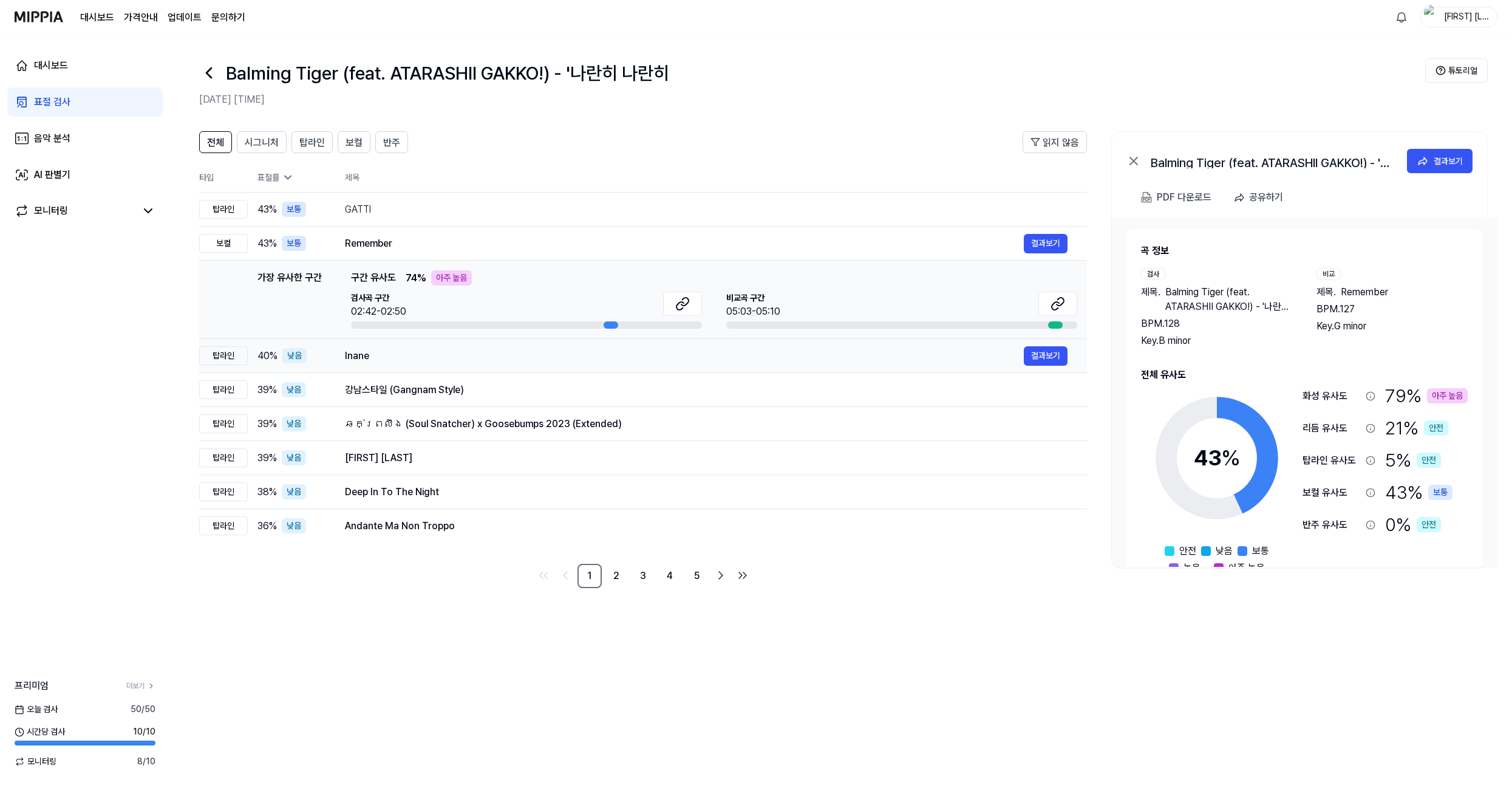 click on "Inane 결과보기" at bounding box center [706, 356] 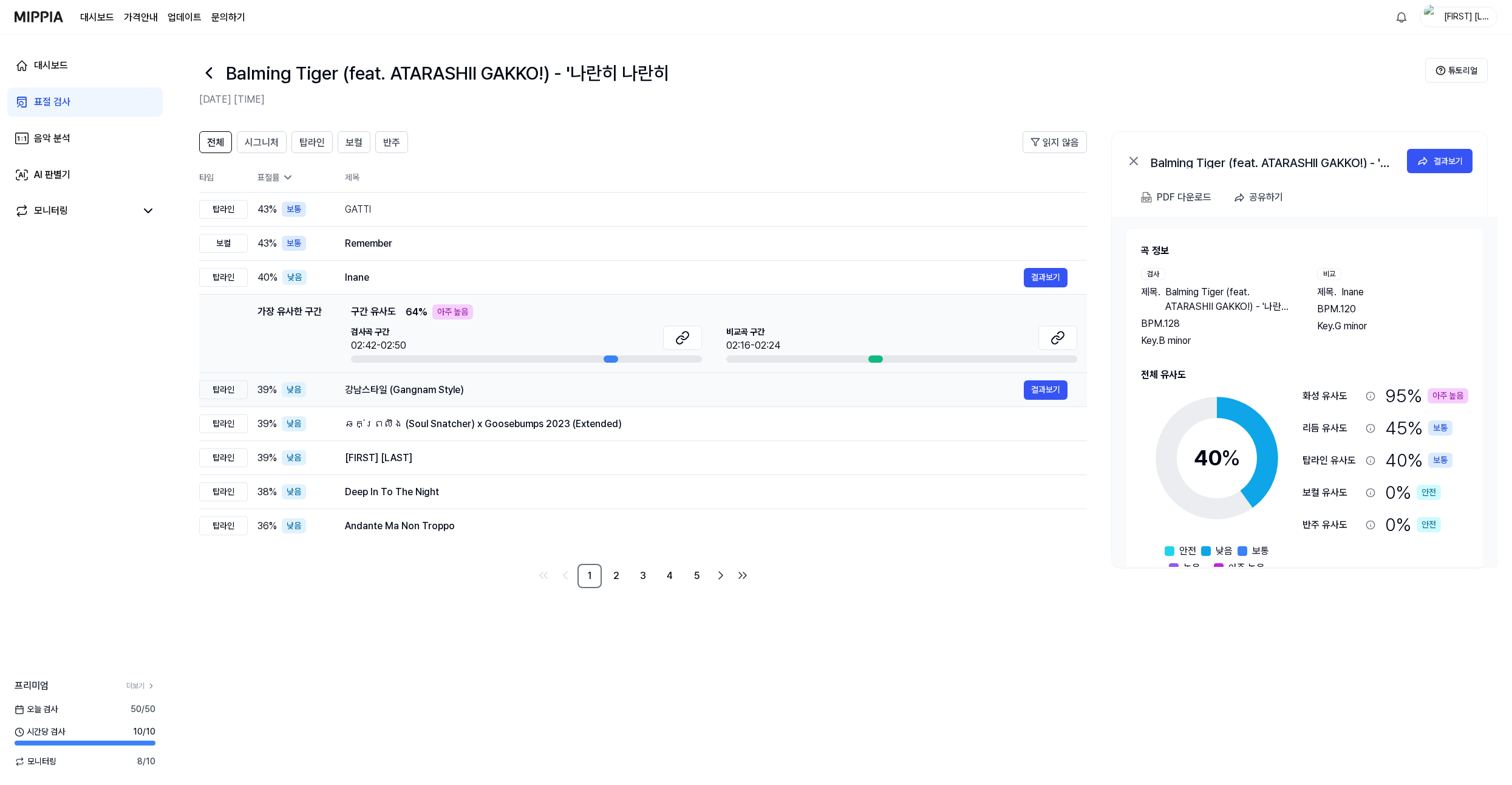 click on "강남스타일 (Gangnam Style) 결과보기" at bounding box center (706, 390) 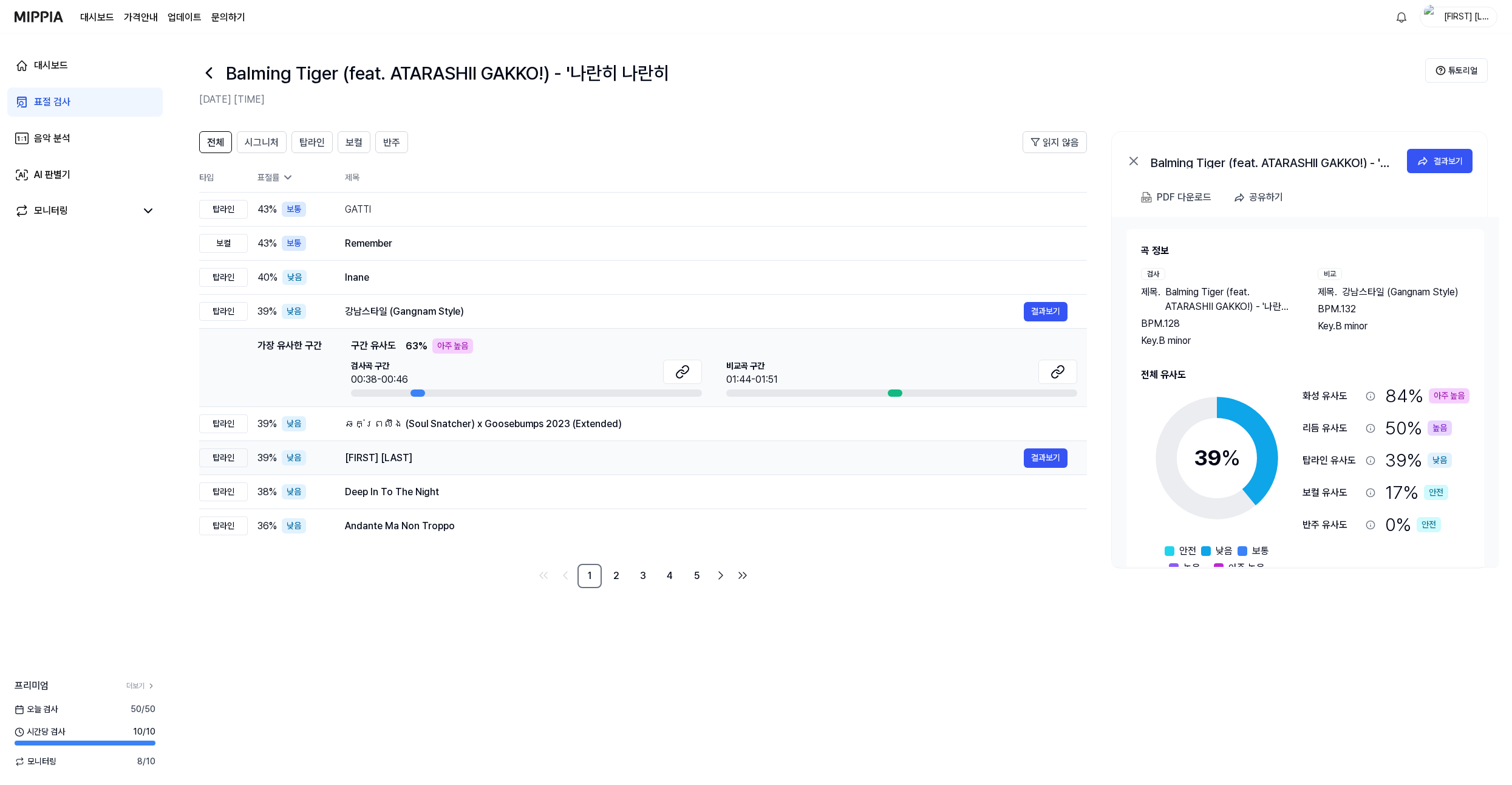 click on "El Jose 결과보기" at bounding box center (706, 458) 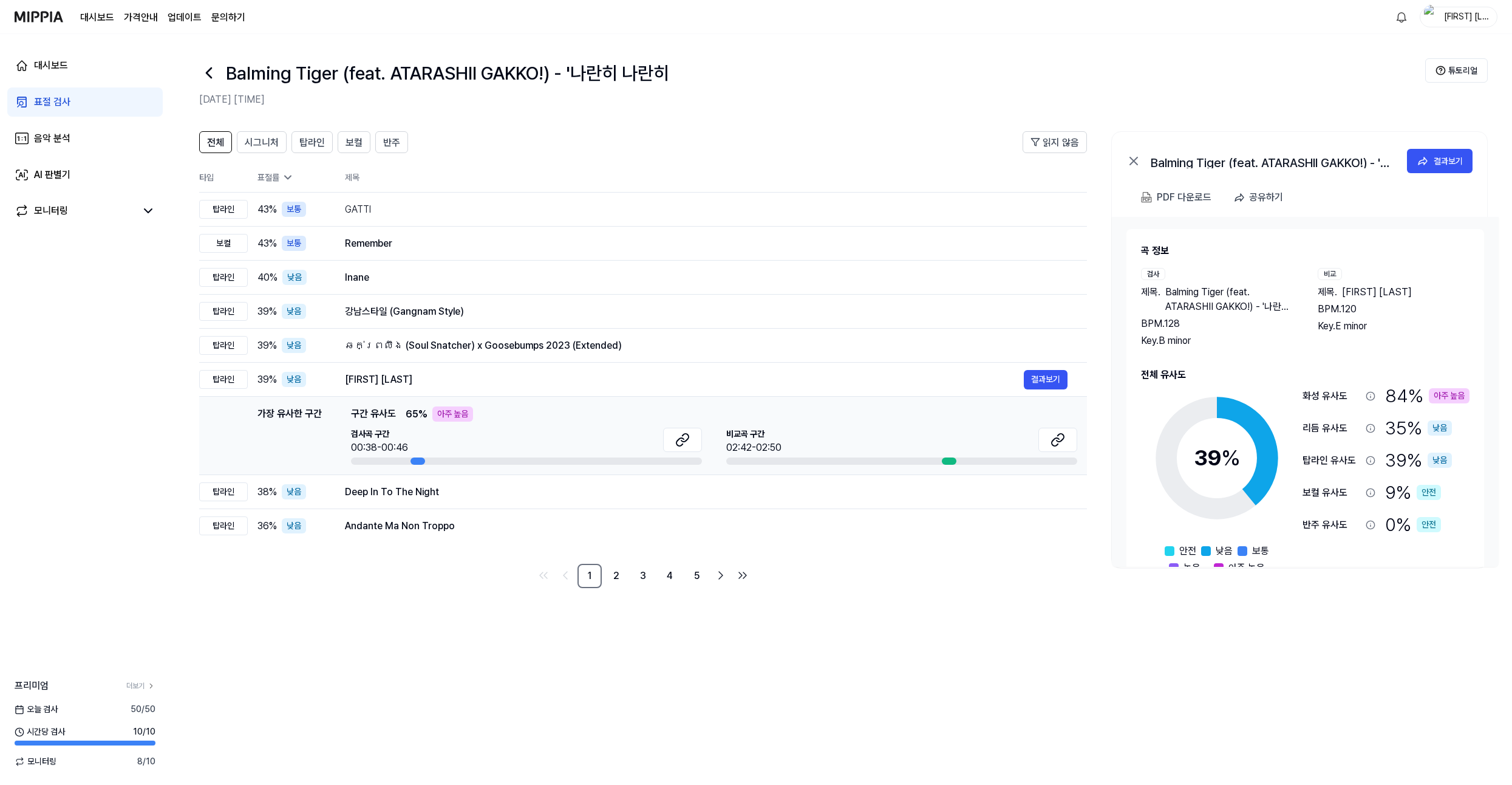 click on "가장 유사한 구간 가장 유사한 구간 구간 유사도 65 % 아주 높음   검사곡 구간 00:38-00:46 비교곡 구간 02:42-02:50 결과보기" at bounding box center [643, 436] 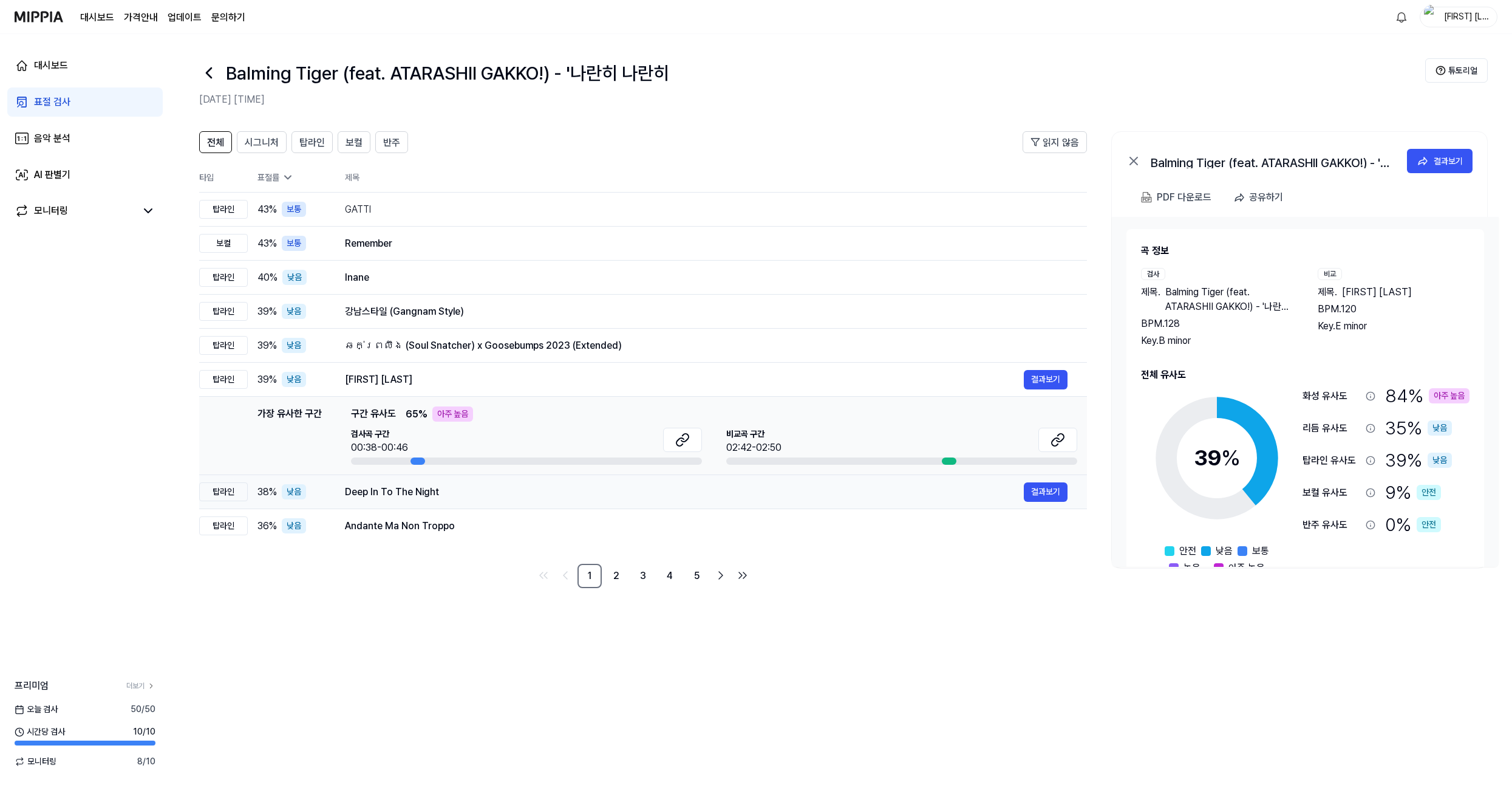 click on "Deep In To The Night 결과보기" at bounding box center (706, 492) 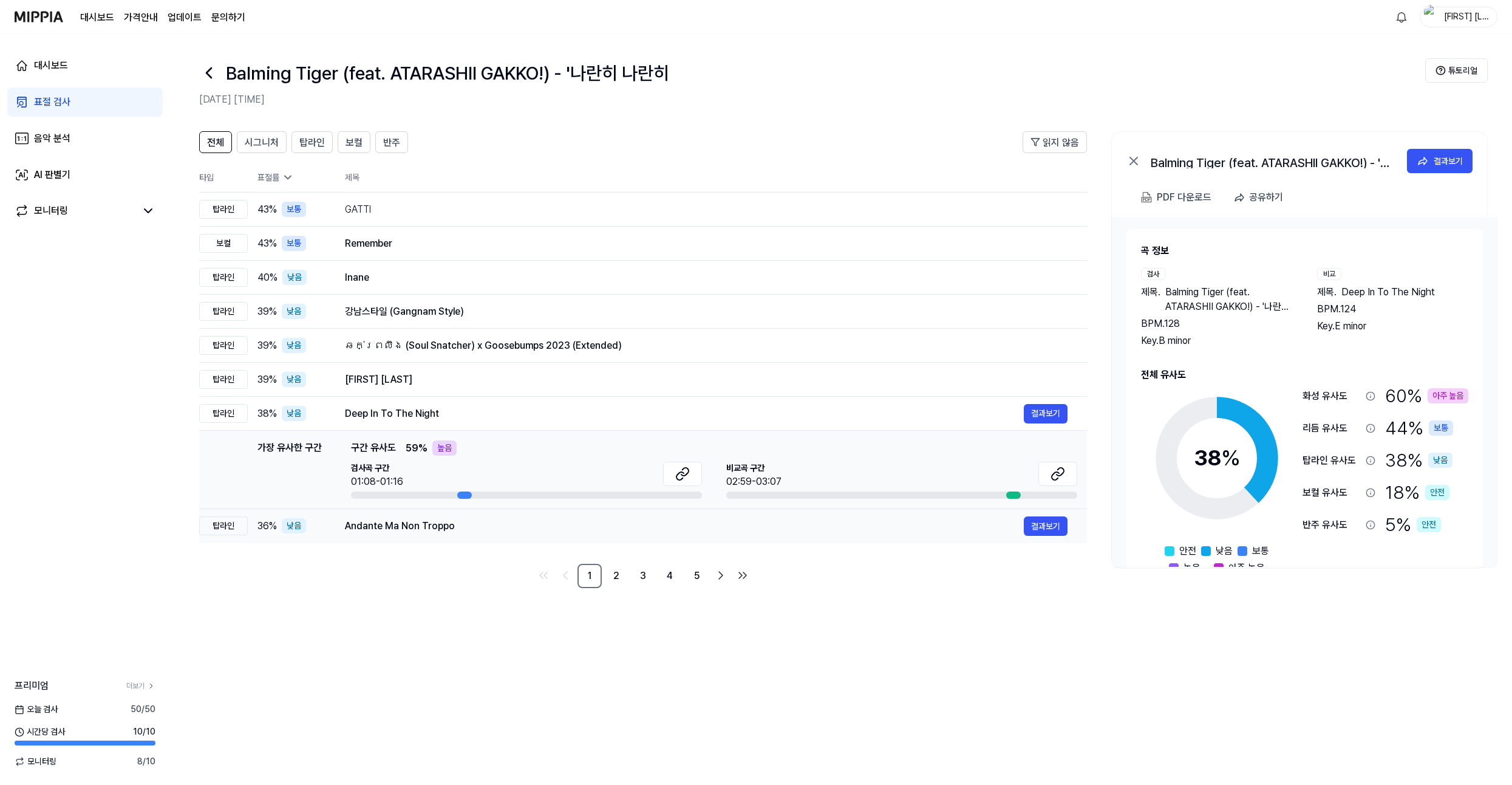 click on "Andante Ma Non Troppo" at bounding box center (684, 526) 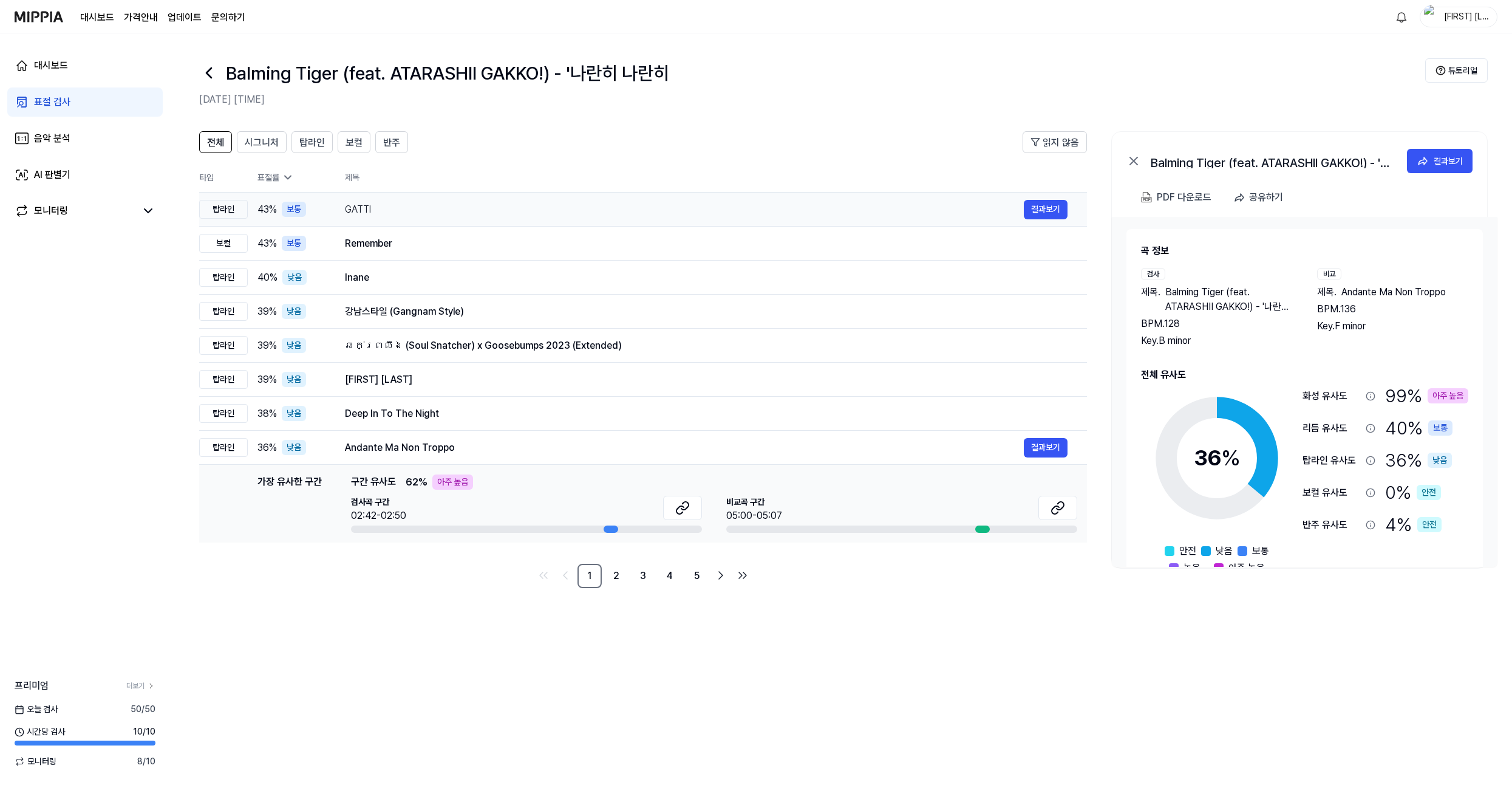 drag, startPoint x: 254, startPoint y: 207, endPoint x: 291, endPoint y: 212, distance: 37.336309 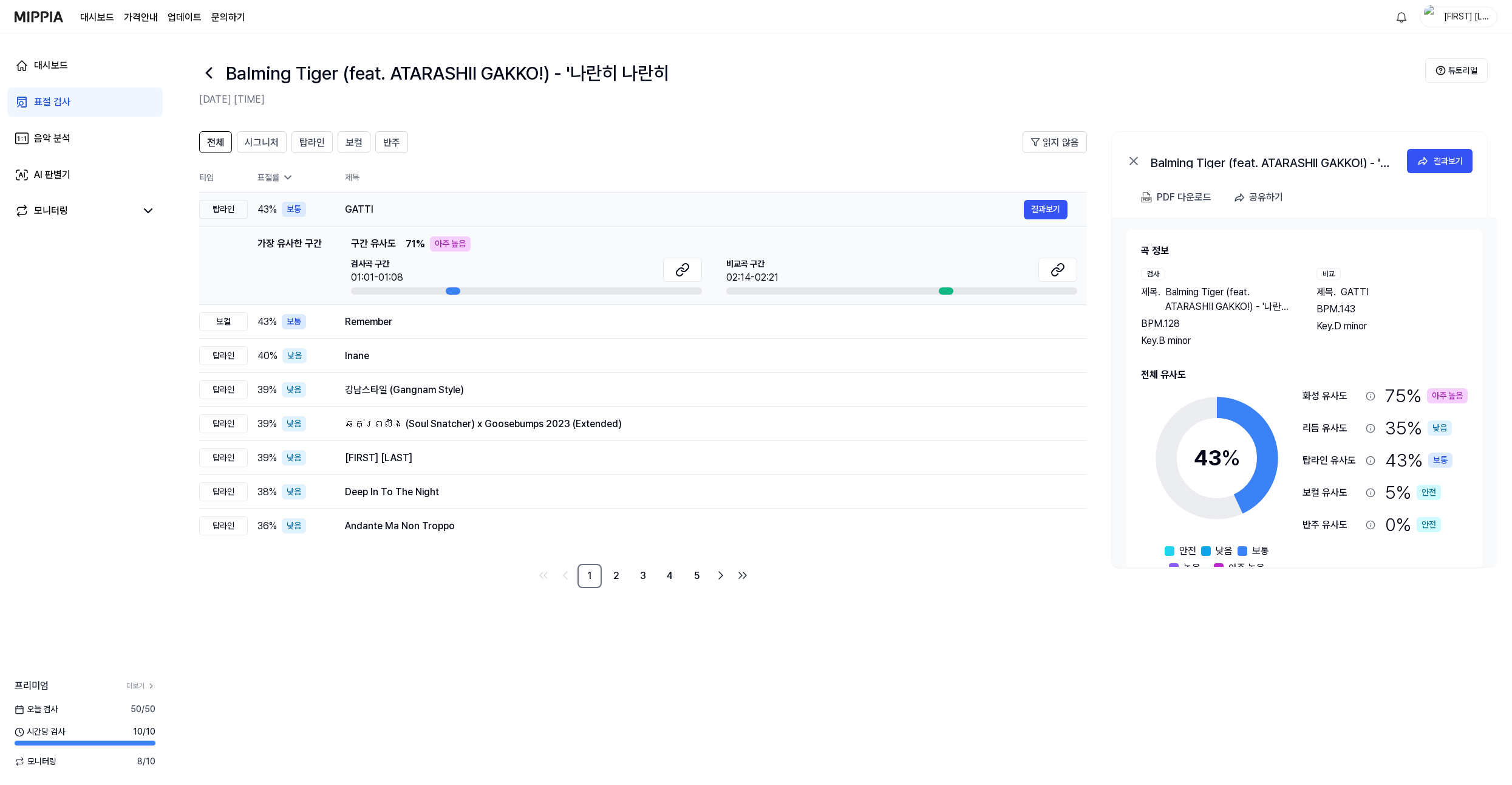 click on "43 %" at bounding box center [267, 210] 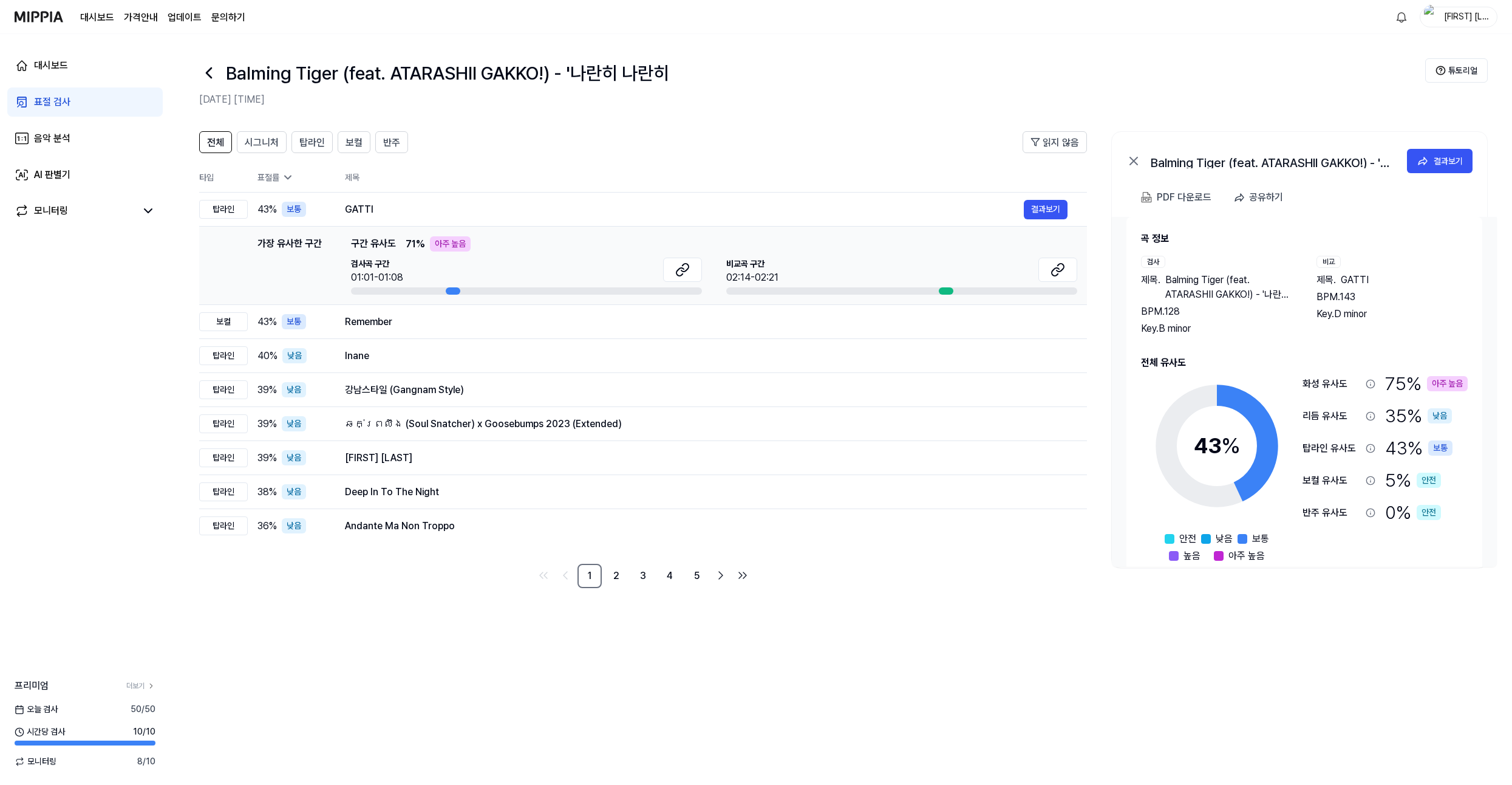 scroll, scrollTop: 0, scrollLeft: 0, axis: both 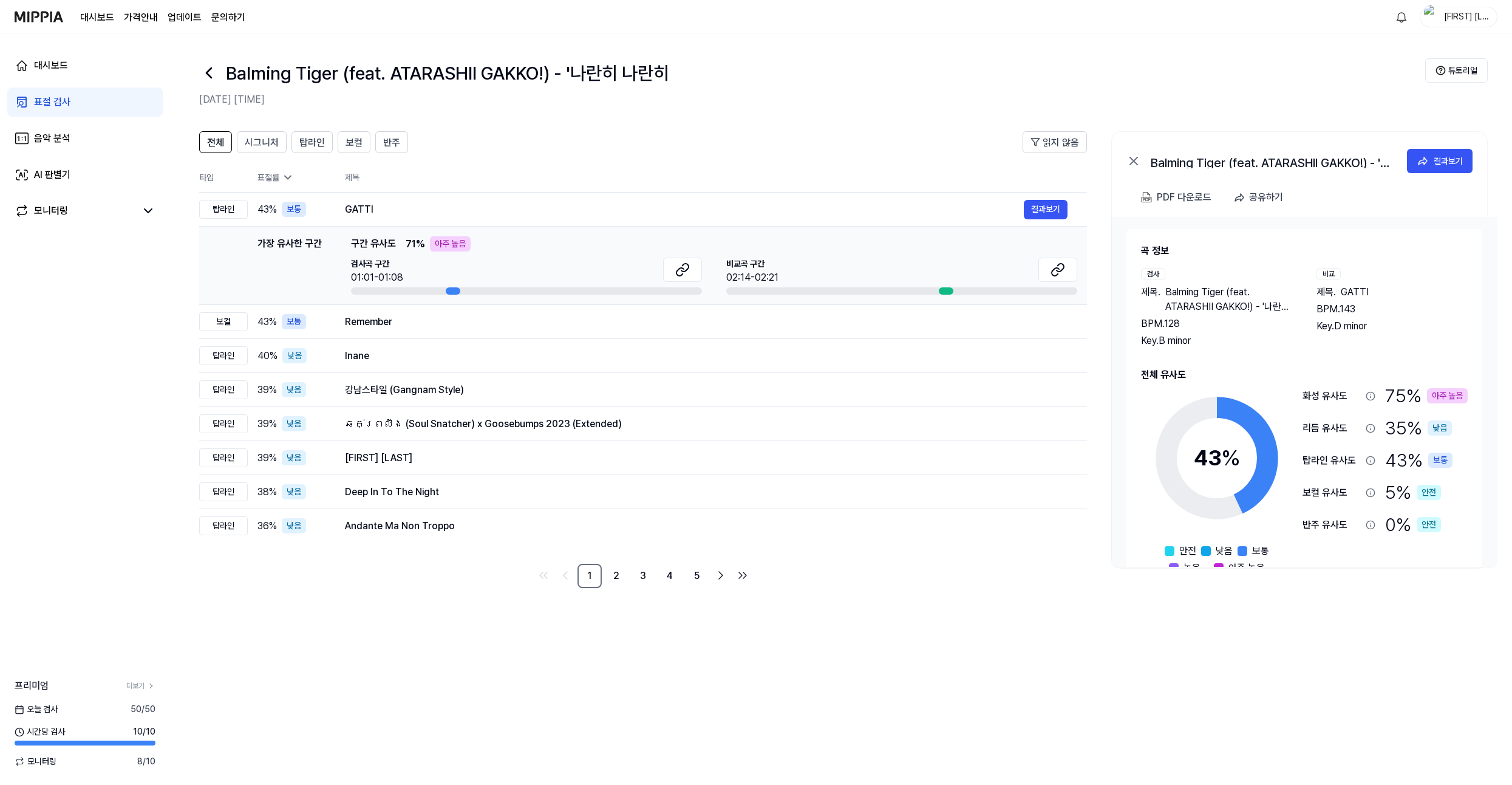 drag, startPoint x: 257, startPoint y: 245, endPoint x: 435, endPoint y: 279, distance: 181.2181 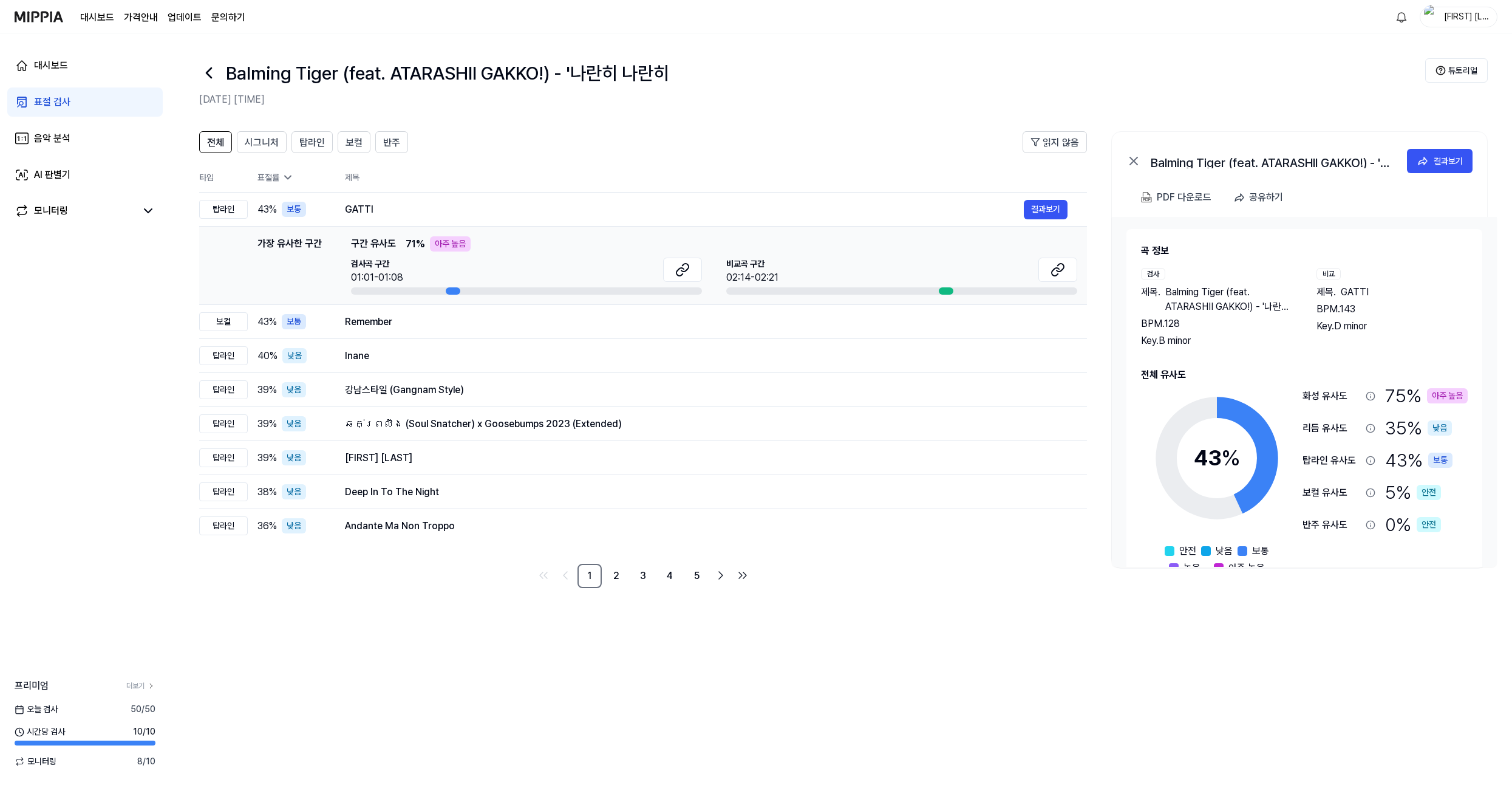 click on "전체 시그니처 탑라인 보컬 반주 읽지 않음 전체 시그니처 탑라인 보컬 반주 타입 표절률 제목 표절률 읽지 않음 탑라인 43 % 보통   GATTI 결과보기 가장 유사한 구간 가장 유사한 구간 구간 유사도 71 % 아주 높음   검사곡 구간 01:01-01:08 비교곡 구간 02:14-02:21 결과보기 보컬 43 % 보통   Remember 결과보기 탑라인 40 % 낮음   Inane 결과보기 탑라인 39 % 낮음   강남스타일 (Gangnam Style) 결과보기 탑라인 39 % 낮음   ឆក់ព្រលឹង (Soul Snatcher) x Goosebumps 2023 (Extended) 결과보기 탑라인 39 % 낮음   El Jose 결과보기 탑라인 38 % 낮음   Deep In To The Night 결과보기 탑라인 36 % 낮음   Andante Ma Non Troppo 결과보기 1 2 3 4 5 Balming Tiger (feat. ATARASHII GAKKO!) - '나란히 나란히  결과보기 PDF 다운로드 공유하기 곡 정보 검사 제목 . Balming Tiger (feat. ATARASHII GAKKO!) - '나란히 나란히  BPM.  128 Key.  B minor 비교 제목 . %" at bounding box center (841, 452) 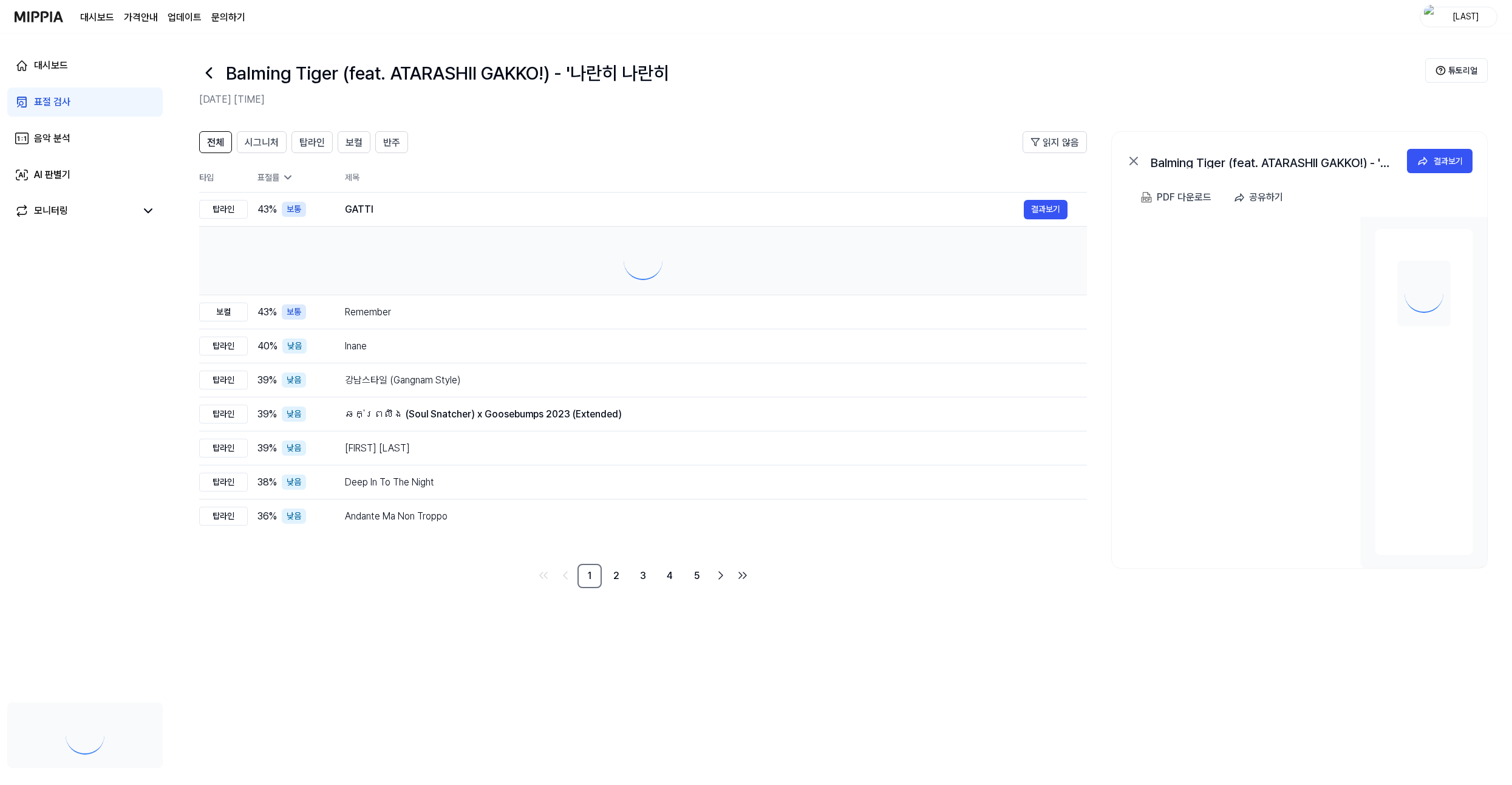 scroll, scrollTop: 0, scrollLeft: 0, axis: both 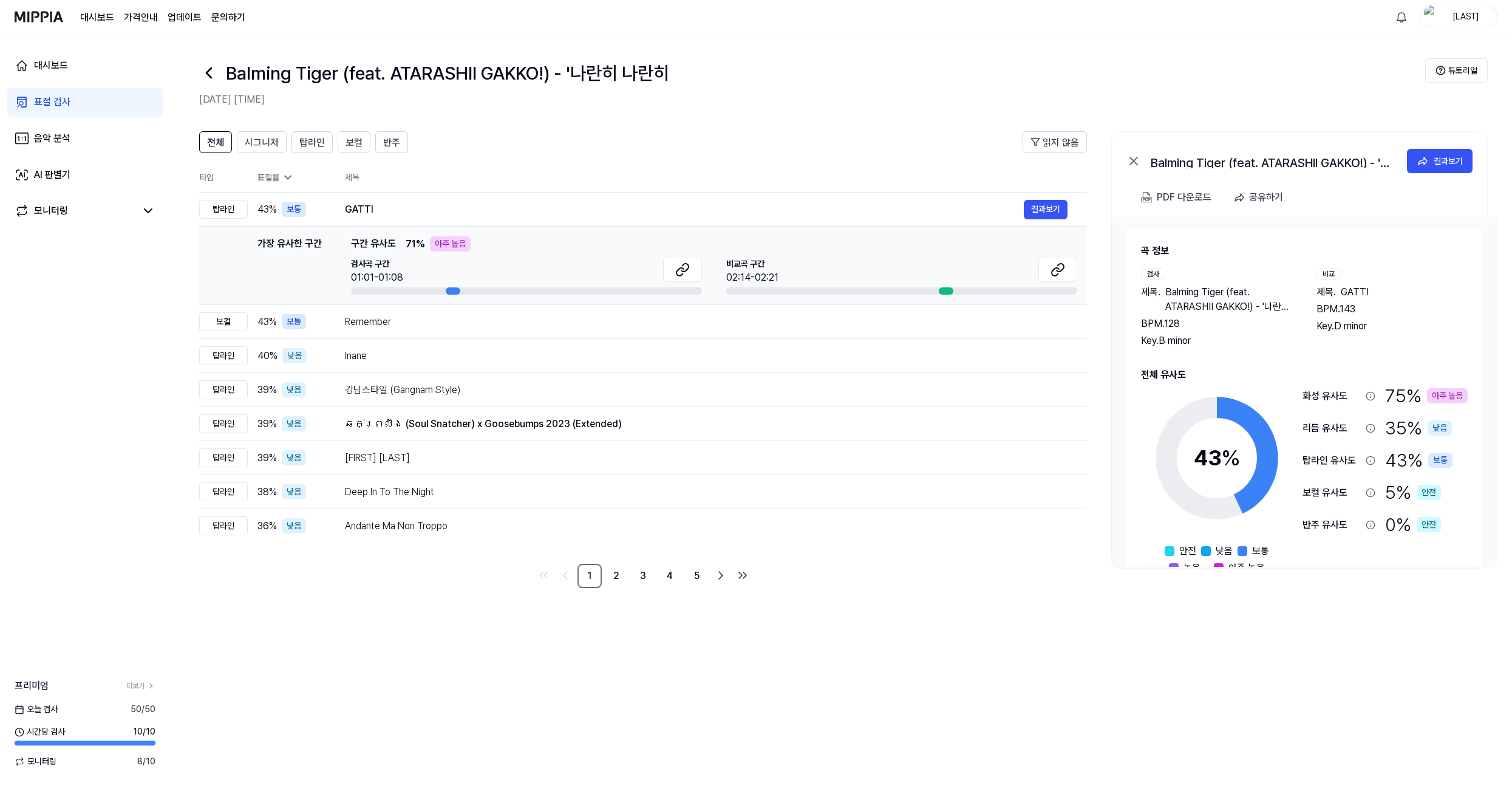click on "가격안내" at bounding box center [141, 18] 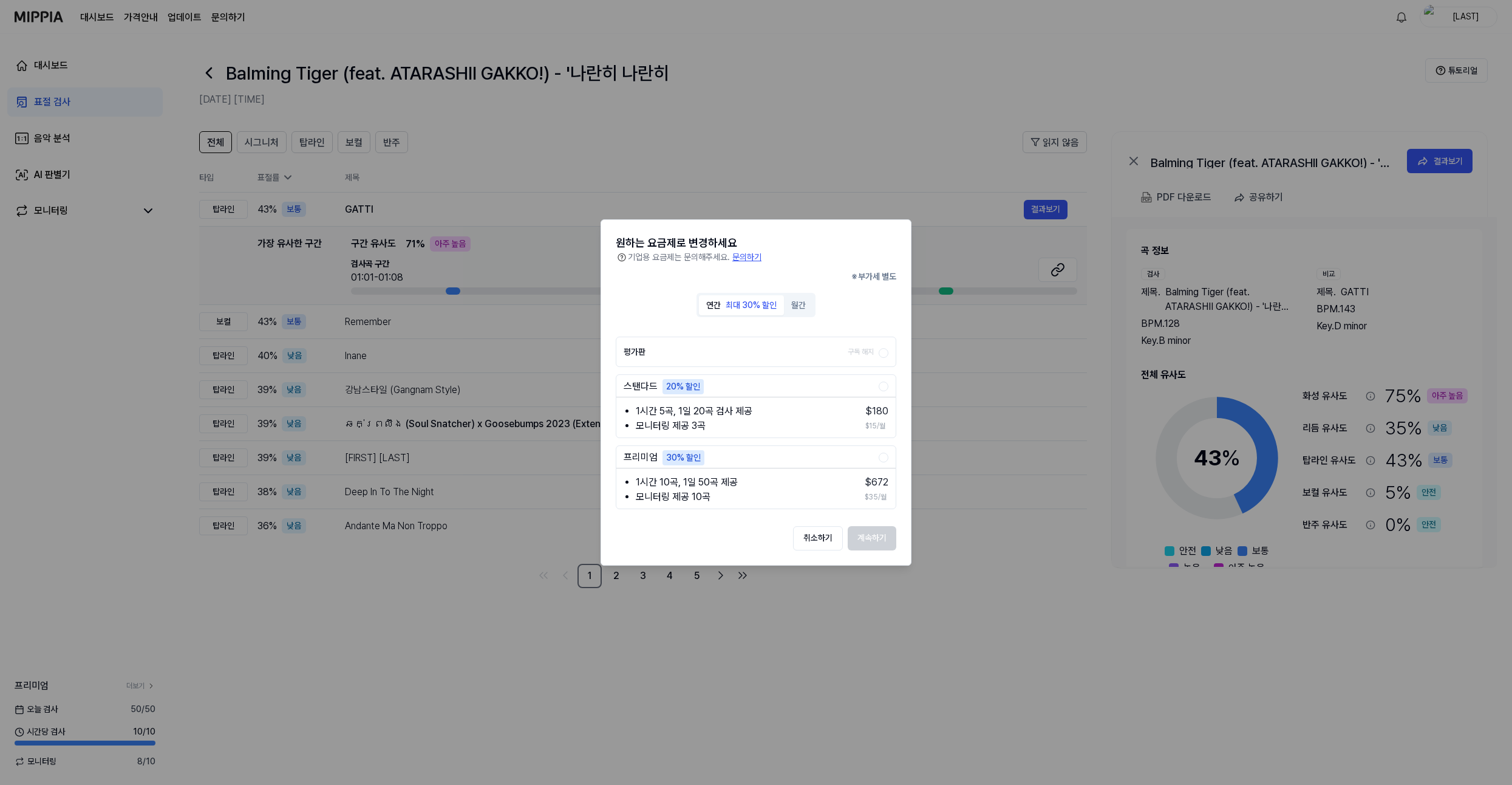 click on "1시간 5곡, 1일 20곡 검사 제공" at bounding box center [742, 411] 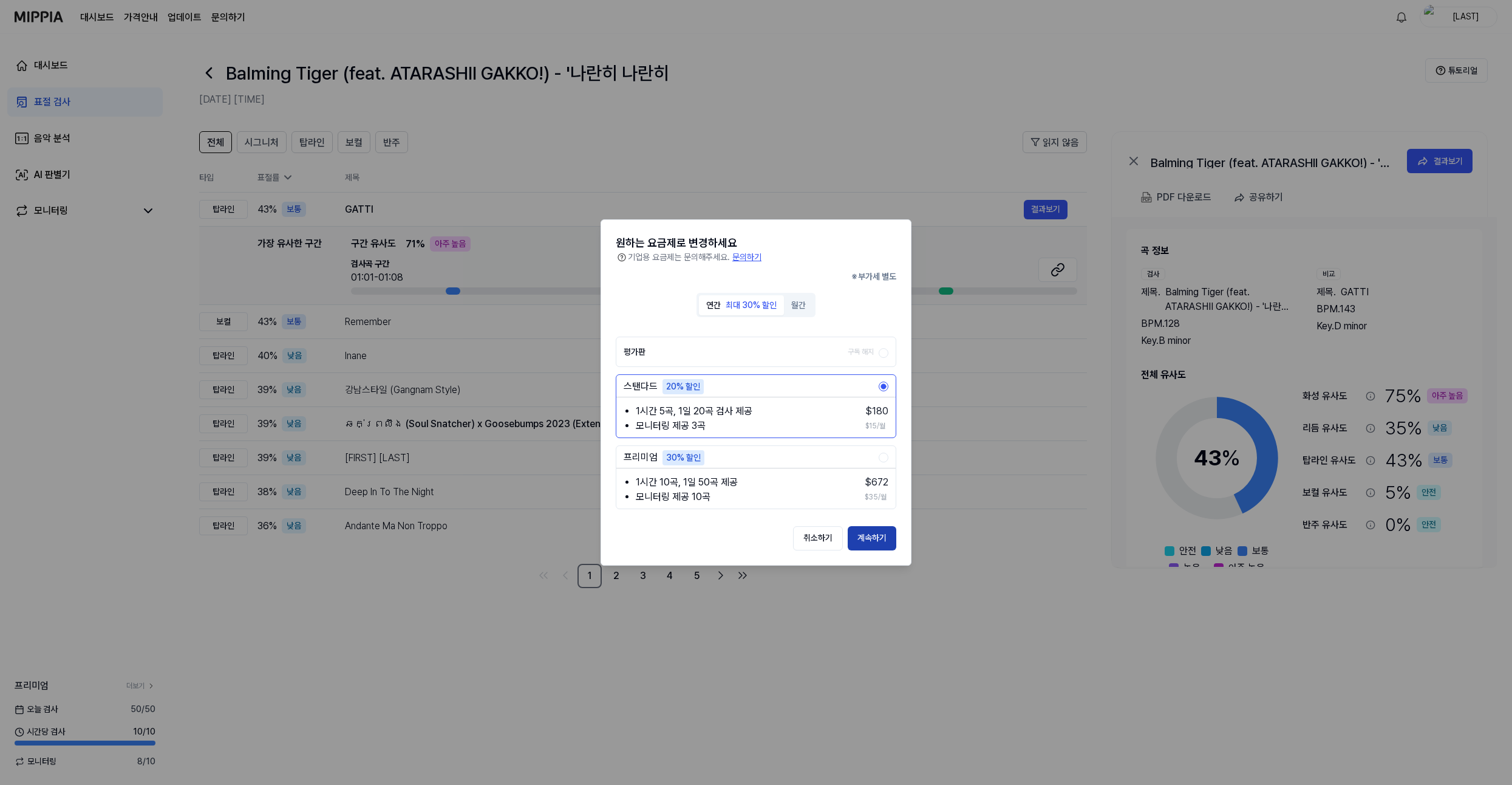 click on "계속하기" at bounding box center (872, 538) 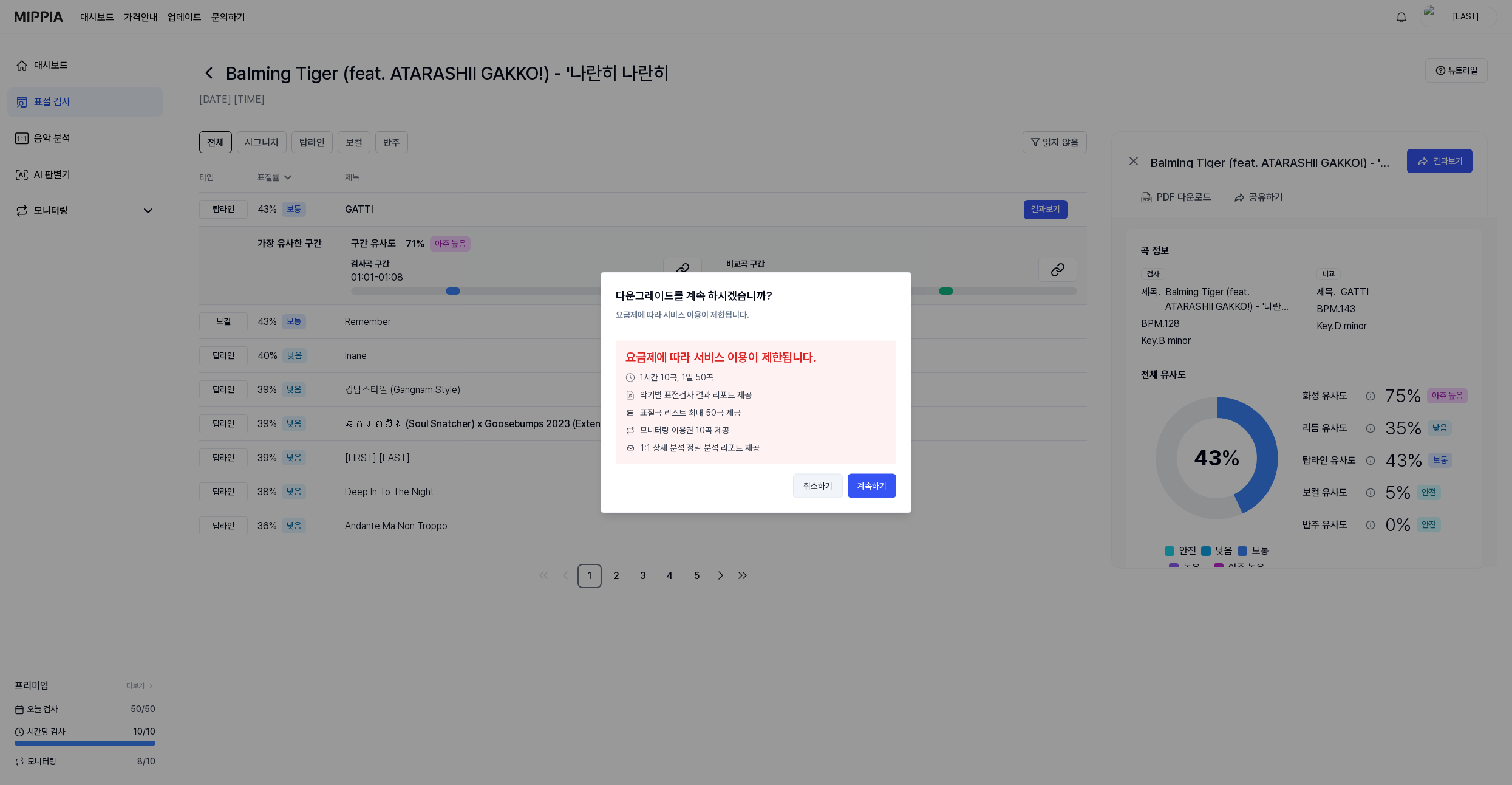 click on "취소하기" at bounding box center [818, 486] 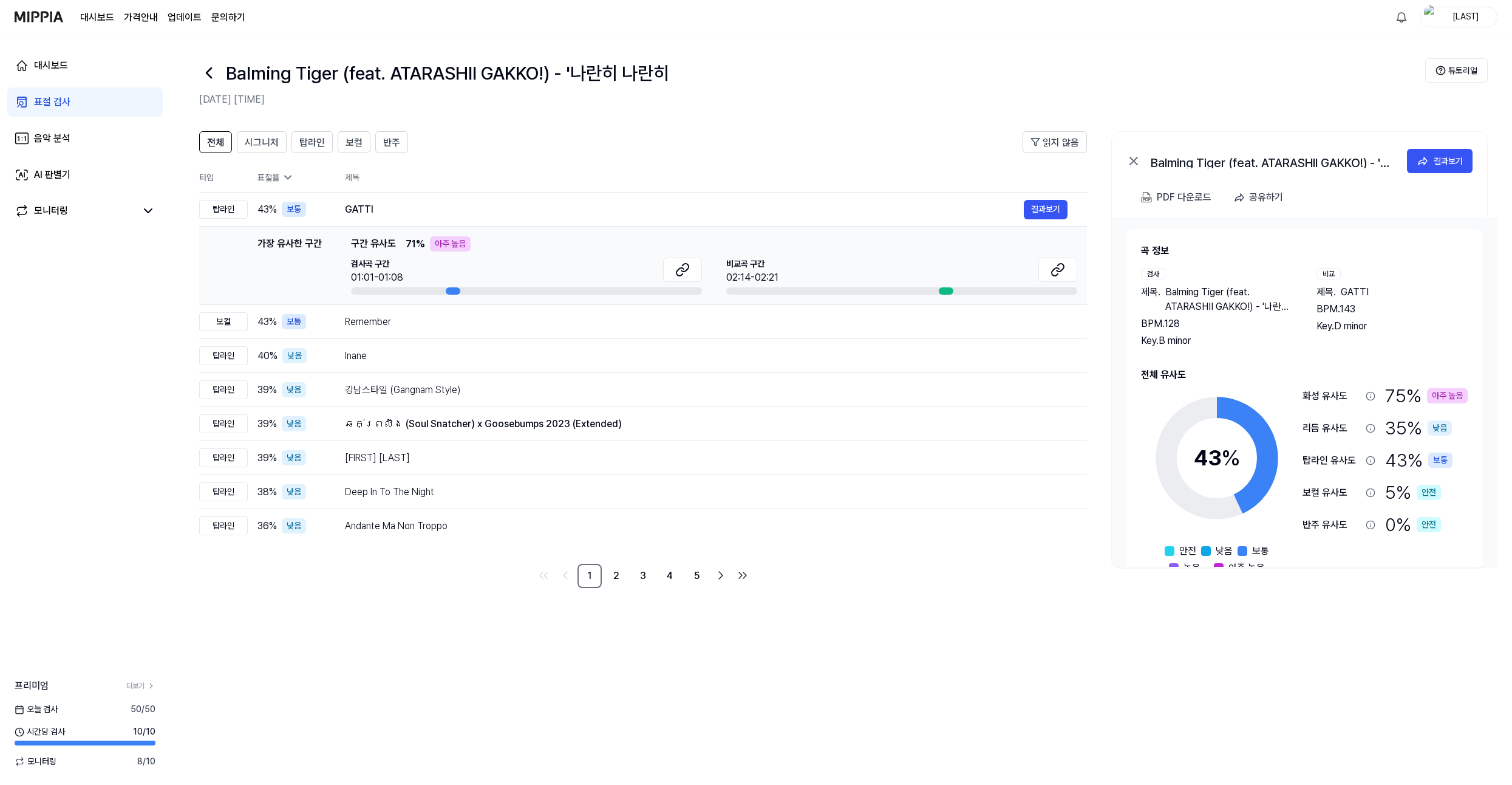 click on "[FIRST]" at bounding box center [1466, 16] 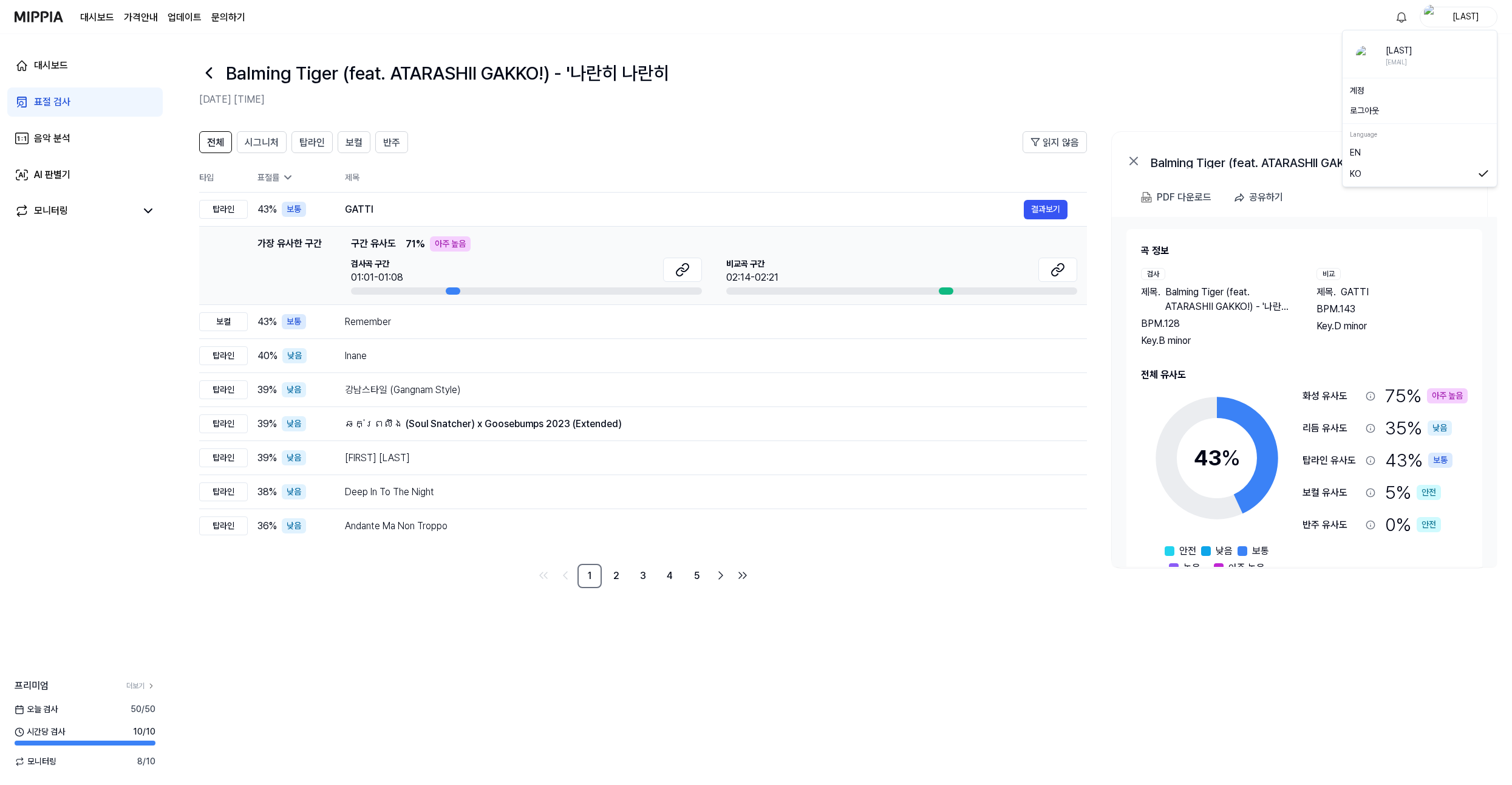 click on "계정" at bounding box center (1420, 91) 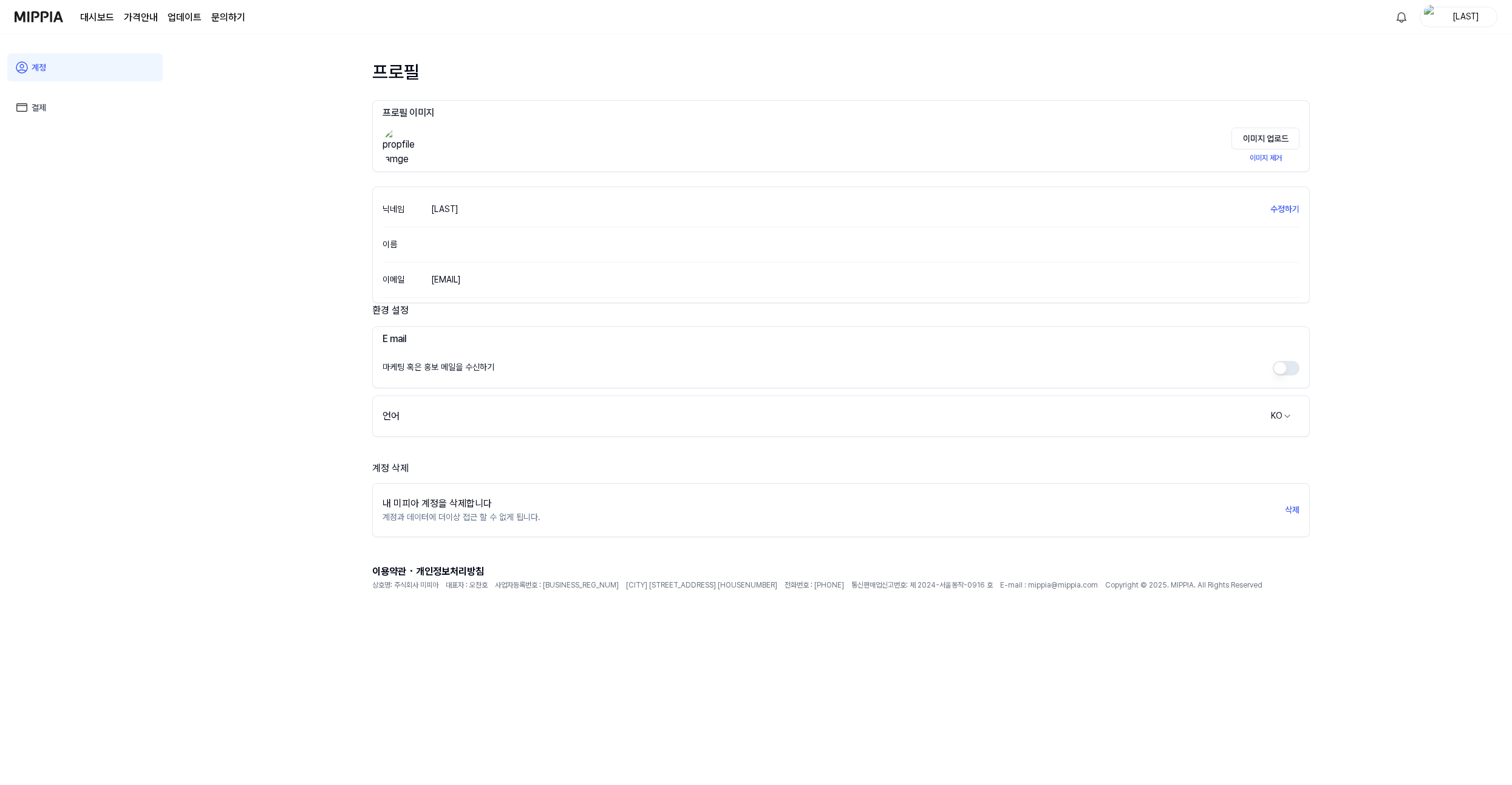 click on "결제" at bounding box center (85, 108) 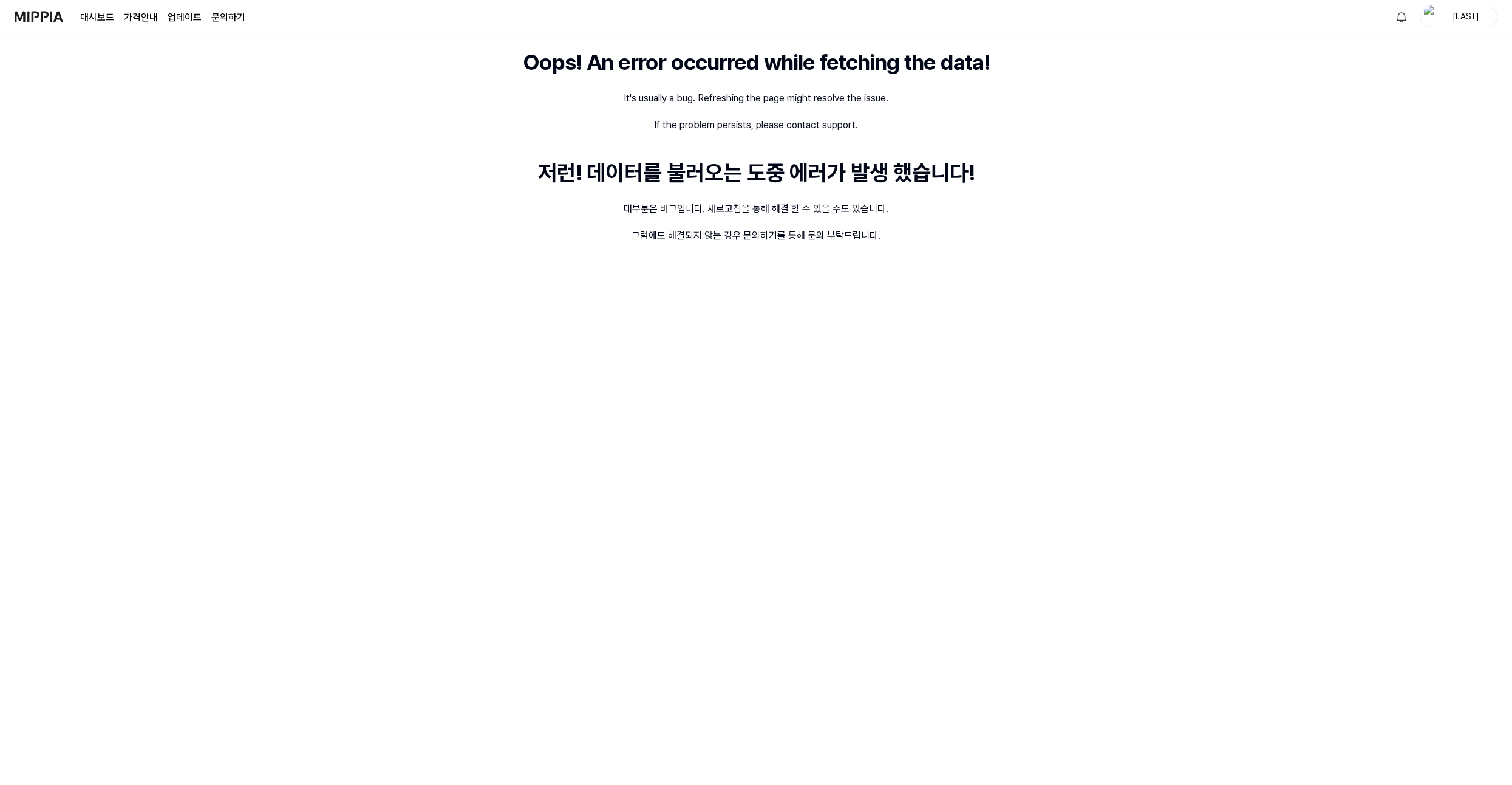 drag, startPoint x: 502, startPoint y: 103, endPoint x: 430, endPoint y: 78, distance: 76.216796 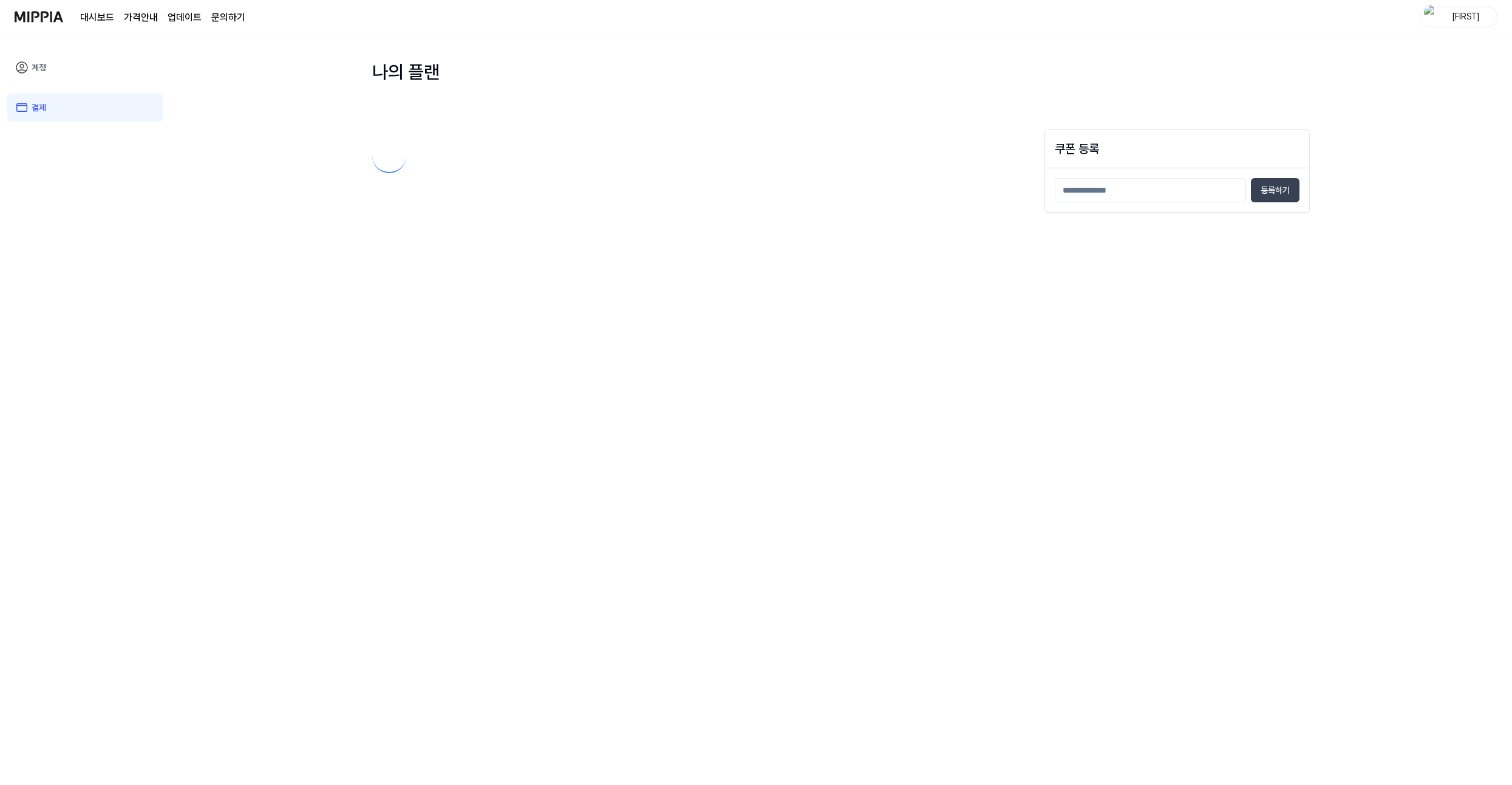 scroll, scrollTop: 0, scrollLeft: 0, axis: both 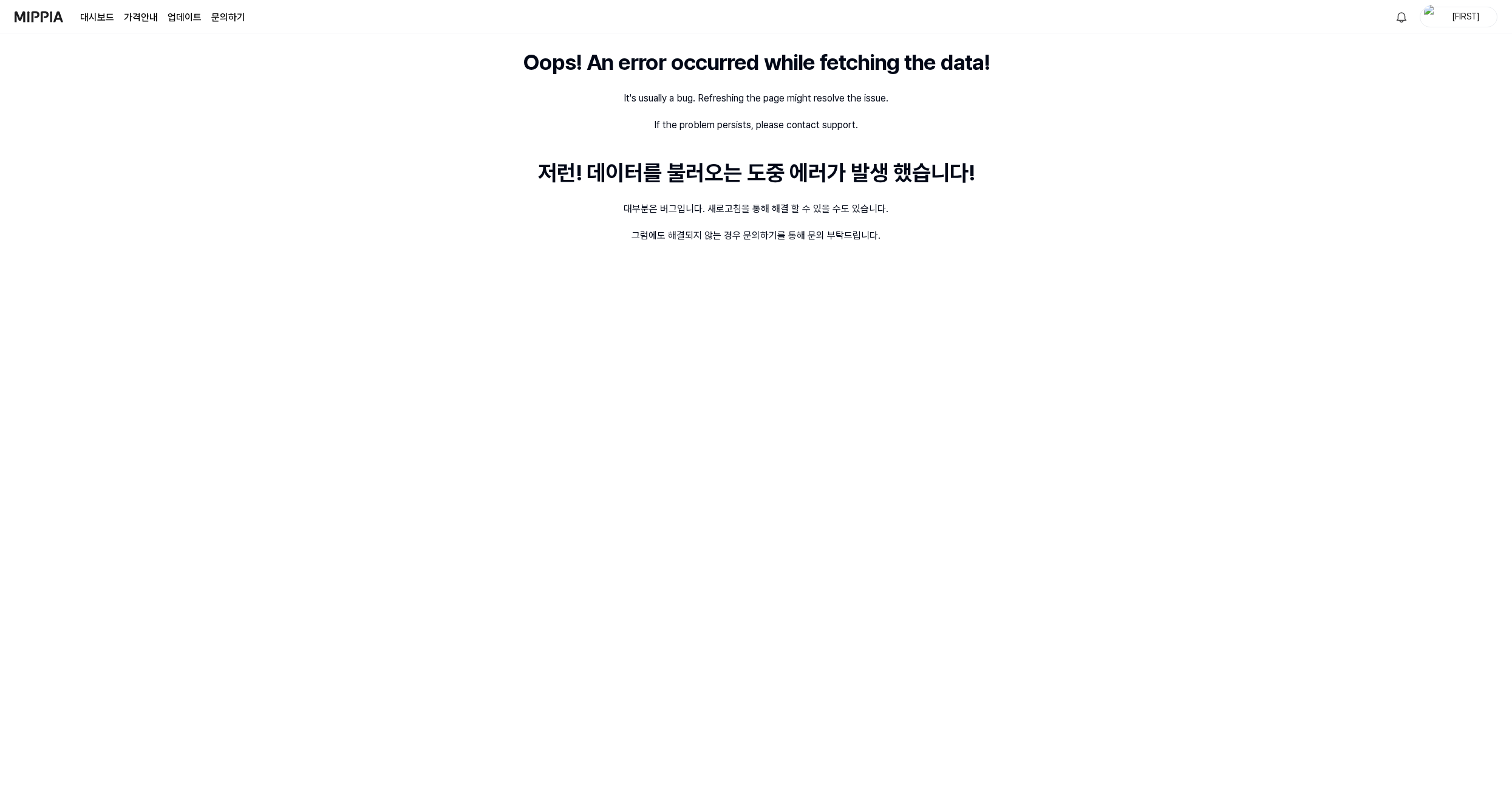 click on "Oops! An error occurred while fetching the data! It's usually a bug. Refreshing the page might resolve the issue. If the problem persists, please contact support. 저런! 데이터를 불러오는 도중 에러가 발생 했습니다! 대부분은 버그입니다. 새로고침을 통해 해결 할 수 있을 수도 있습니다. 그럼에도 해결되지 않는 경우 문의하기를 통해 문의 부탁드립니다." at bounding box center [756, 410] 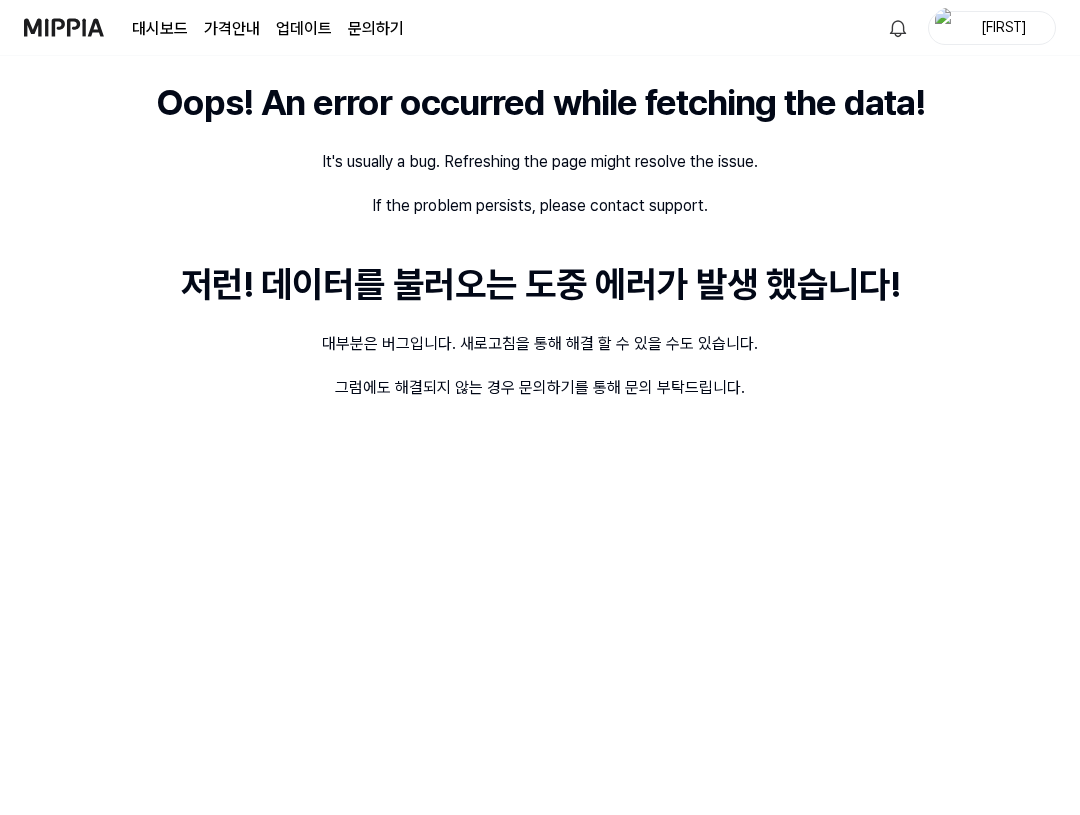 click on "Oops! An error occurred while fetching the data! It's usually a bug. Refreshing the page might resolve the issue. If the problem persists, please contact support. 저런! 데이터를 불러오는 도중 에러가 발생 했습니다! 대부분은 버그입니다. 새로고침을 통해 해결 할 수 있을 수도 있습니다. 그럼에도 해결되지 않는 경우 문의하기를 통해 문의 부탁드립니다." at bounding box center (540, 435) 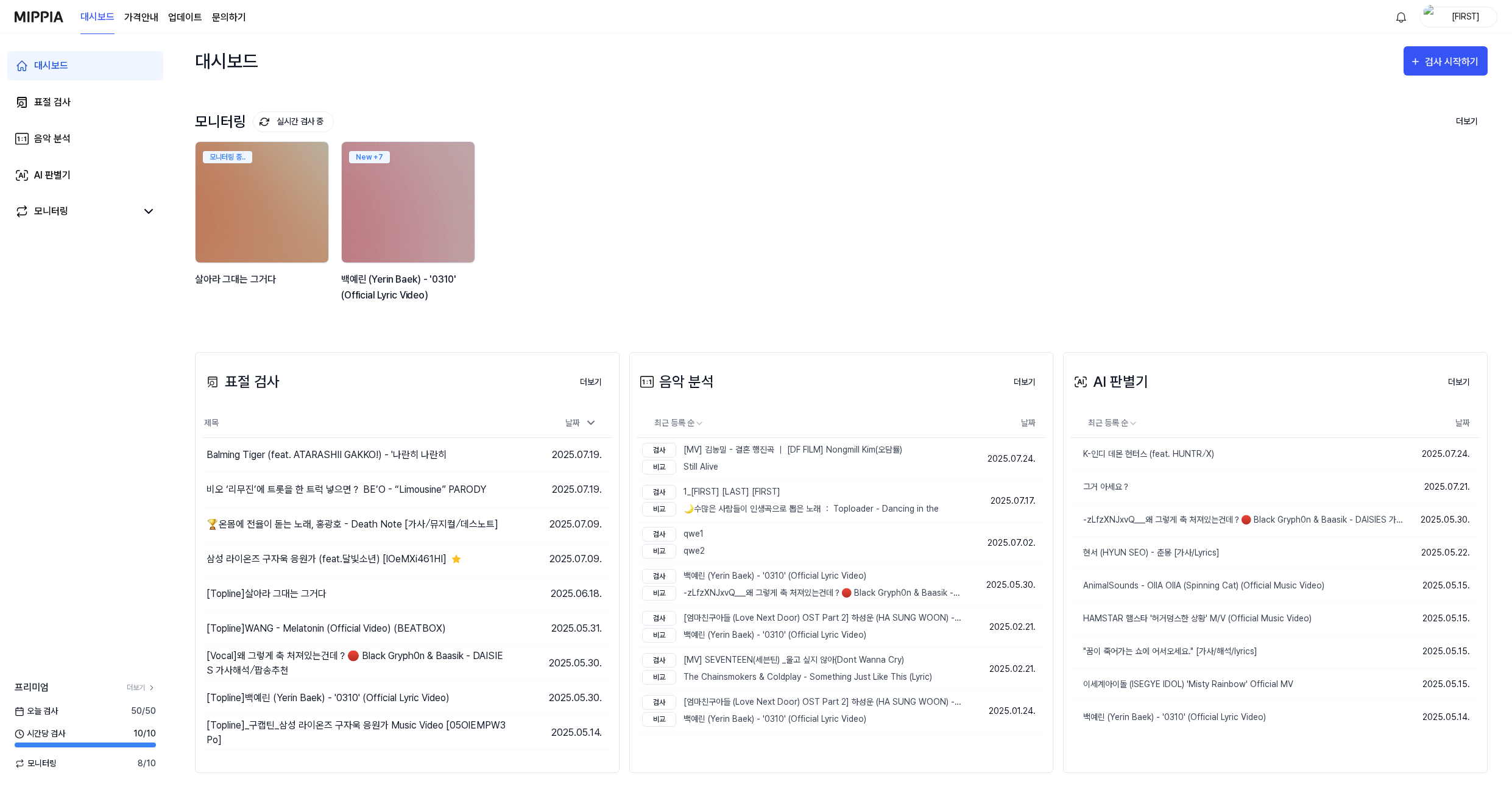 scroll, scrollTop: 0, scrollLeft: 0, axis: both 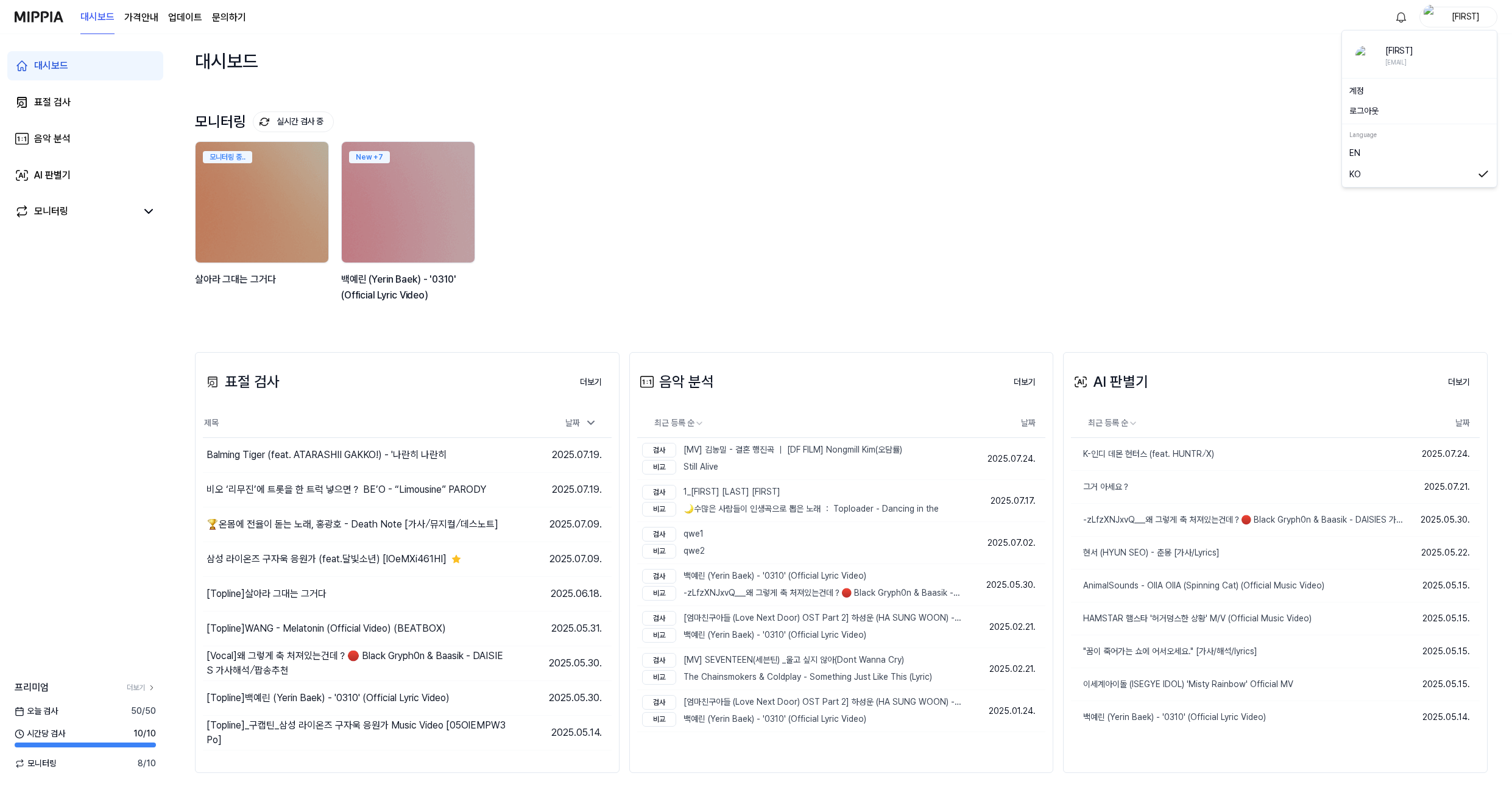 click on "[FIRST]" at bounding box center (1466, 16) 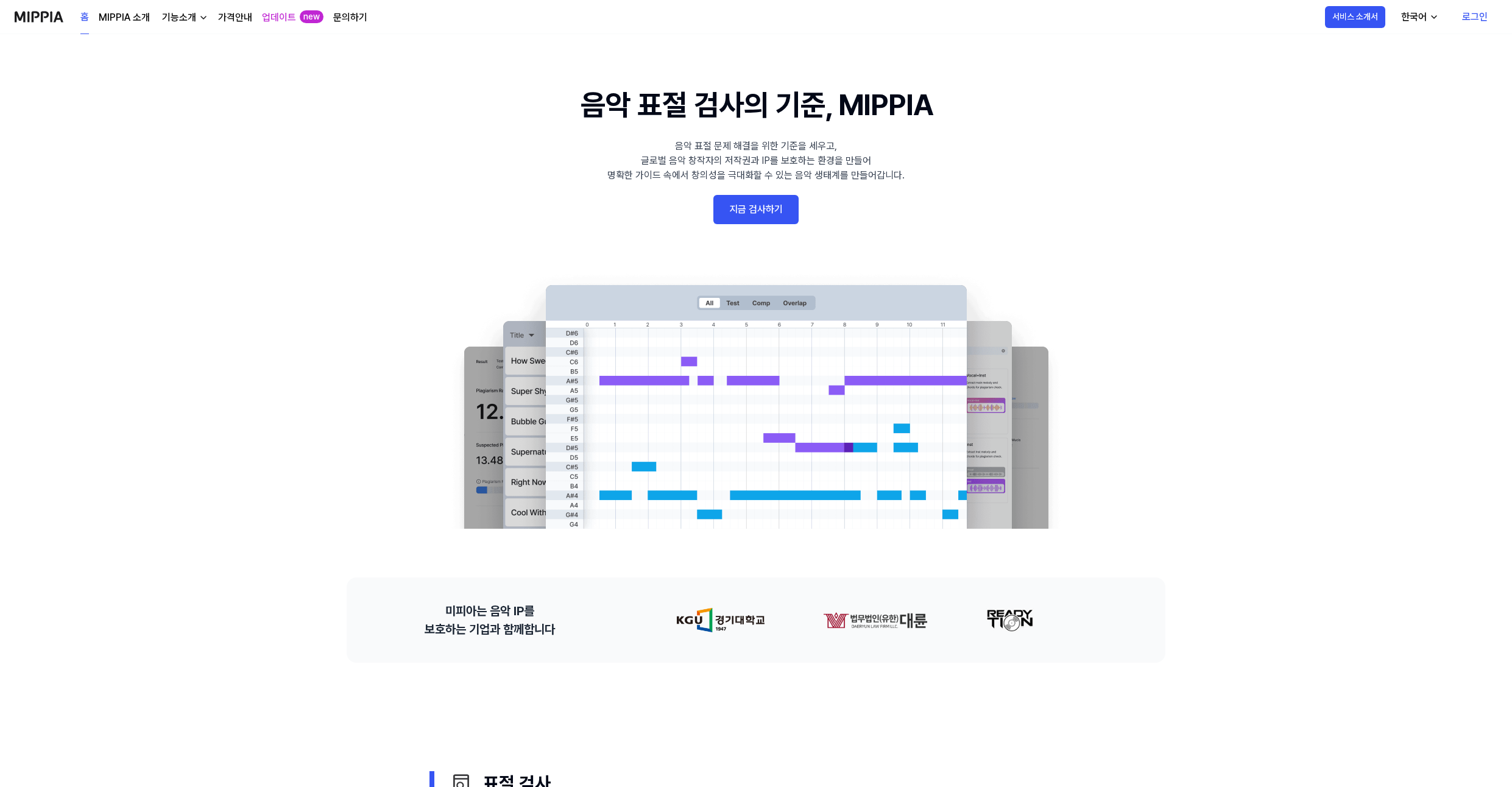 scroll, scrollTop: 0, scrollLeft: 0, axis: both 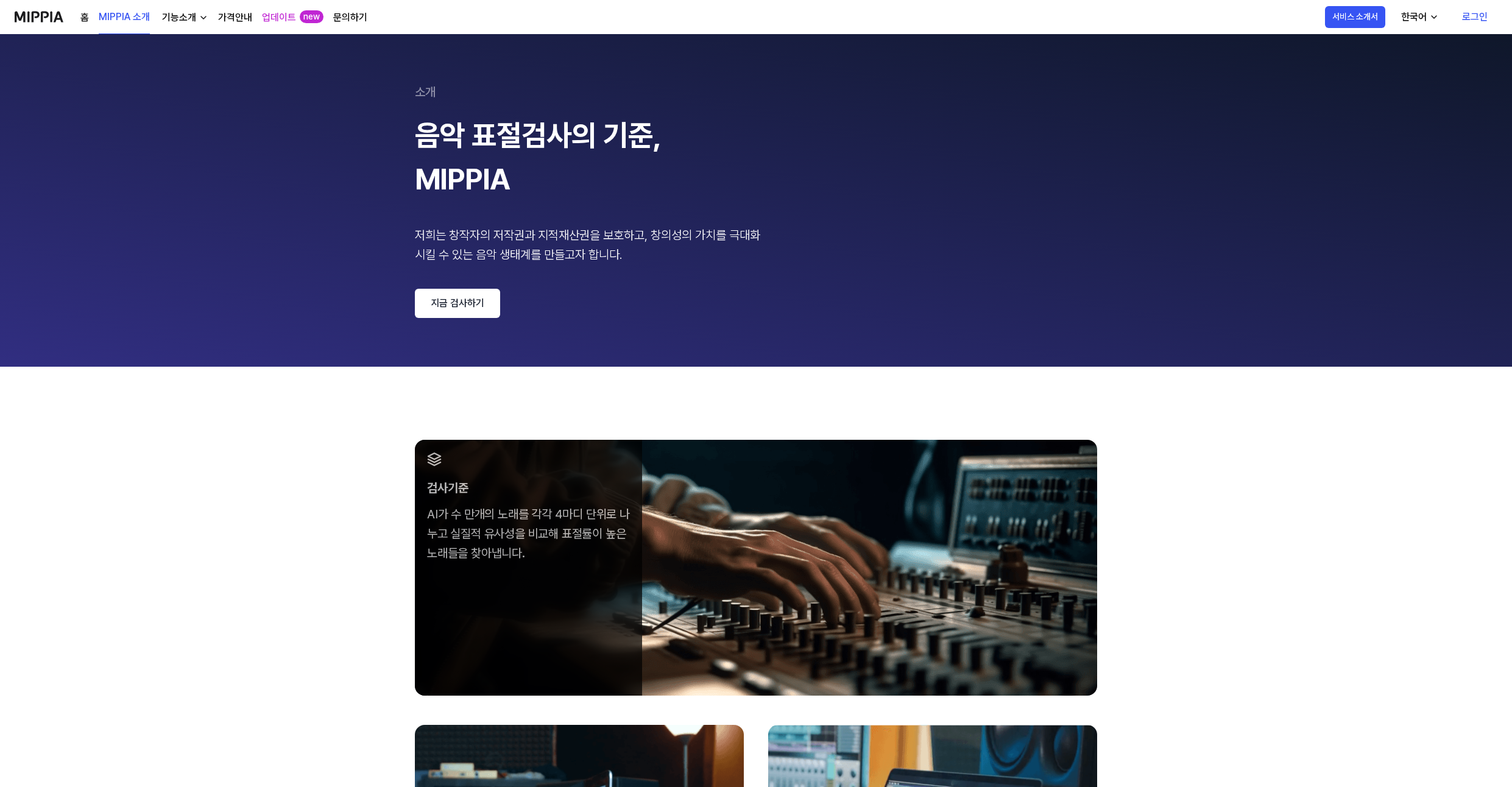 click at bounding box center [203, 18] 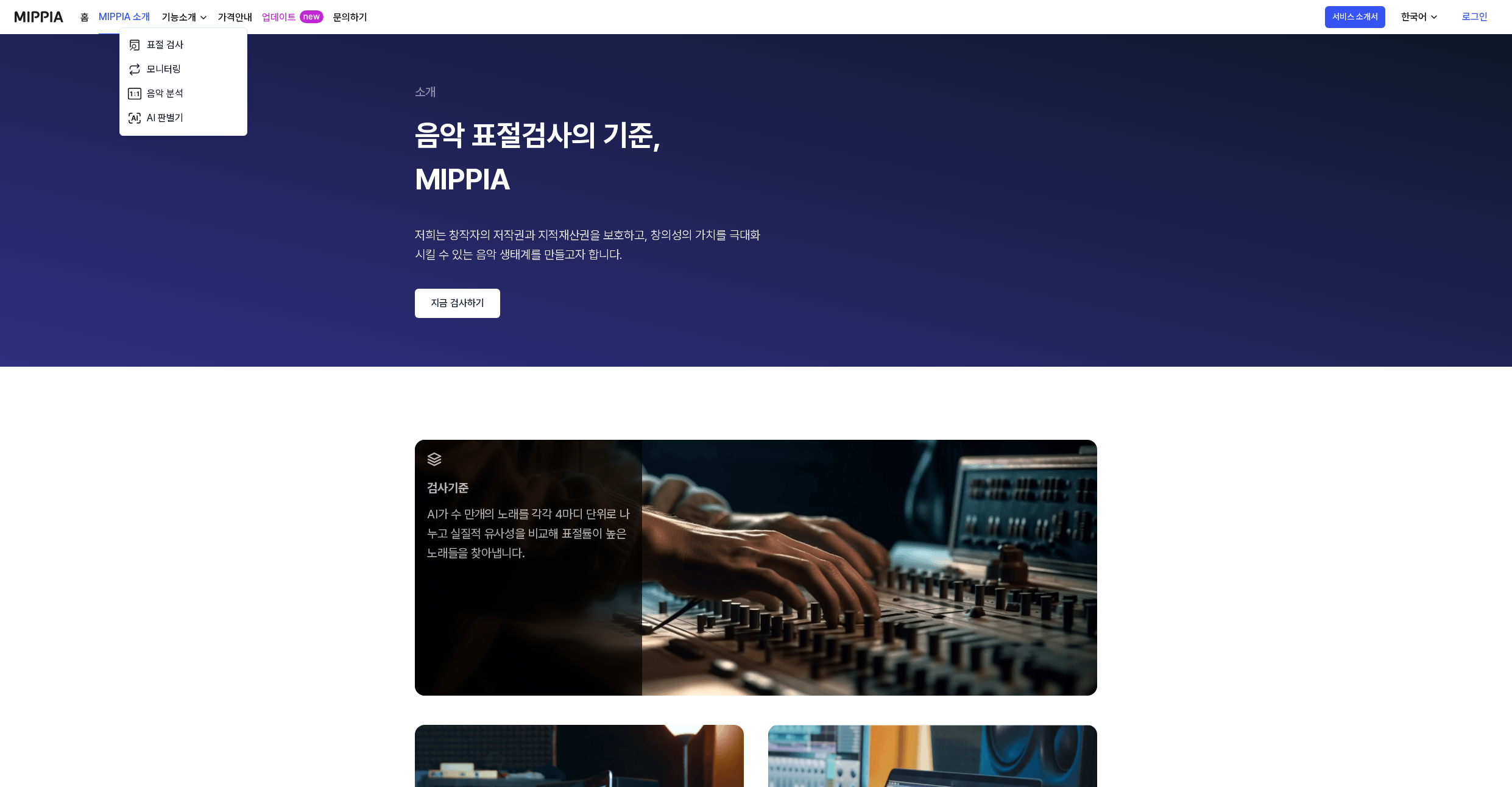 click on "표절 검사" at bounding box center [183, 45] 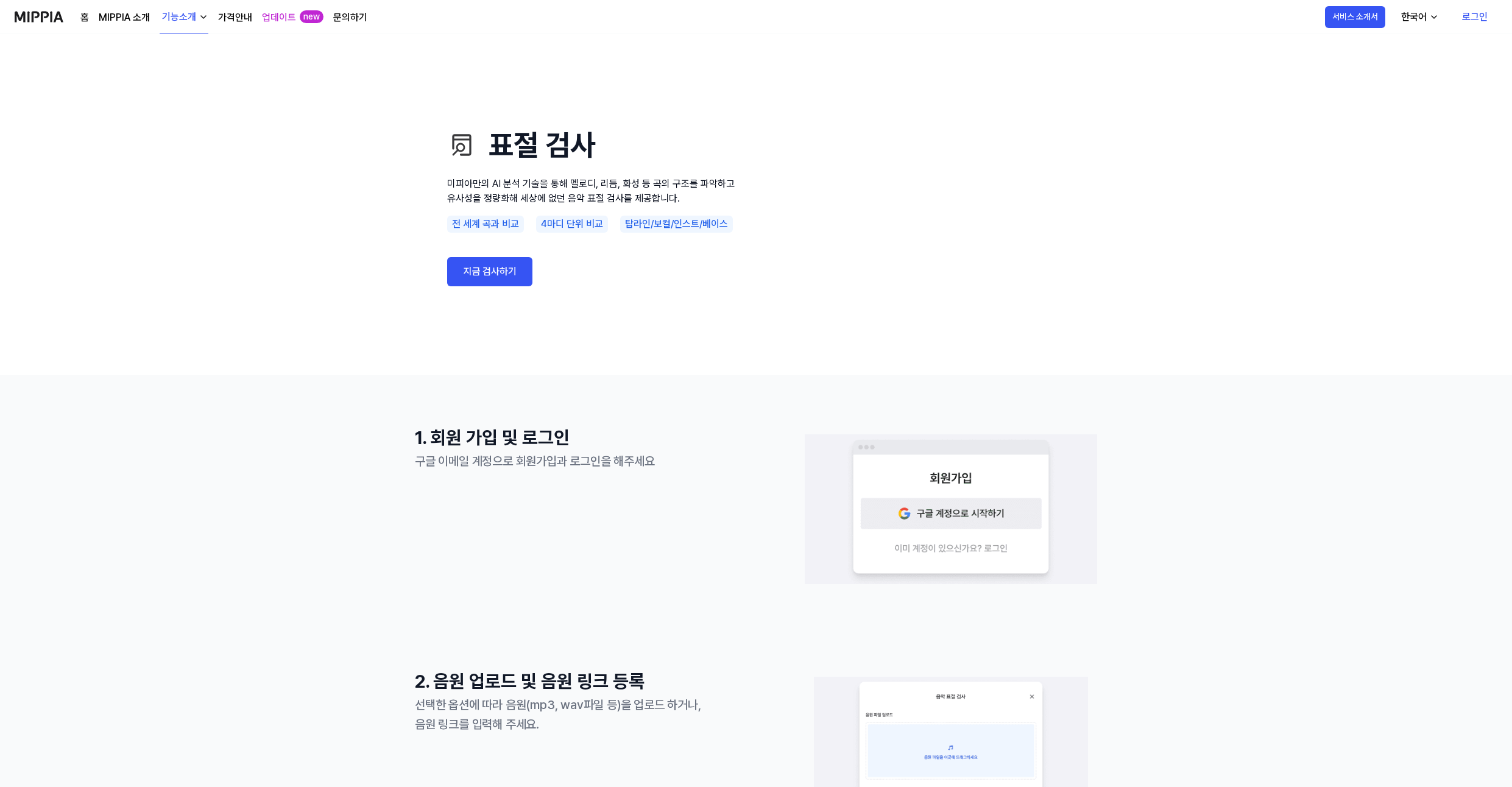 click on "기능소개" at bounding box center [179, 17] 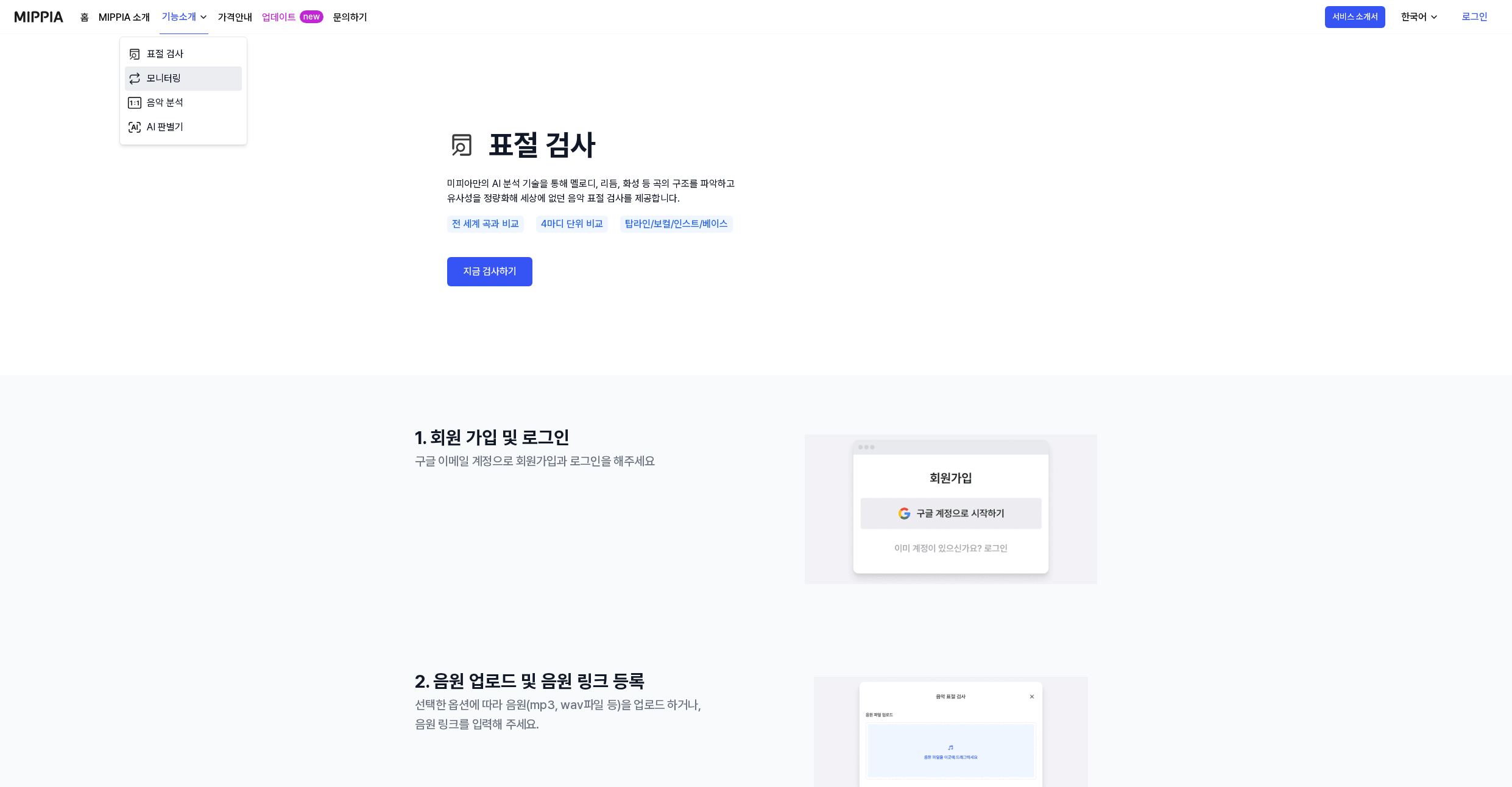 click on "모니터링" at bounding box center [183, 79] 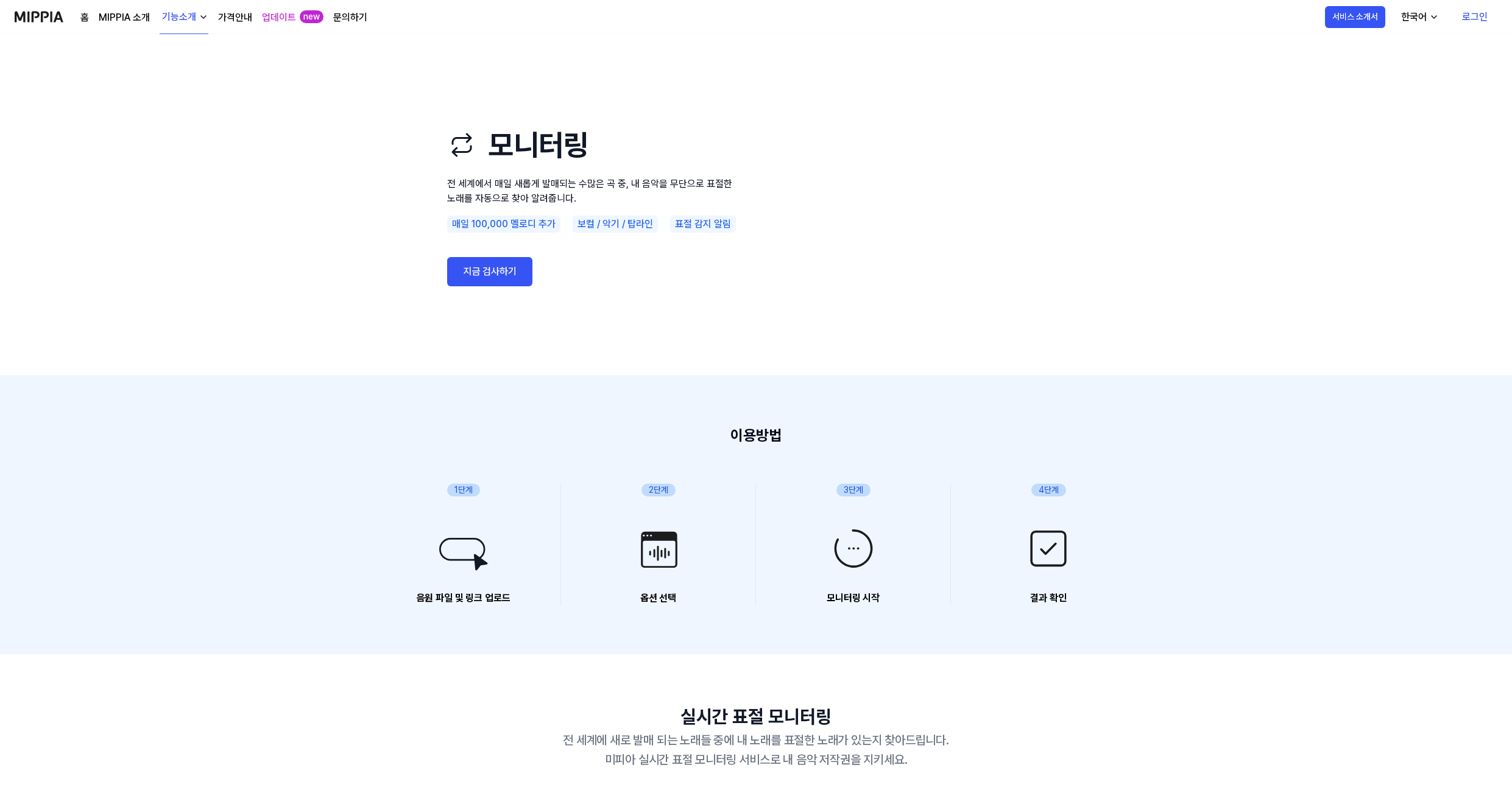 click on "기능소개" at bounding box center [179, 17] 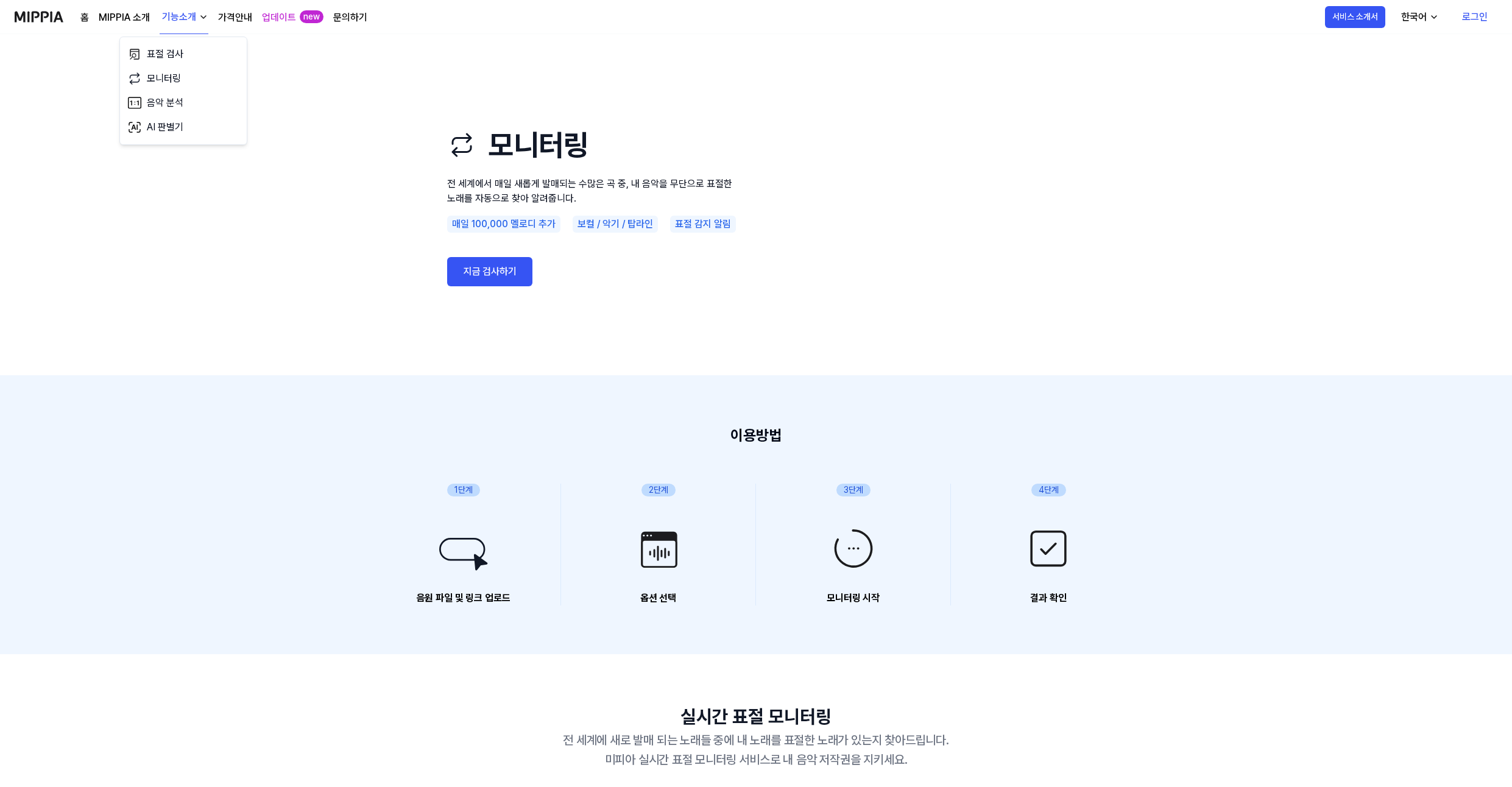 click on "음악 분석" at bounding box center [183, 103] 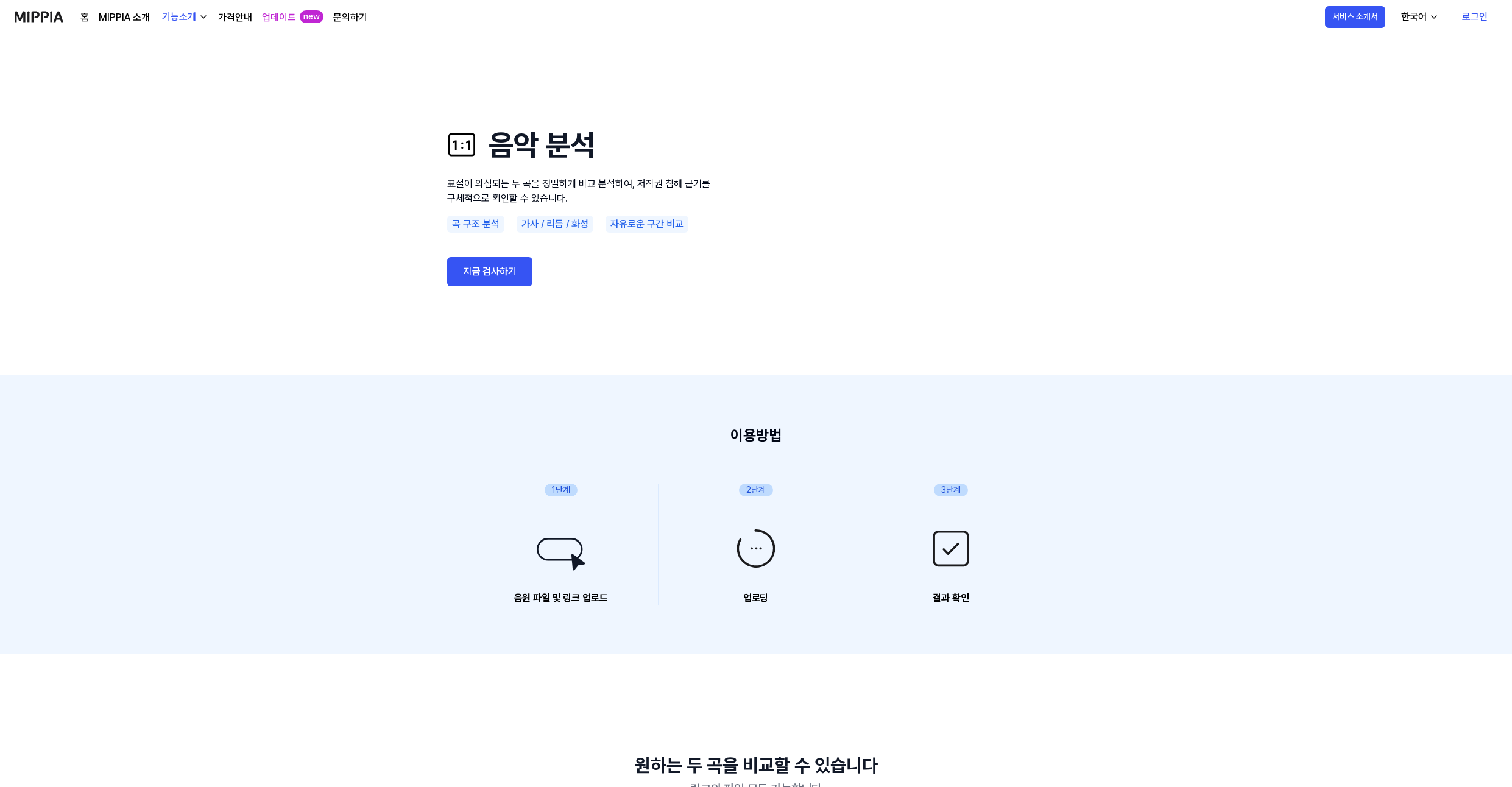 click on "기능소개" at bounding box center [179, 17] 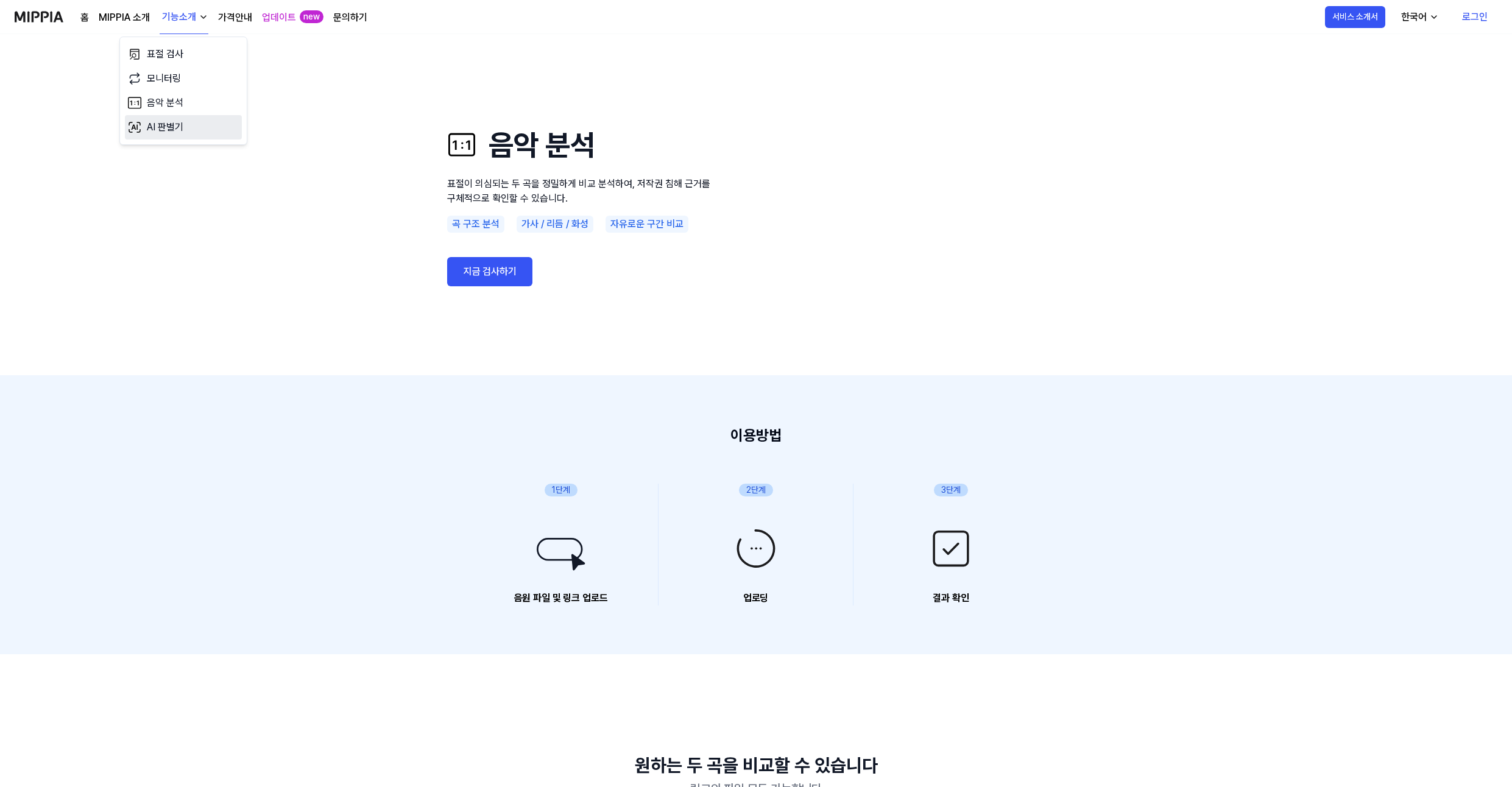 click on "AI 판별기" at bounding box center [183, 127] 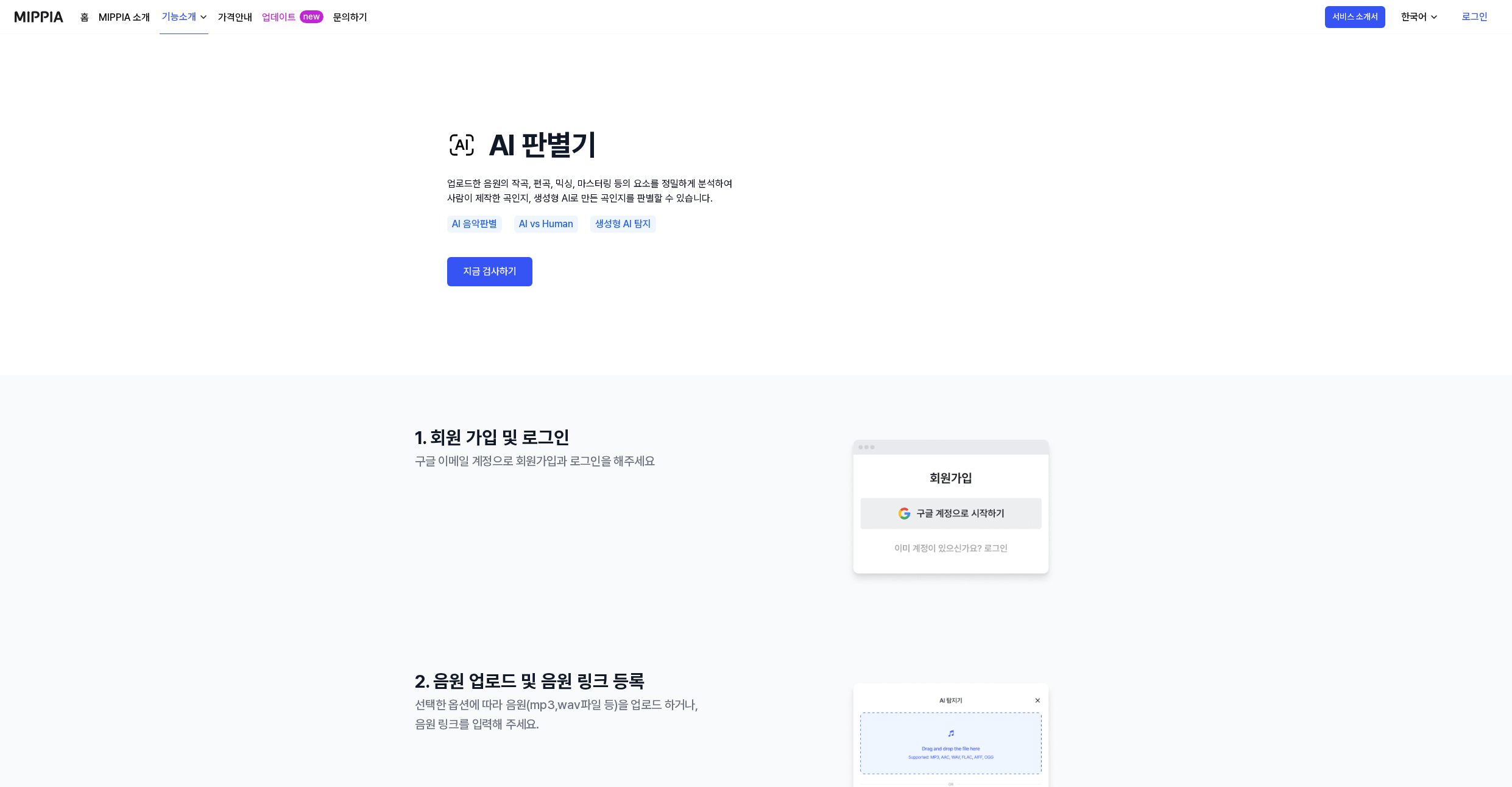 click on "기능소개" at bounding box center (179, 17) 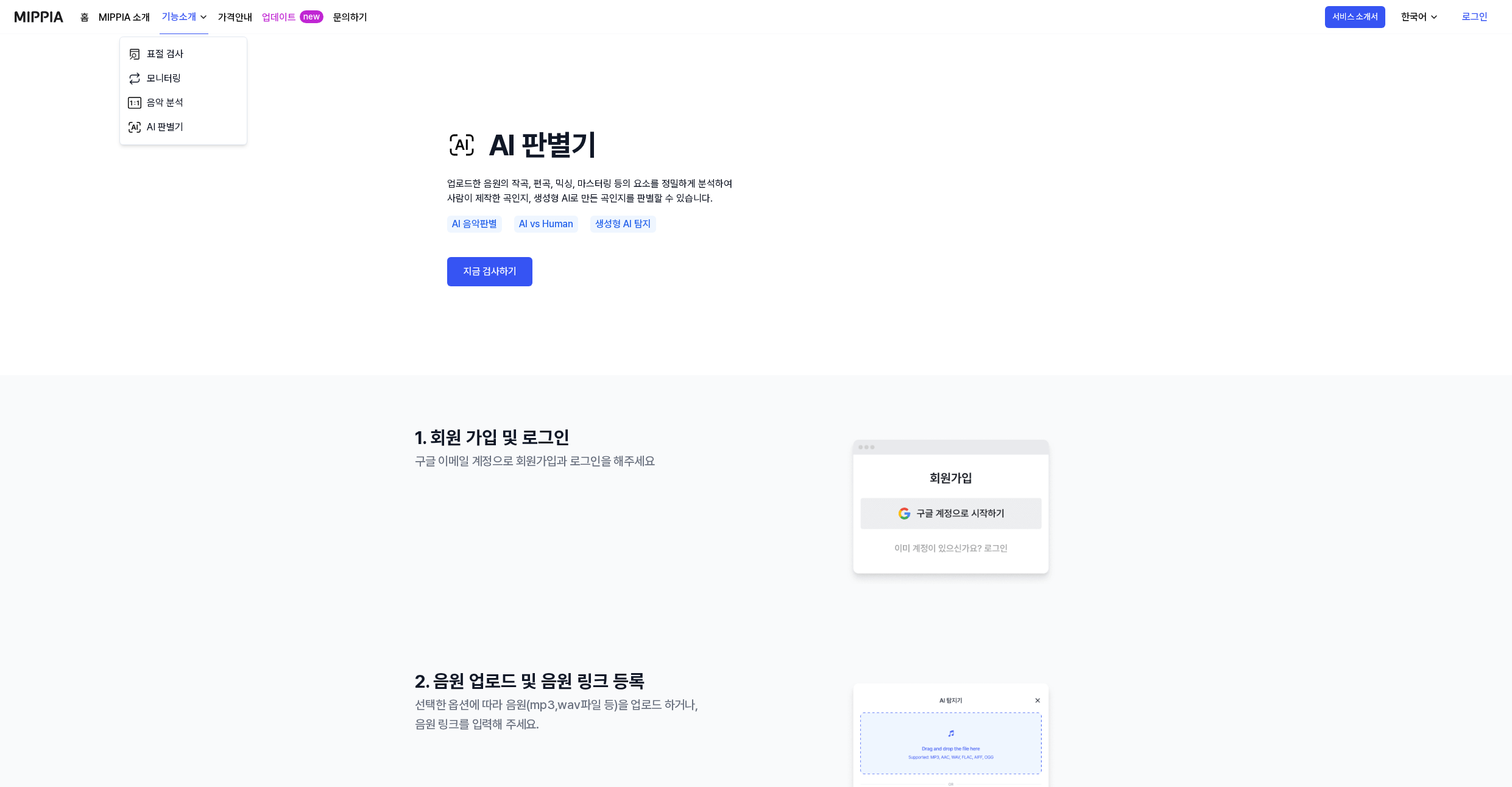 click on "가격안내" 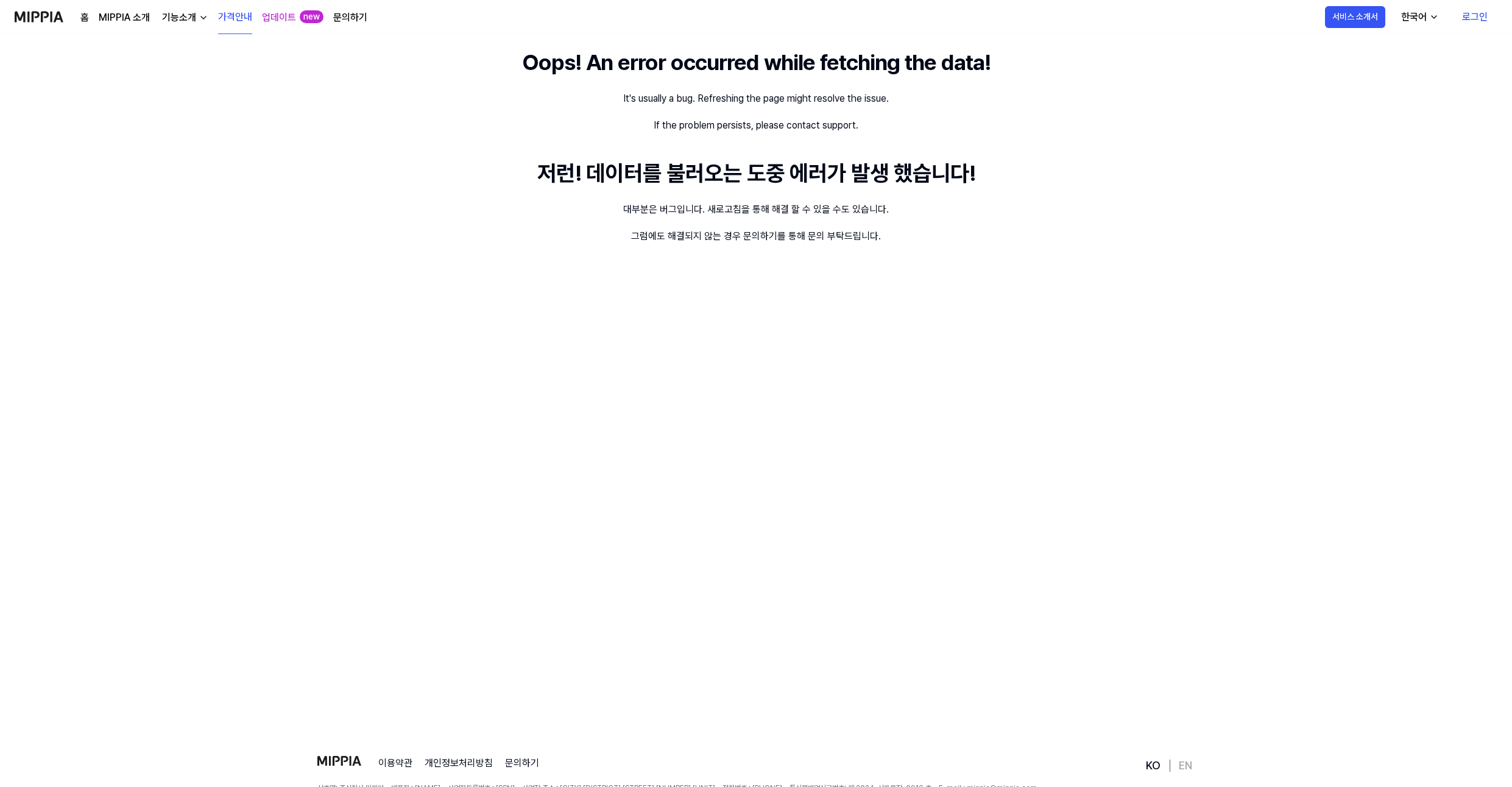 click on "Oops! An error occurred while fetching the data! It's usually a bug. Refreshing the page might resolve the issue. If the problem persists, please contact support. 저런! 데이터를 불러오는 도중 에러가 발생 했습니다! 대부분은 버그입니다. 새로고침을 통해 해결 할 수 있을 수도 있습니다. 그럼에도 해결되지 않는 경우 문의하기를 통해 문의 부탁드립니다." 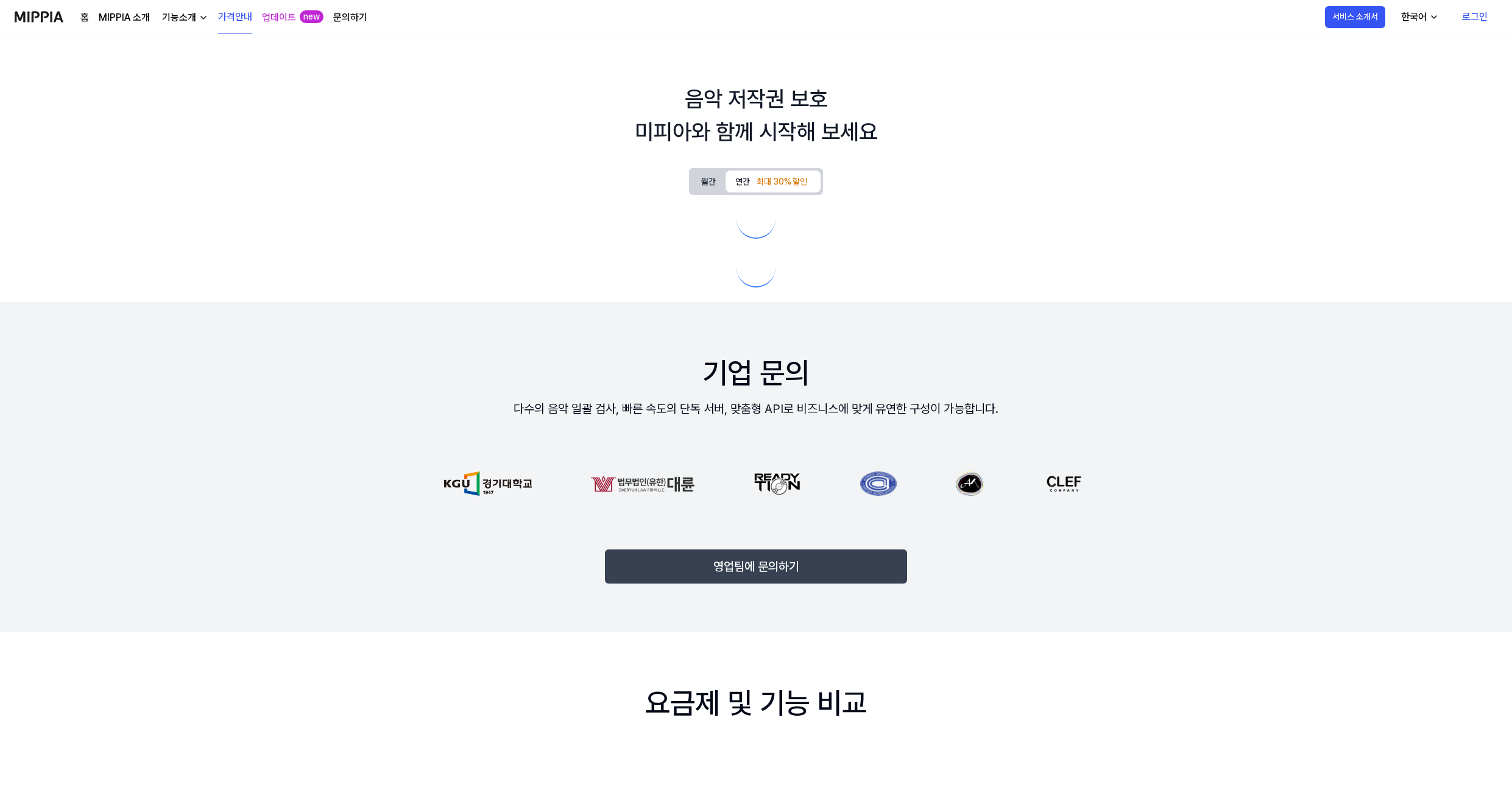 scroll, scrollTop: 0, scrollLeft: 0, axis: both 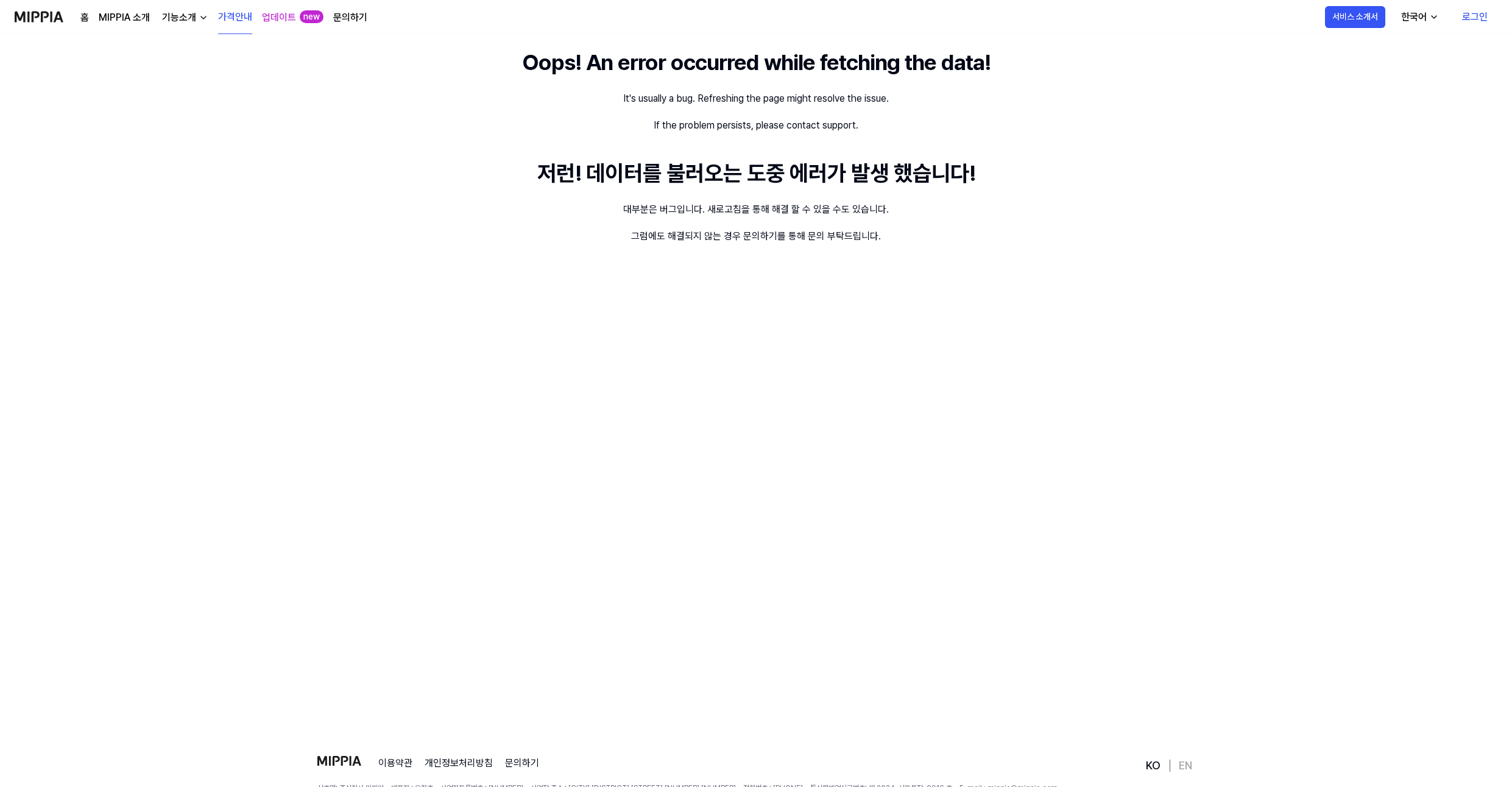 click on "Oops! An error occurred while fetching the data! It's usually a bug. Refreshing the page might resolve the issue. If the problem persists, please contact support. 저런! 데이터를 불러오는 도중 에러가 발생 했습니다! 대부분은 버그입니다. 새로고침을 통해 해결 할 수 있을 수도 있습니다. 그럼에도 해결되지 않는 경우 문의하기를 통해 문의 부탁드립니다." at bounding box center (756, 388) 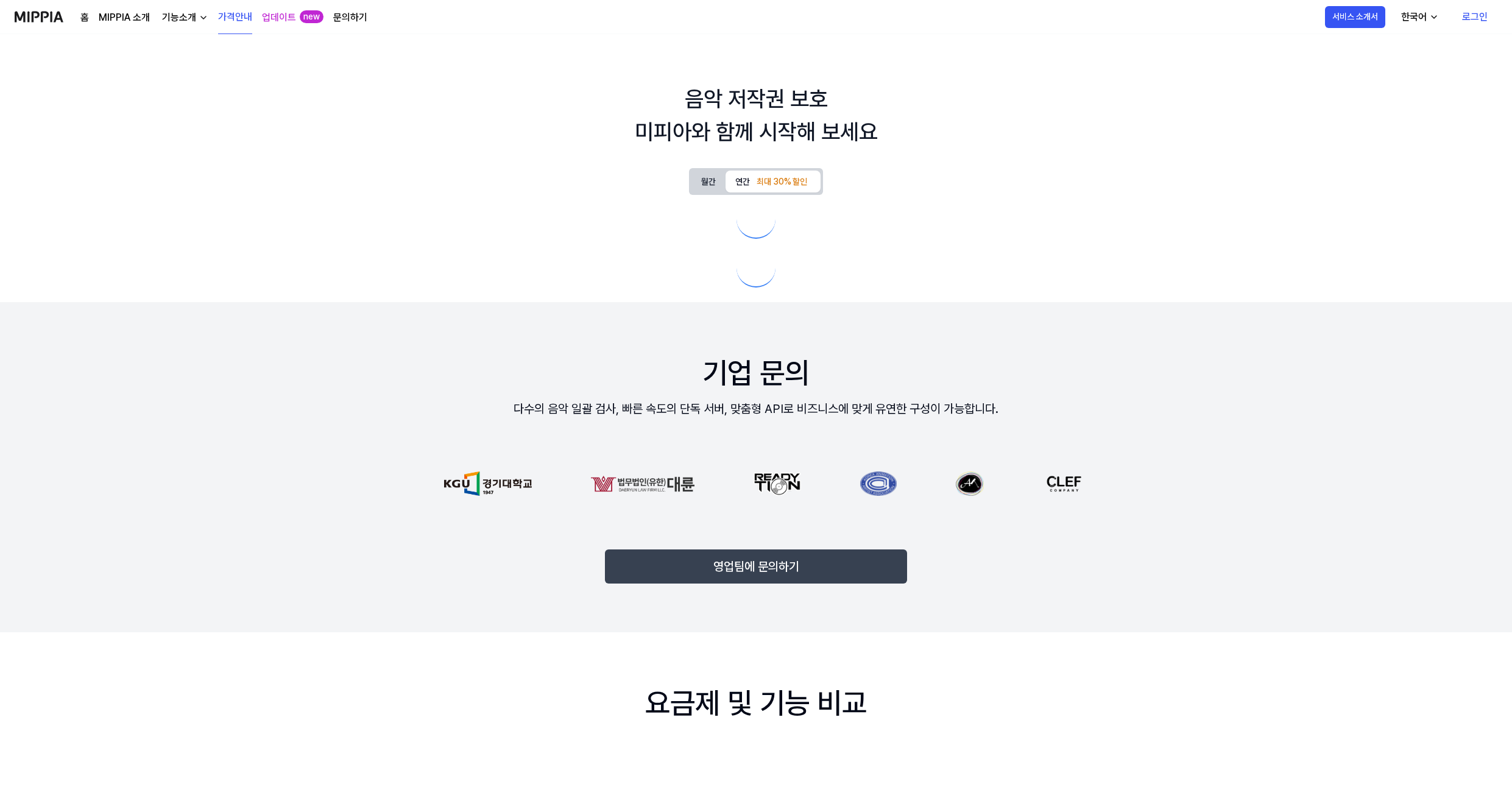scroll, scrollTop: 0, scrollLeft: 0, axis: both 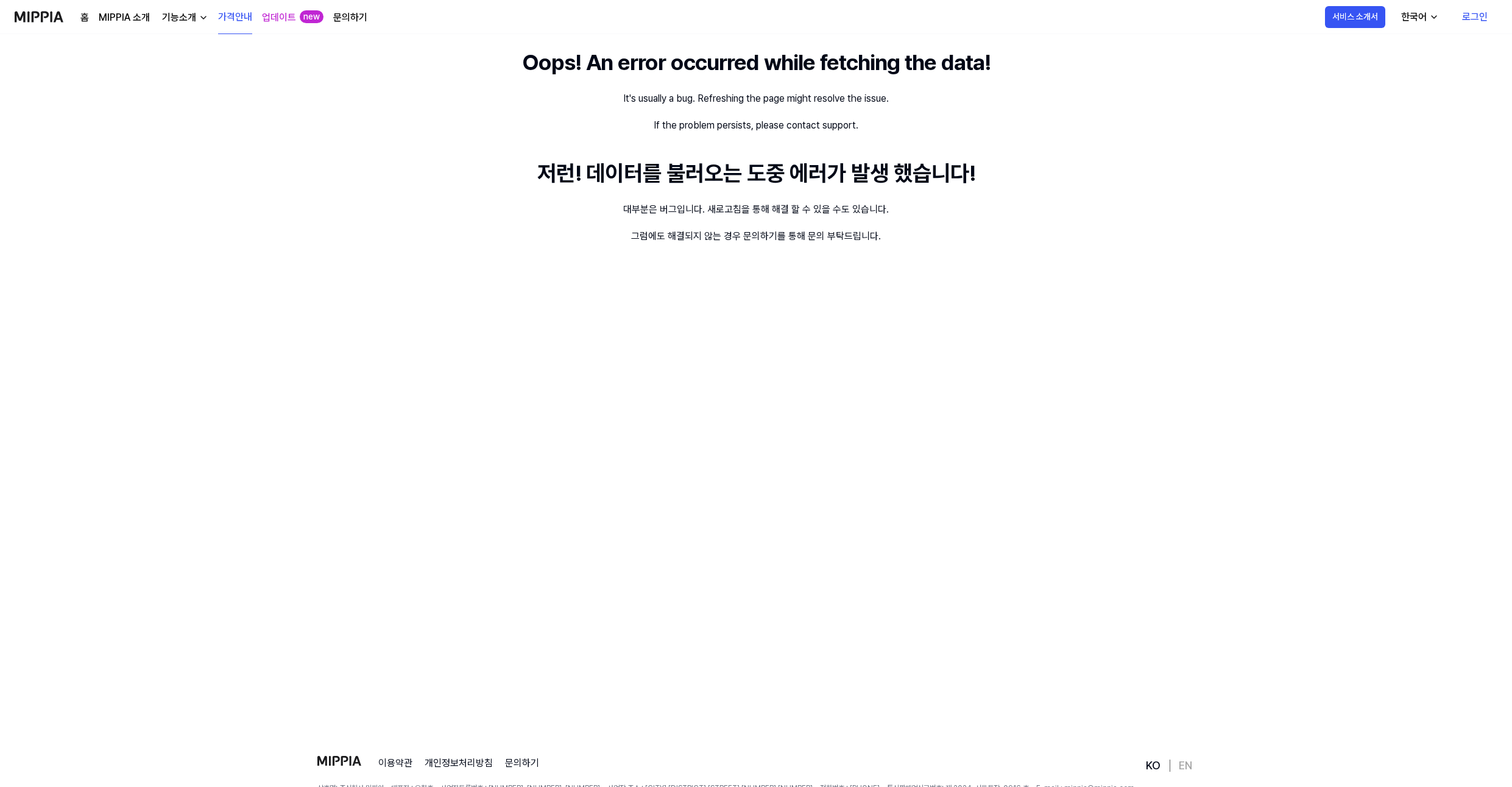 click on "Oops! An error occurred while fetching the data! It's usually a bug. Refreshing the page might resolve the issue. If the problem persists, please contact support. 저런! 데이터를 불러오는 도중 에러가 발생 했습니다! 대부분은 버그입니다. 새로고침을 통해 해결 할 수 있을 수도 있습니다. 그럼에도 해결되지 않는 경우 문의하기를 통해 문의 부탁드립니다." at bounding box center (756, 388) 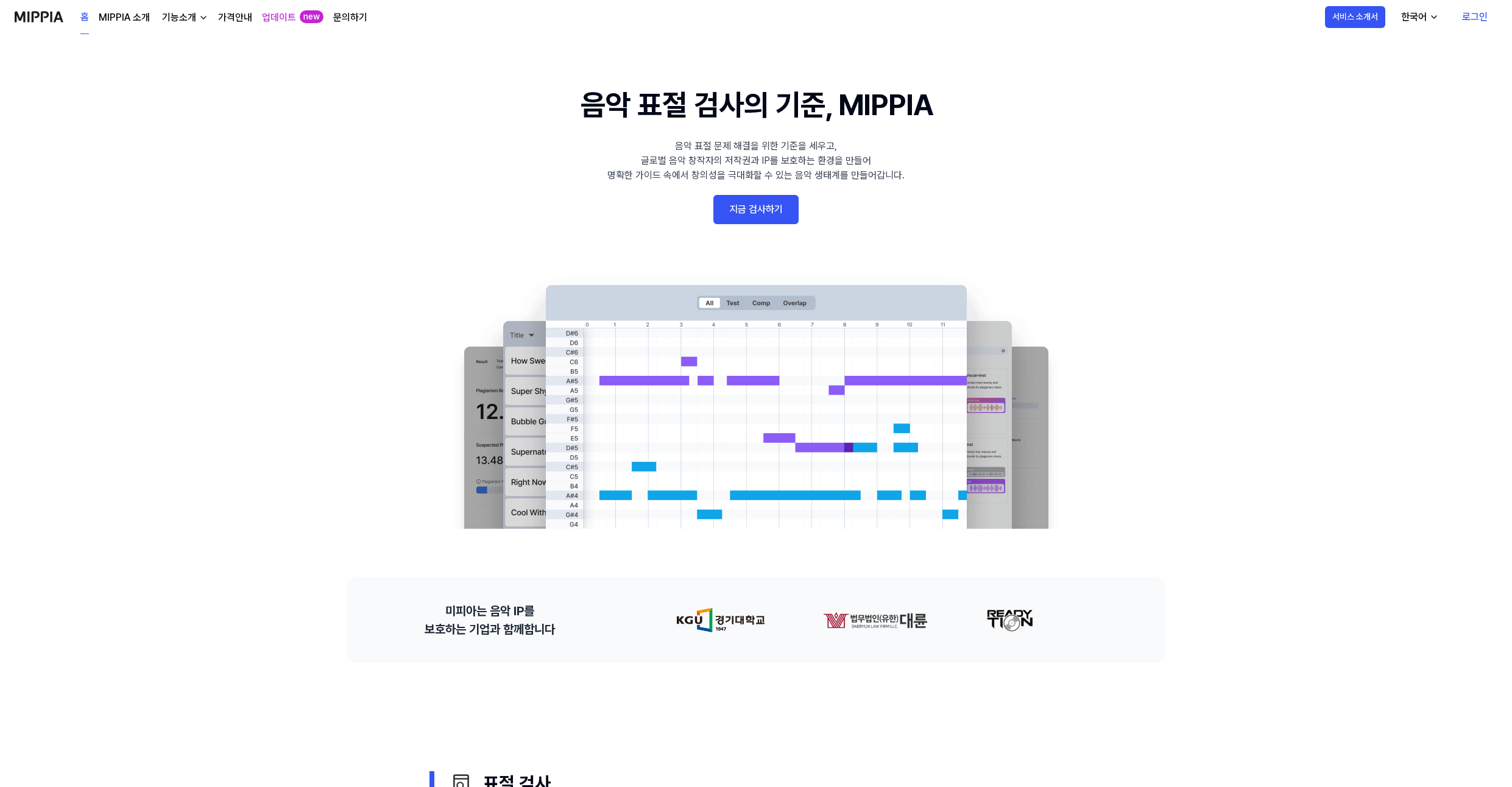 scroll, scrollTop: 0, scrollLeft: 0, axis: both 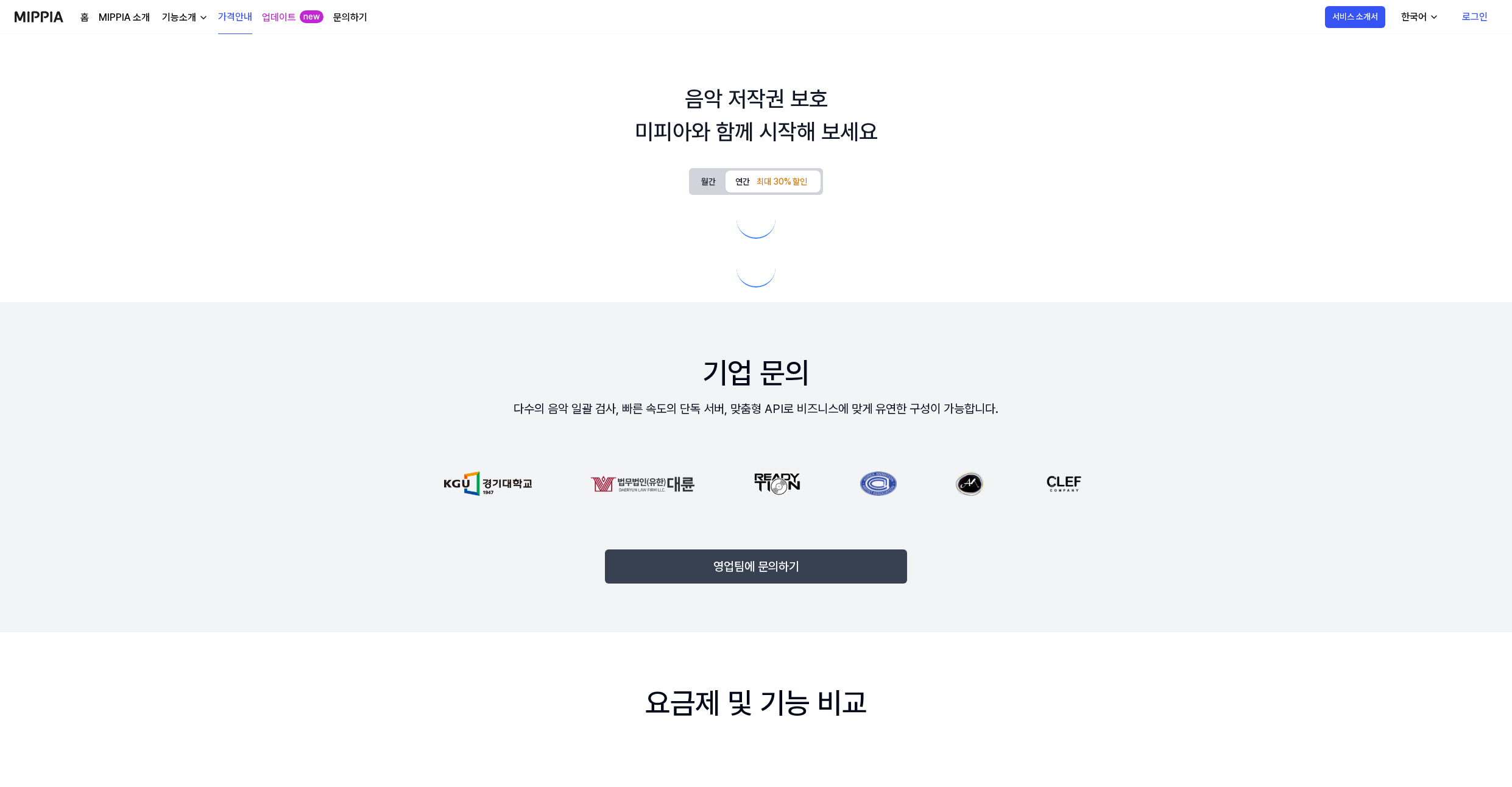 click on "기능소개" at bounding box center (179, 18) 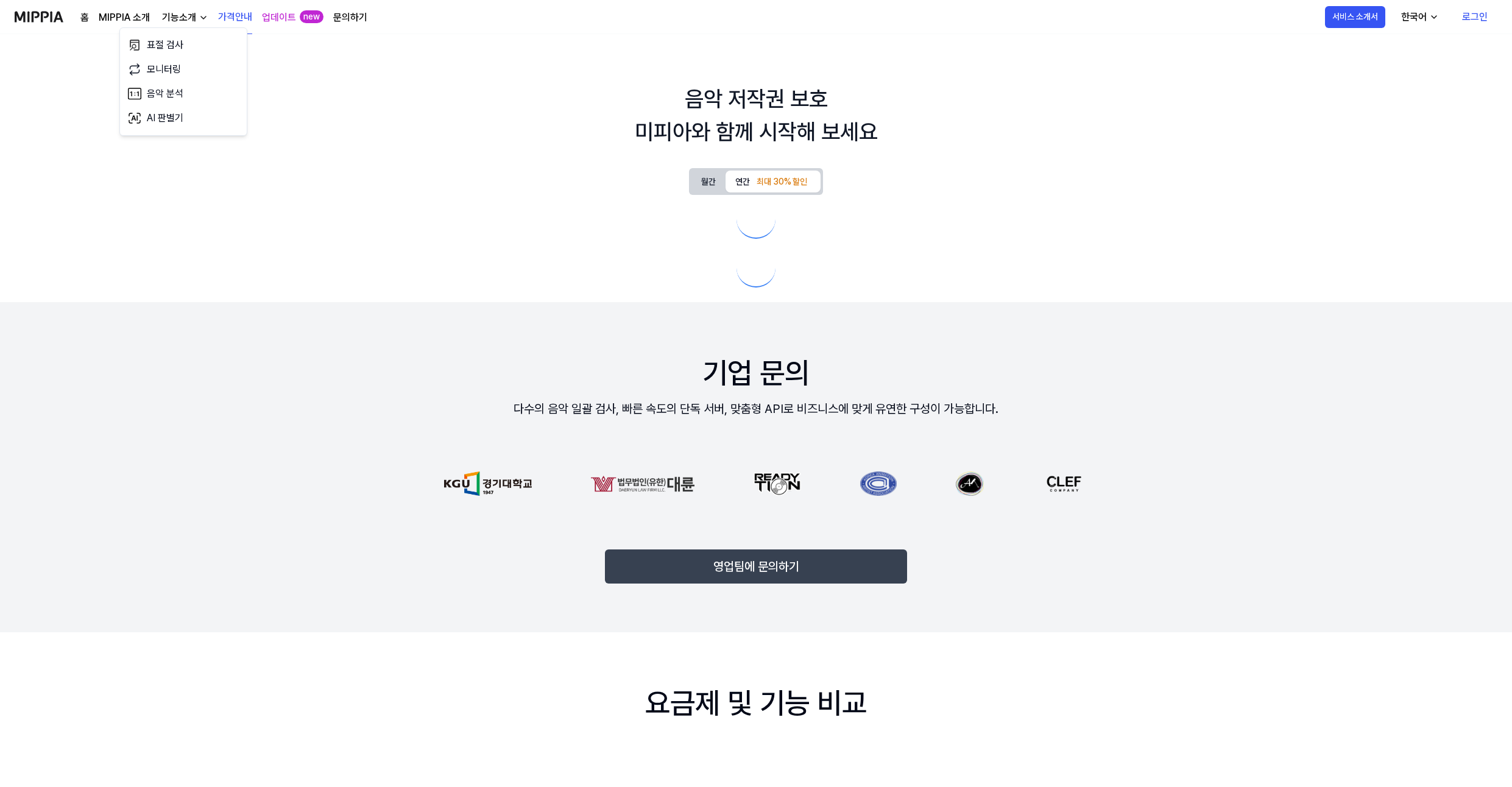 click on "기능소개" at bounding box center [179, 18] 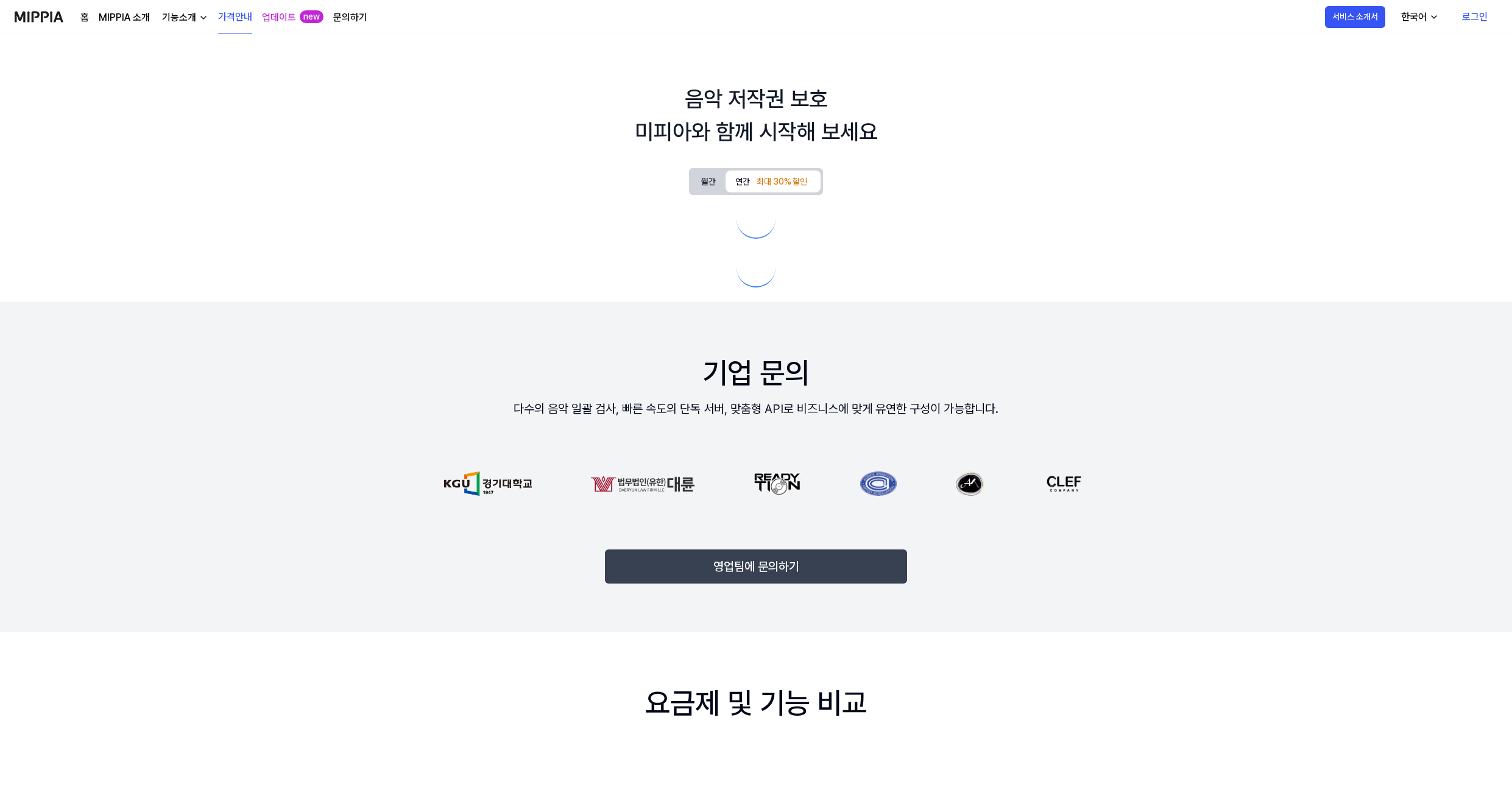 click on "MIPPIA 소개" at bounding box center [124, 18] 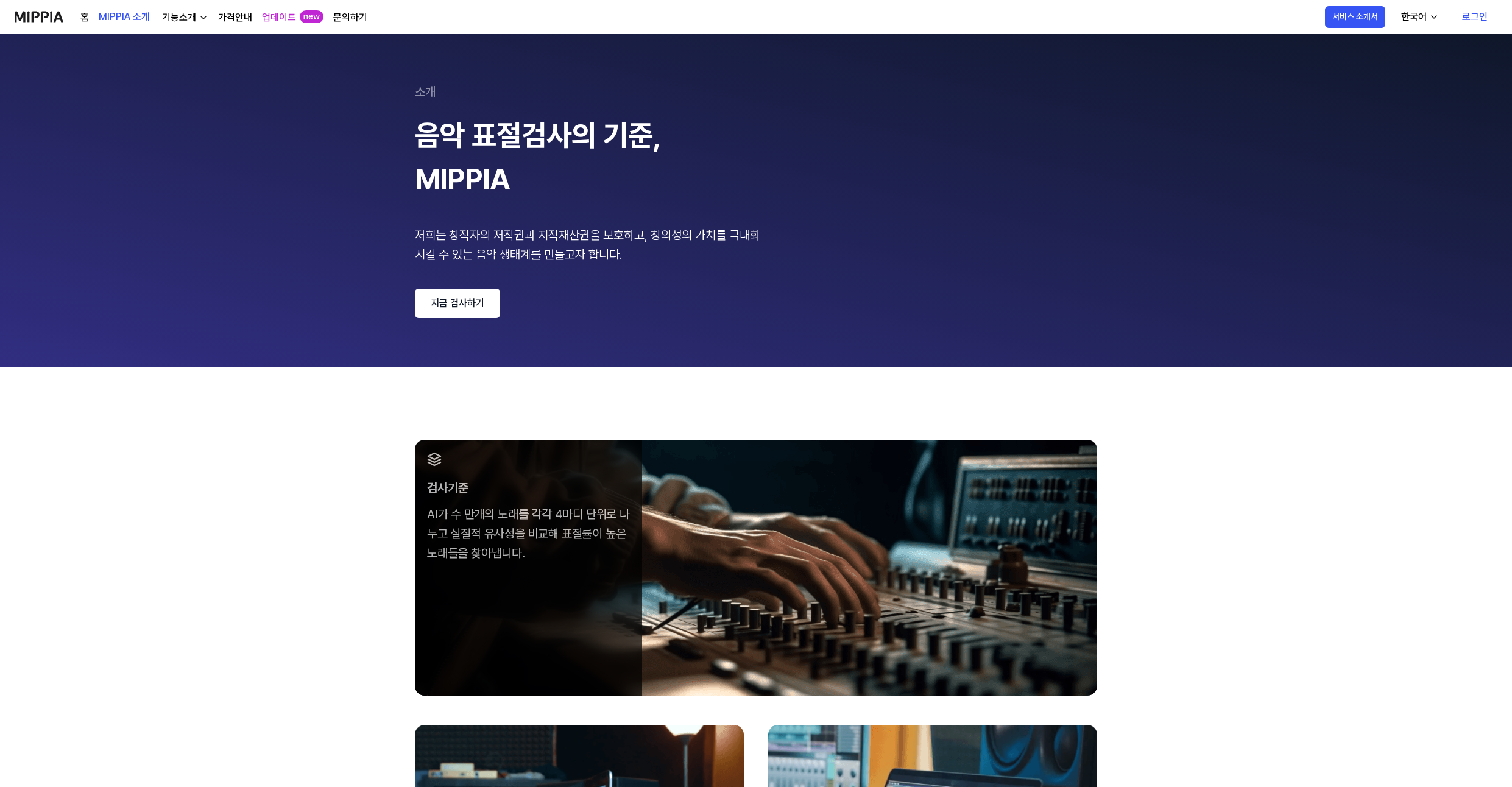 click on "홈" at bounding box center (85, 18) 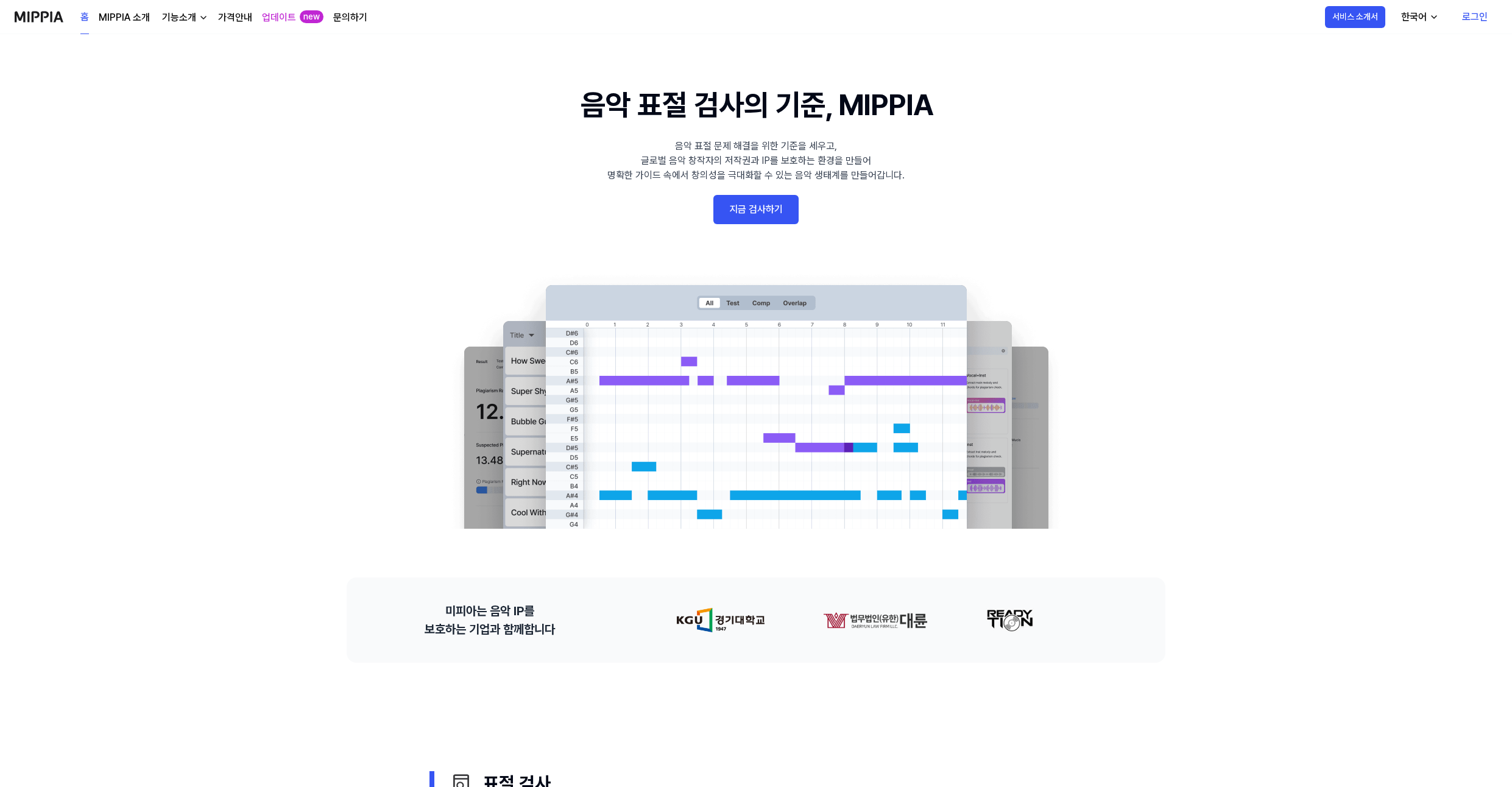 scroll, scrollTop: 0, scrollLeft: 0, axis: both 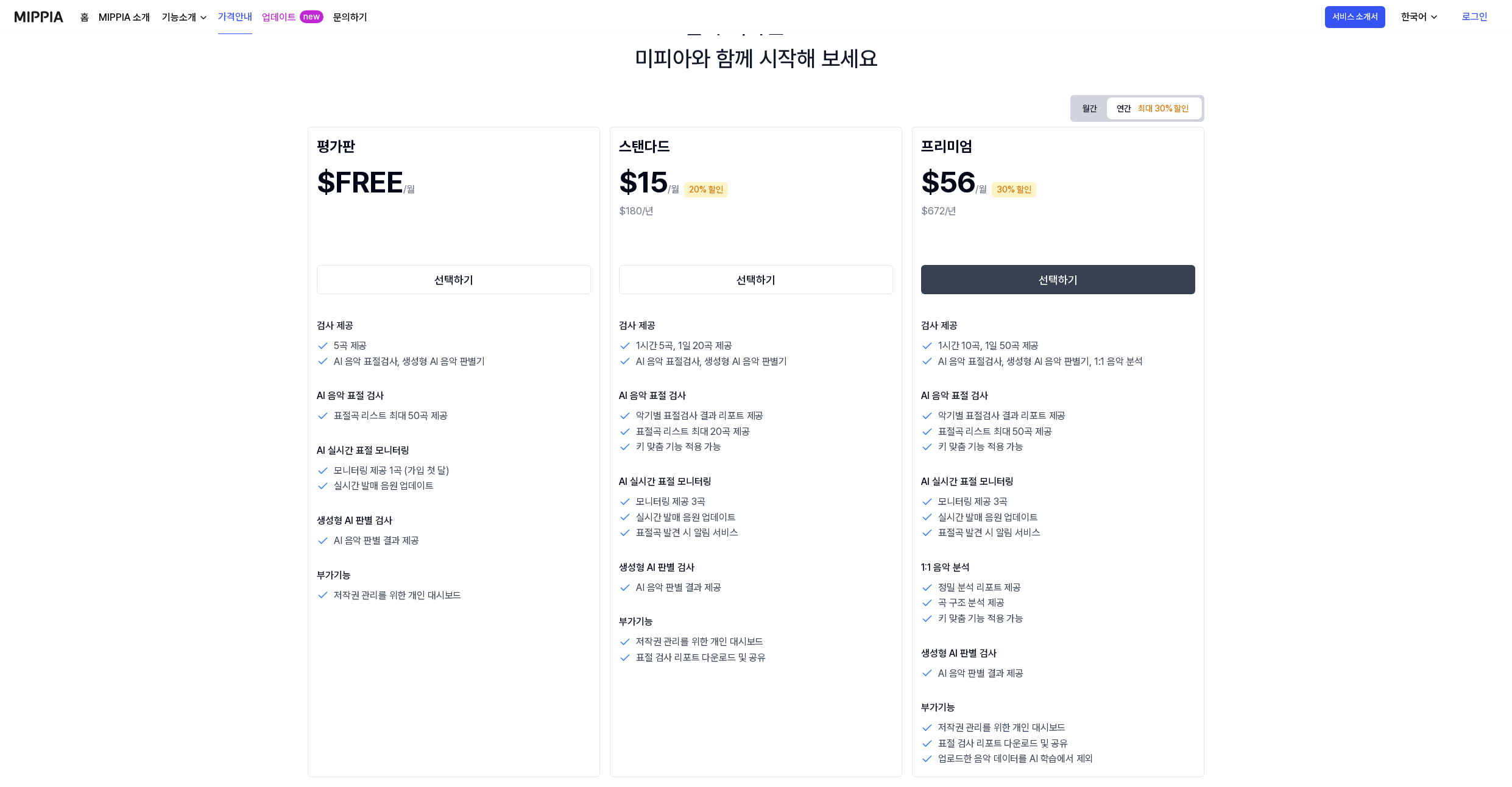 click on "월간" at bounding box center (1090, 108) 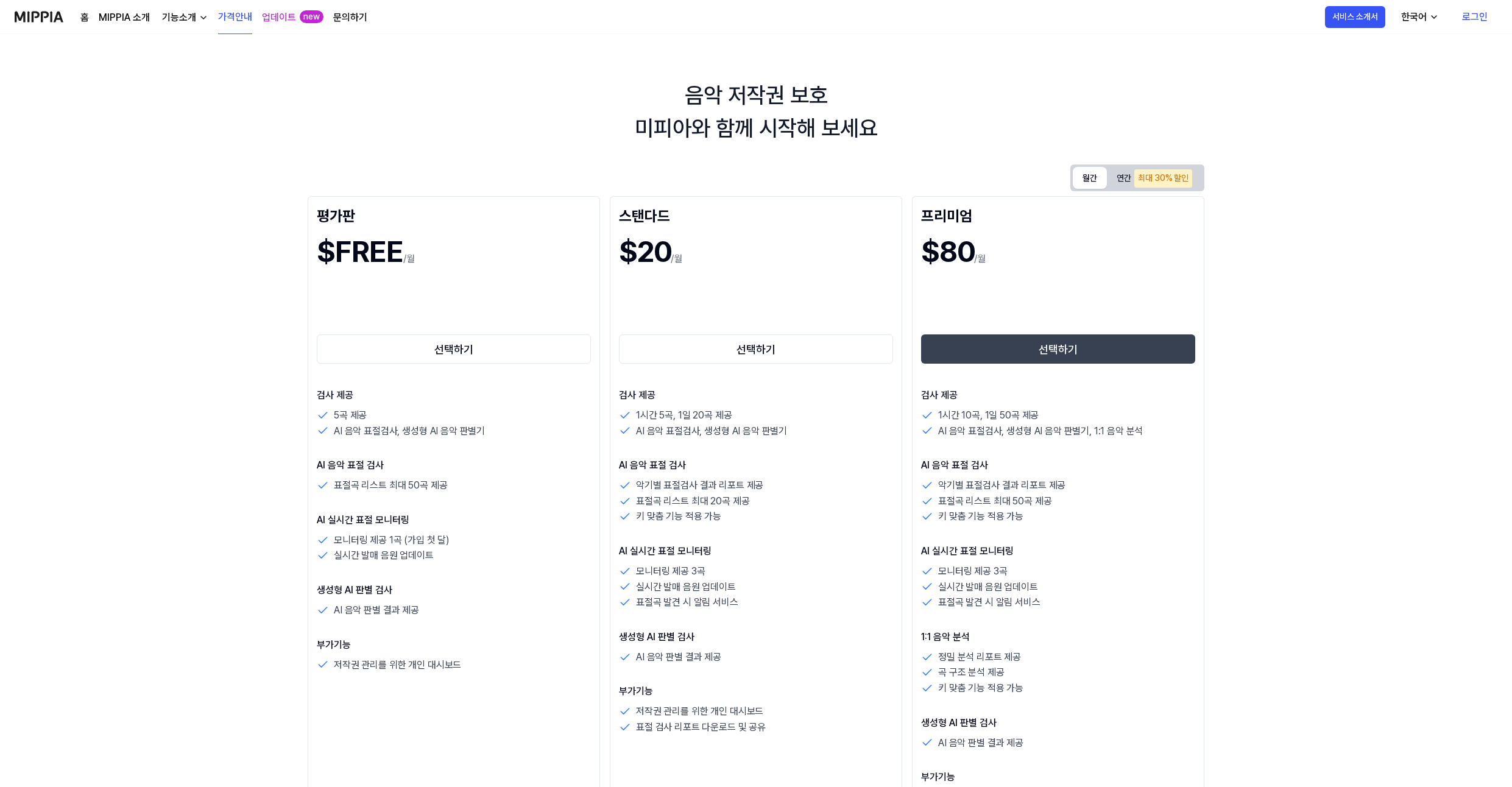 scroll, scrollTop: 0, scrollLeft: 0, axis: both 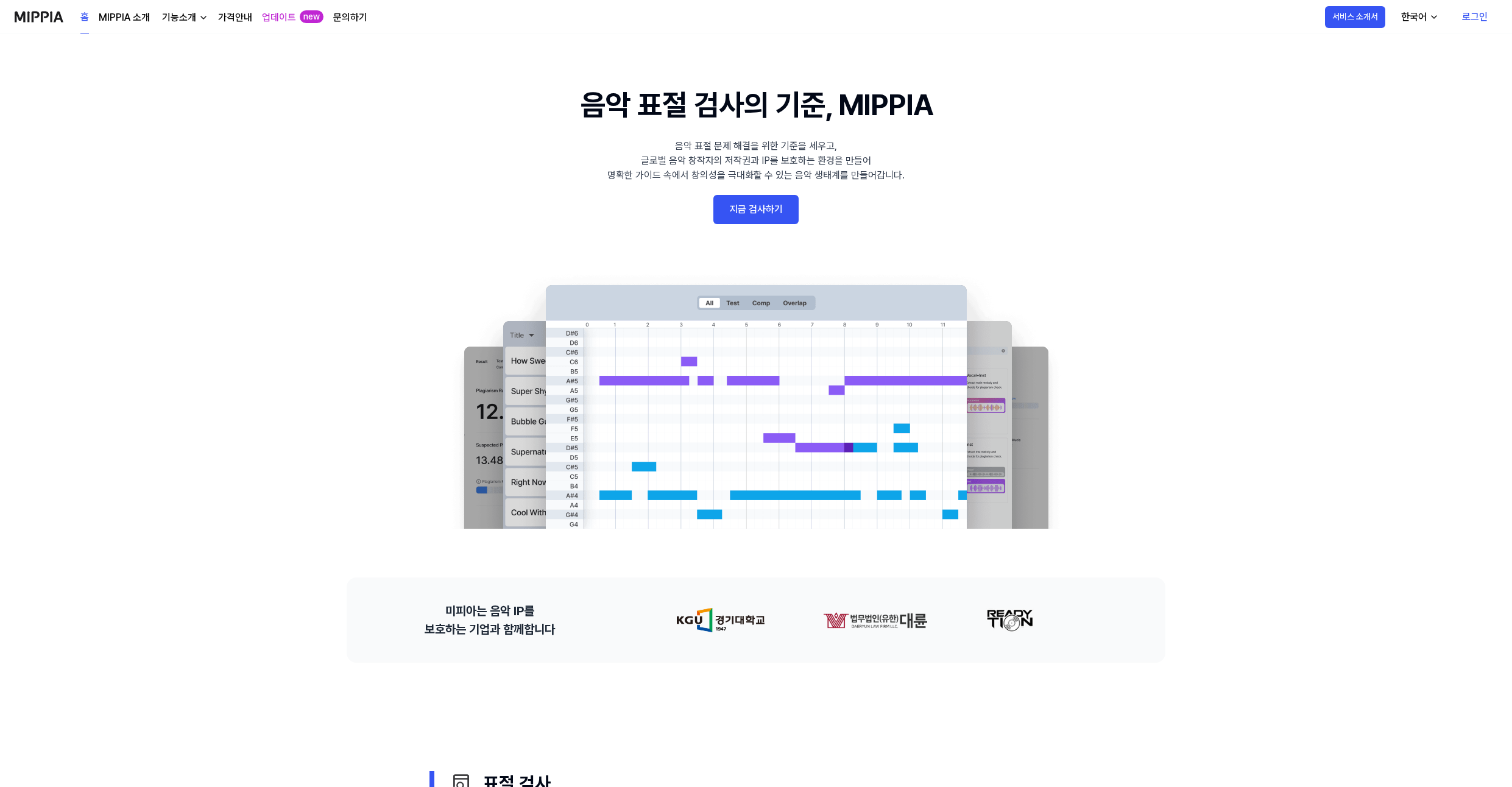 click on "로그인" at bounding box center [1475, 17] 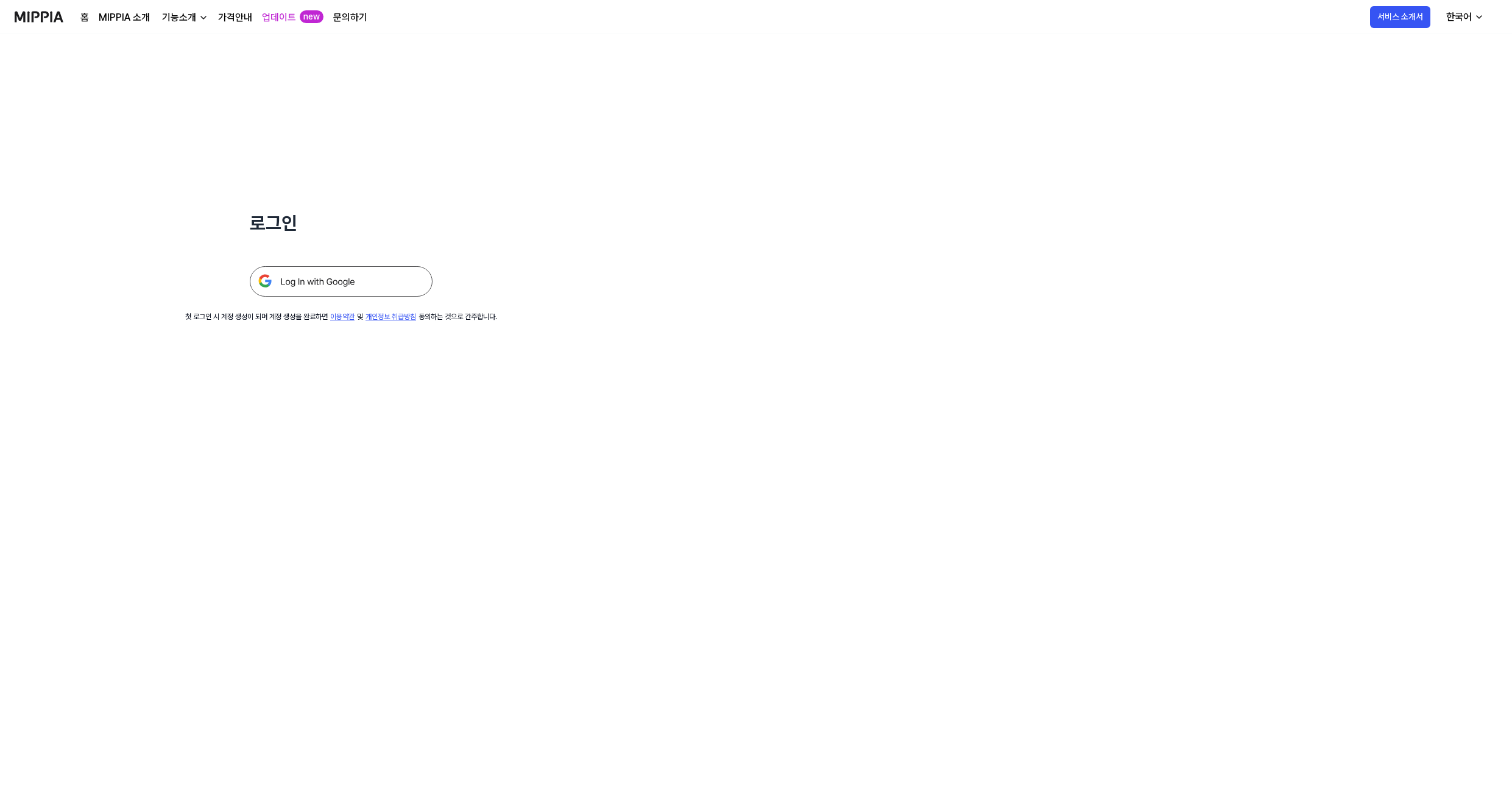 click at bounding box center (341, 281) 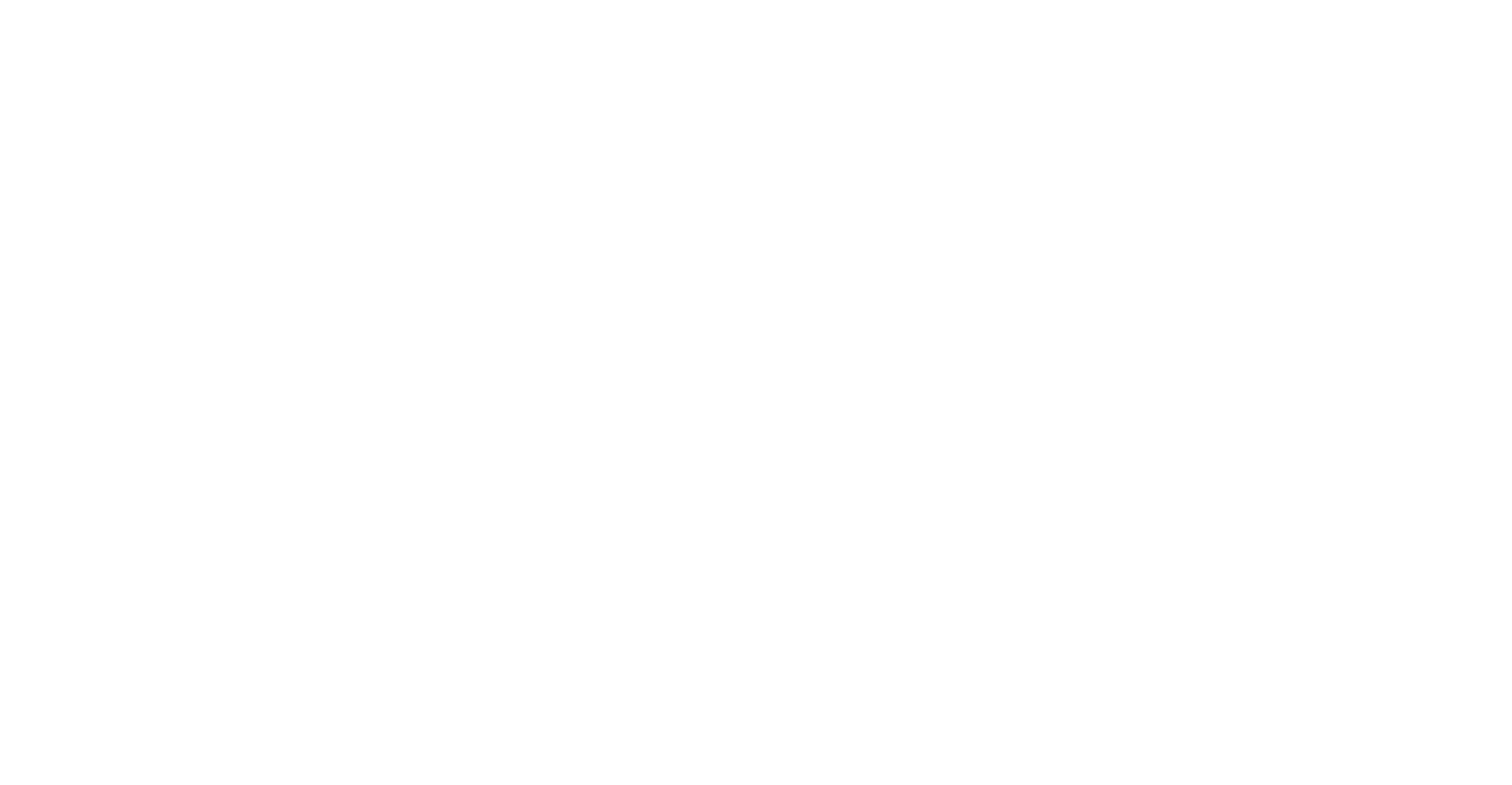 scroll, scrollTop: 0, scrollLeft: 0, axis: both 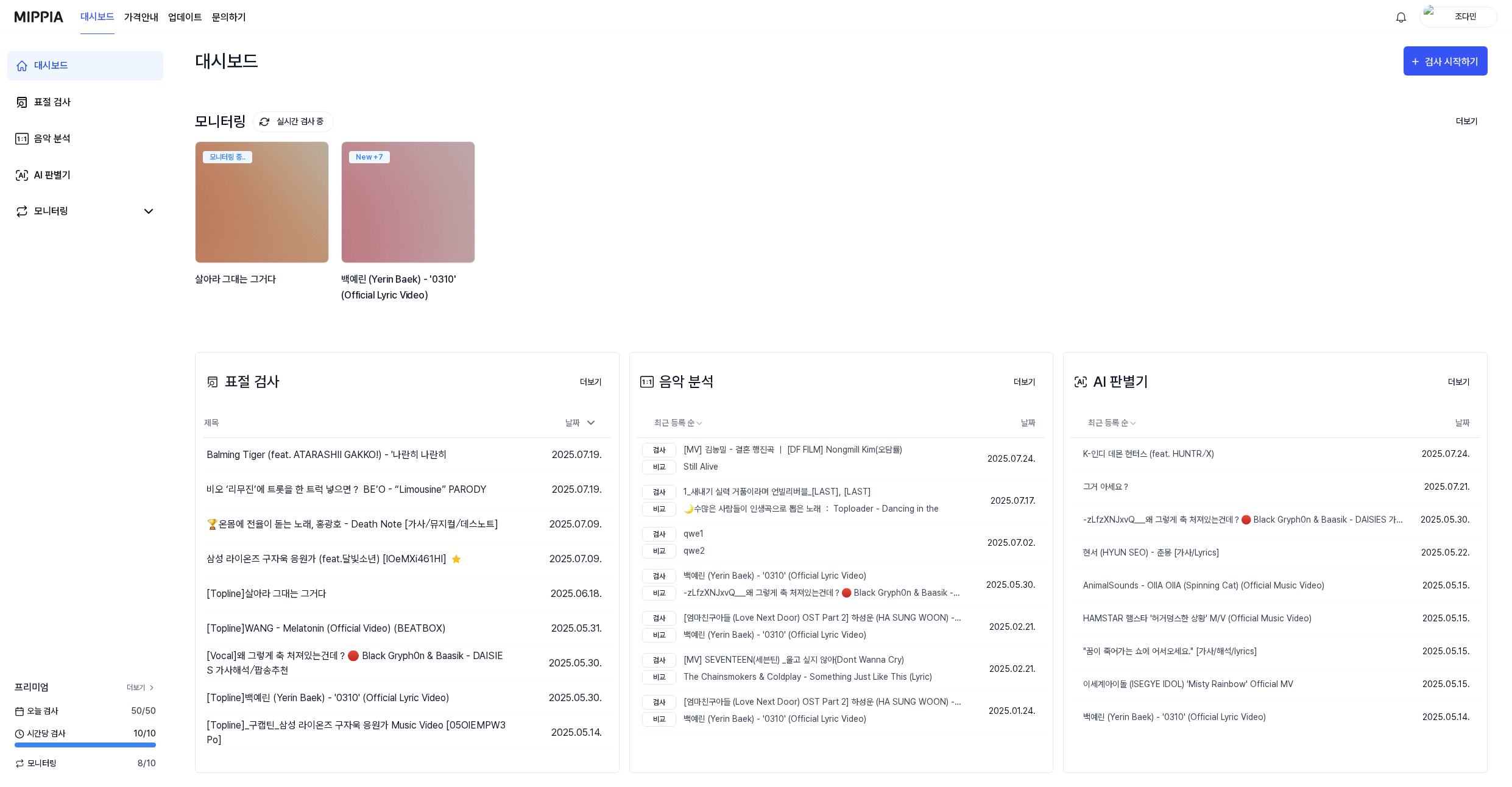 click on "더보기" at bounding box center [141, 688] 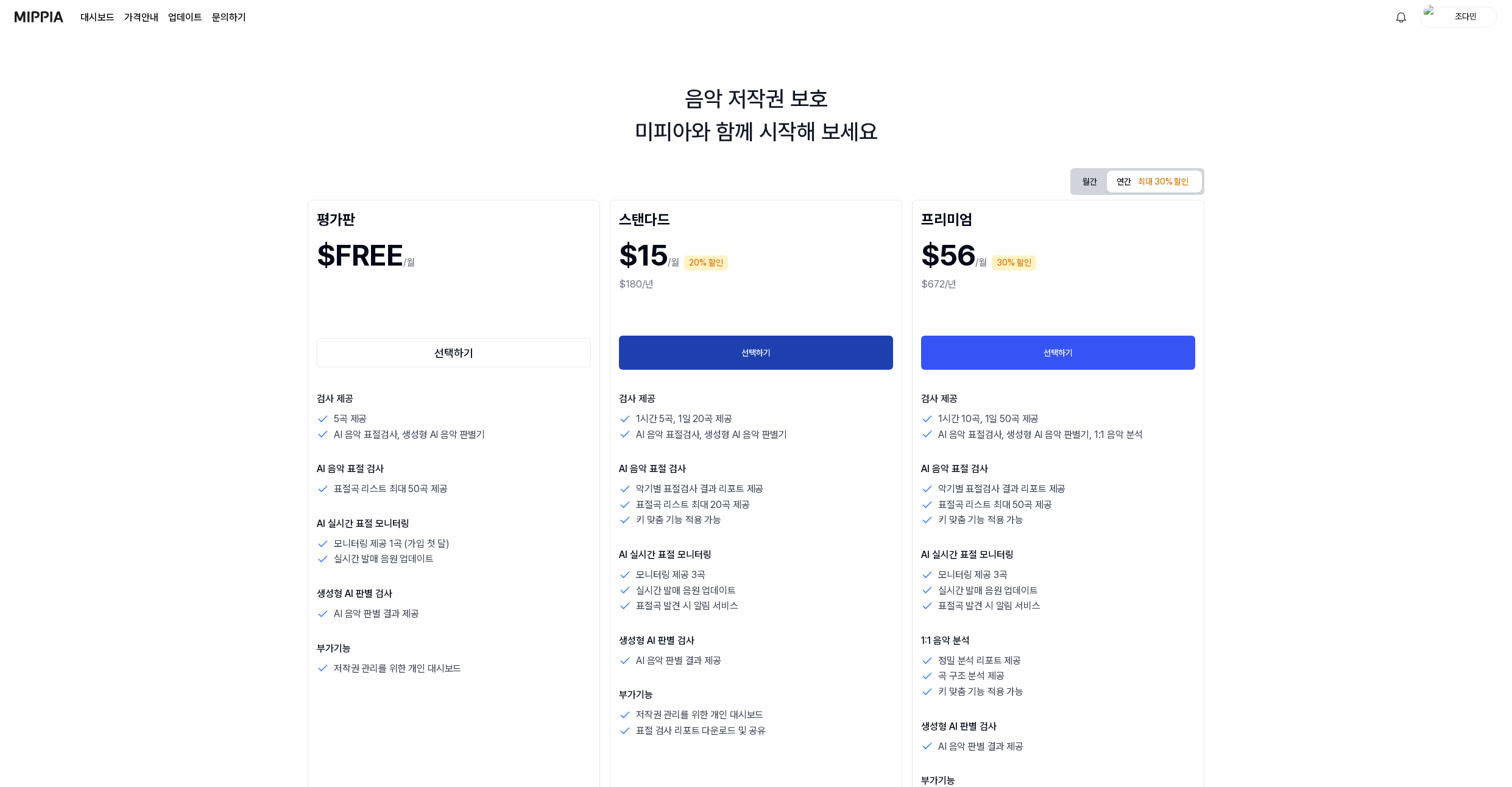 click on "선택하기" at bounding box center [756, 353] 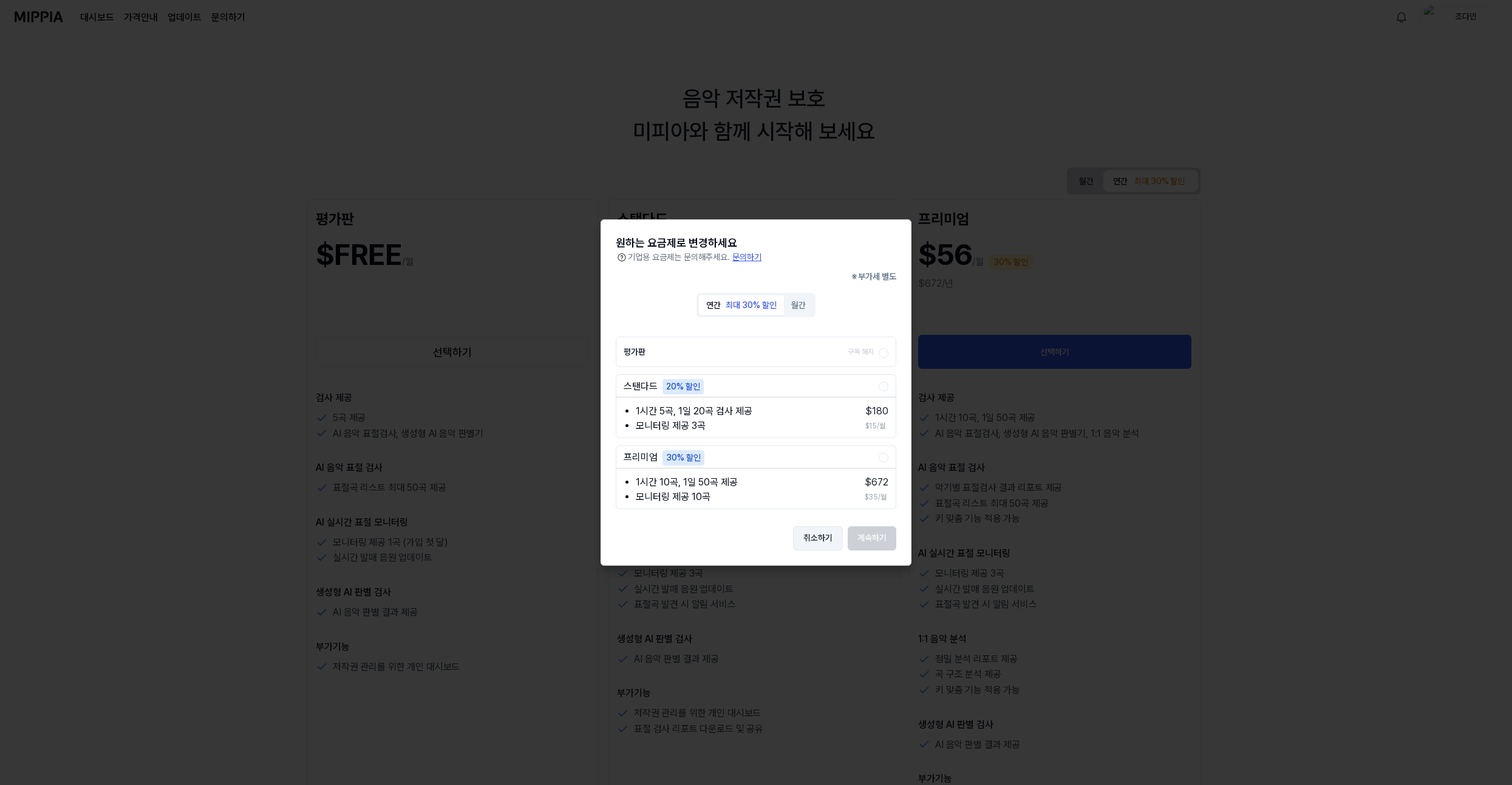 click on "취소하기" at bounding box center (818, 538) 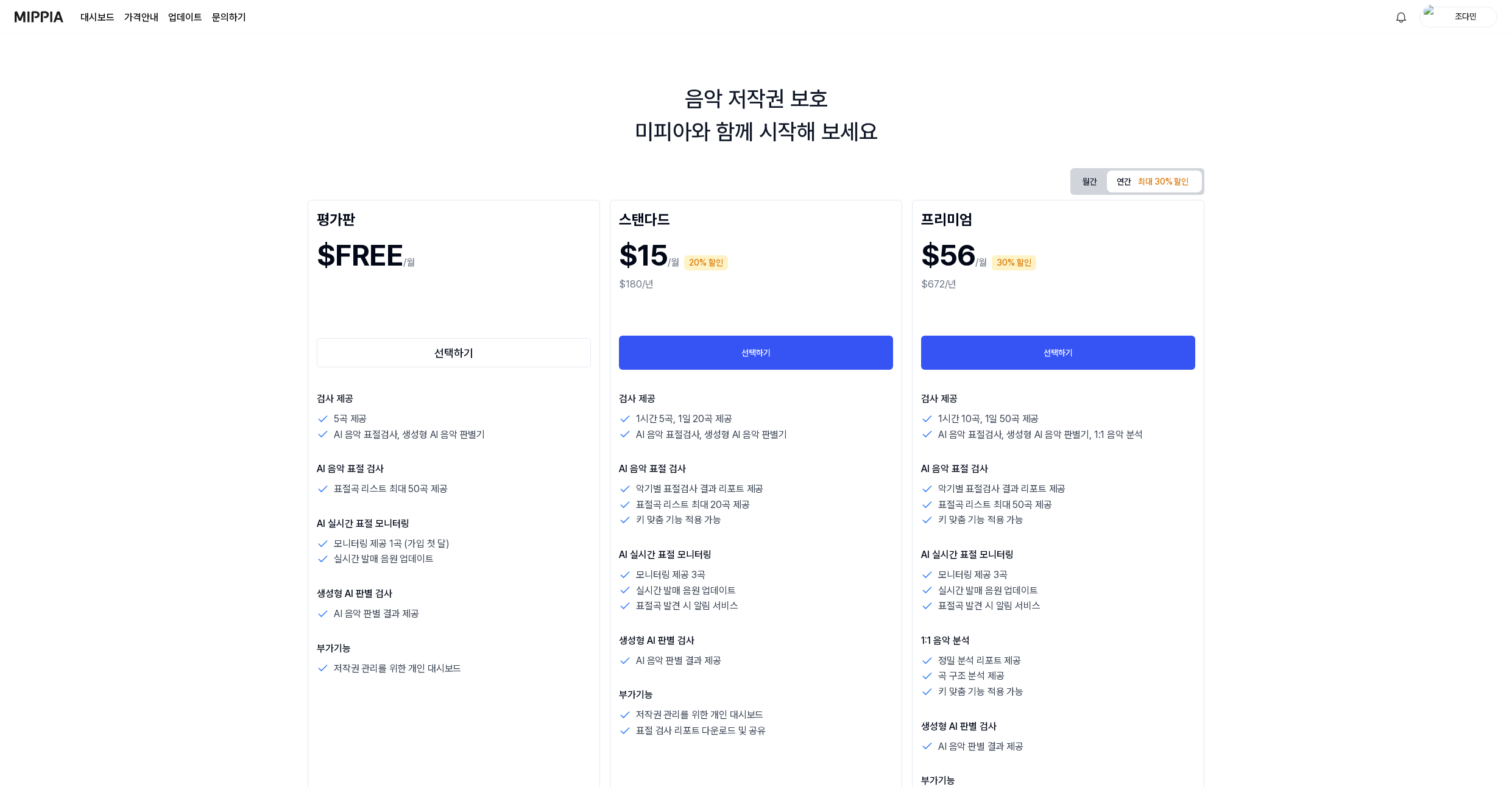 click on "[FIRST]" at bounding box center (1466, 16) 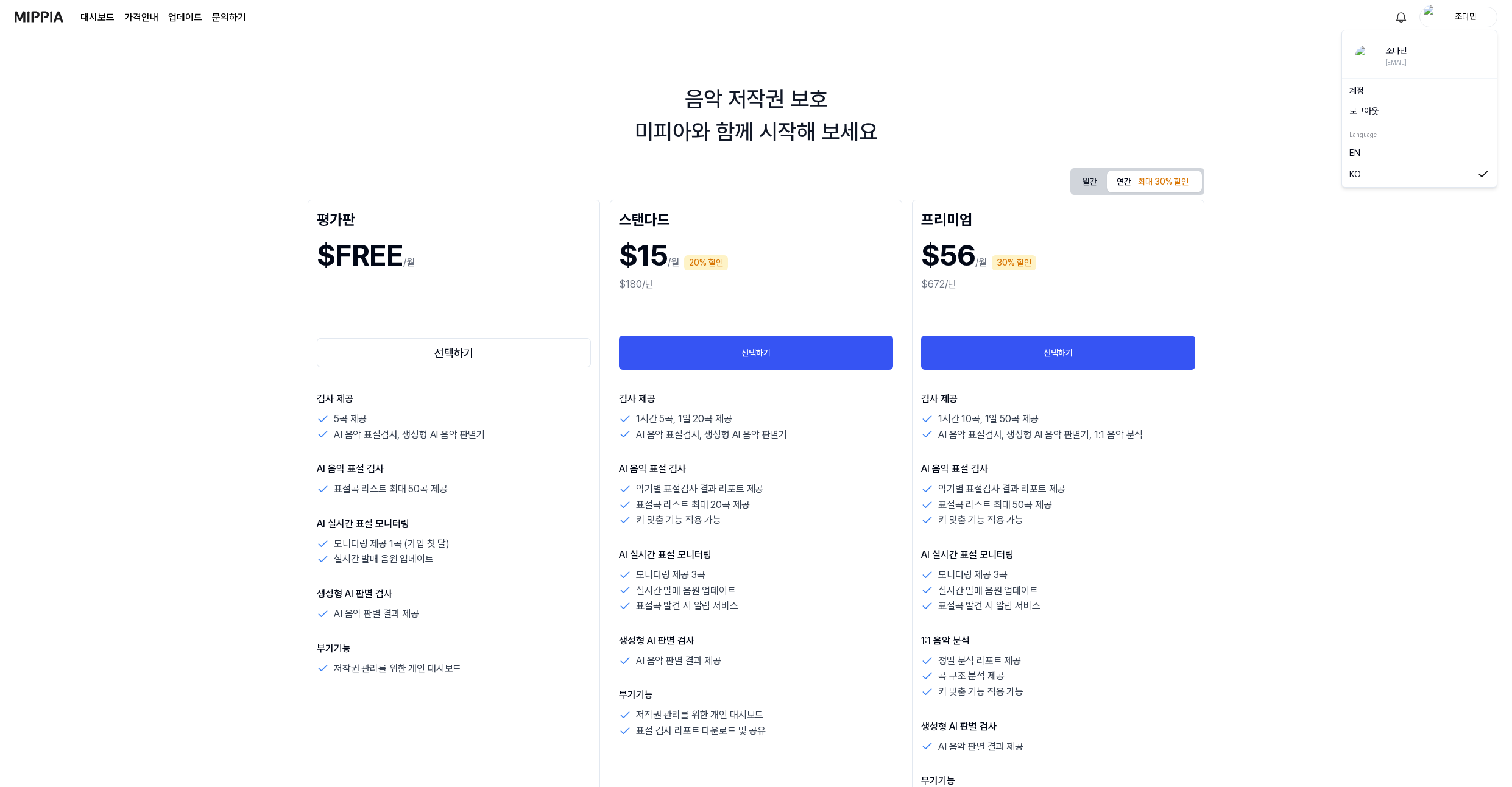 click on "계정" at bounding box center (1419, 91) 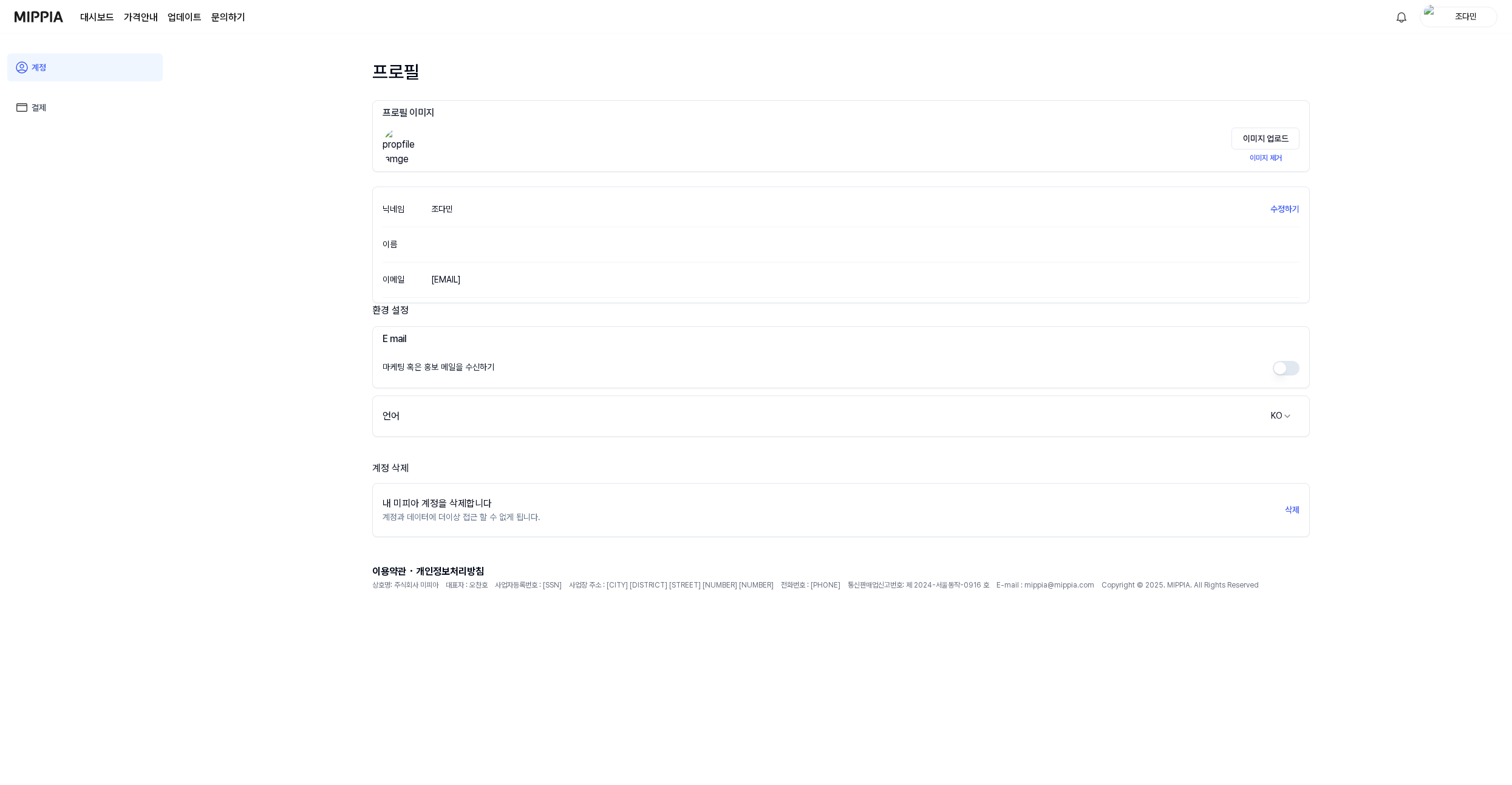 click on "결제" at bounding box center (85, 108) 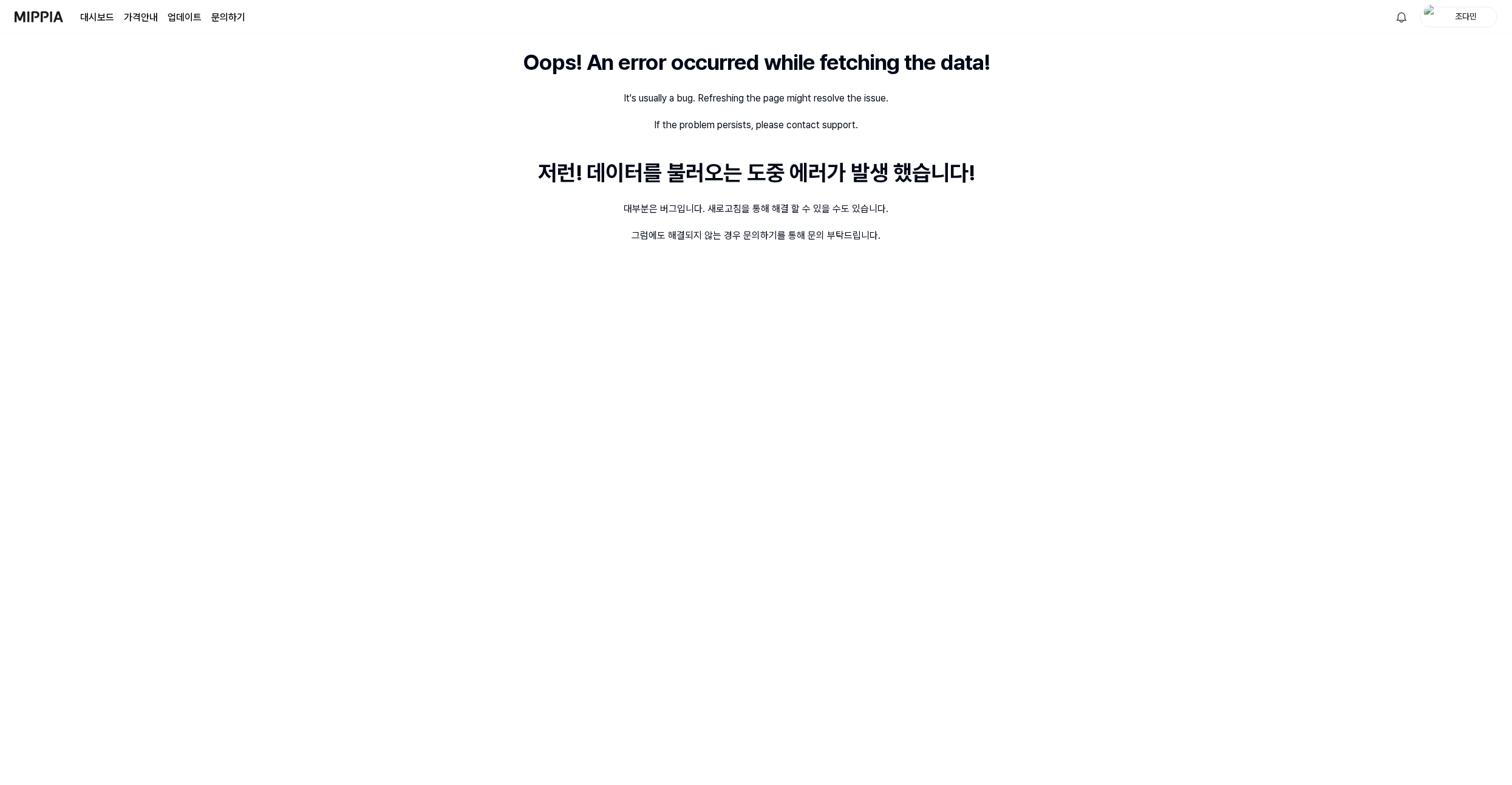 click on "Oops! An error occurred while fetching the data! It's usually a bug. Refreshing the page might resolve the issue. If the problem persists, please contact support. 저런! 데이터를 불러오는 도중 에러가 발생 했습니다! 대부분은 버그입니다. 새로고침을 통해 해결 할 수 있을 수도 있습니다. 그럼에도 해결되지 않는 경우 문의하기를 통해 문의 부탁드립니다." at bounding box center (756, 410) 